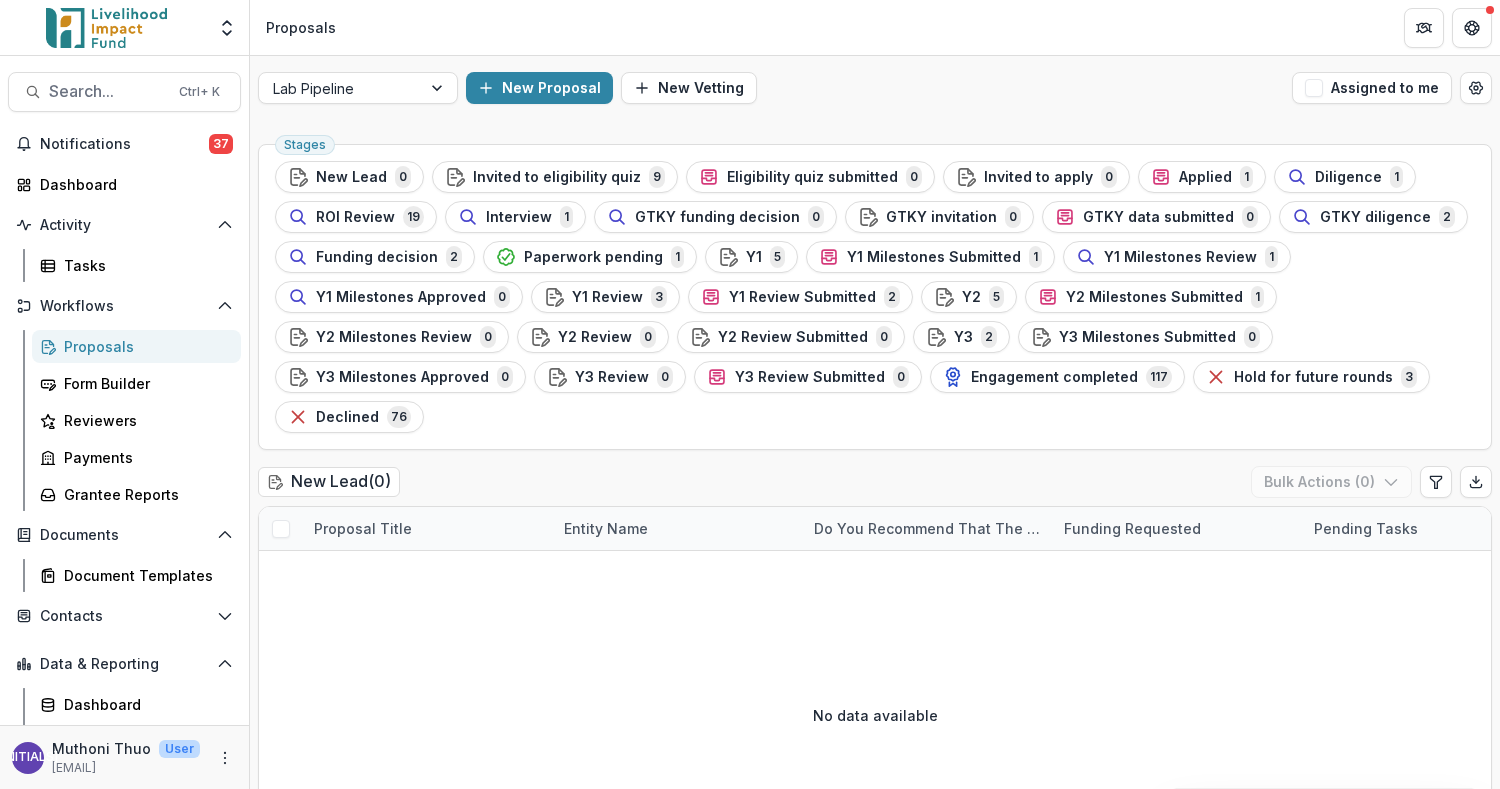 scroll, scrollTop: 0, scrollLeft: 0, axis: both 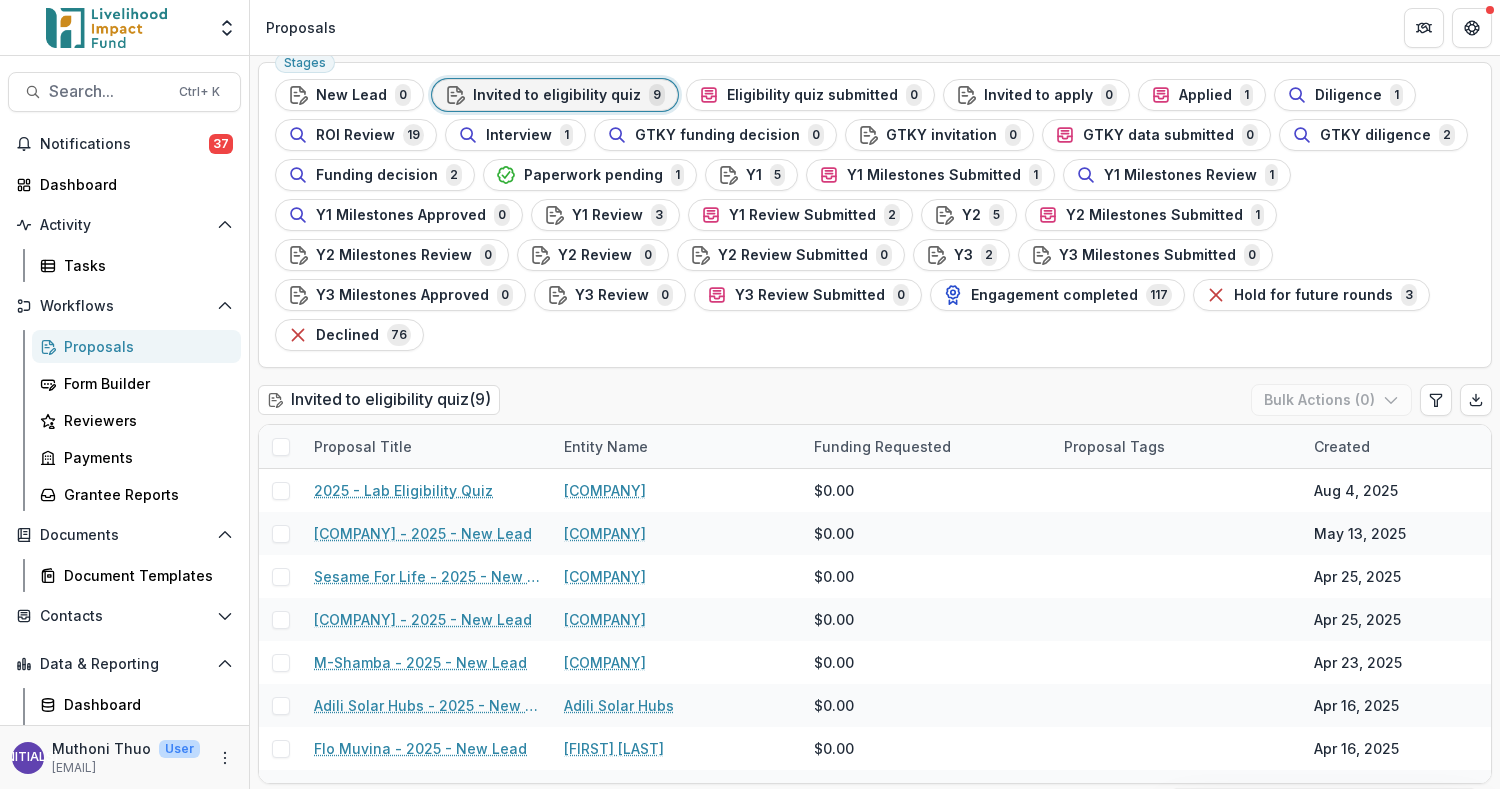 click on "Hold for future rounds" at bounding box center (1313, 295) 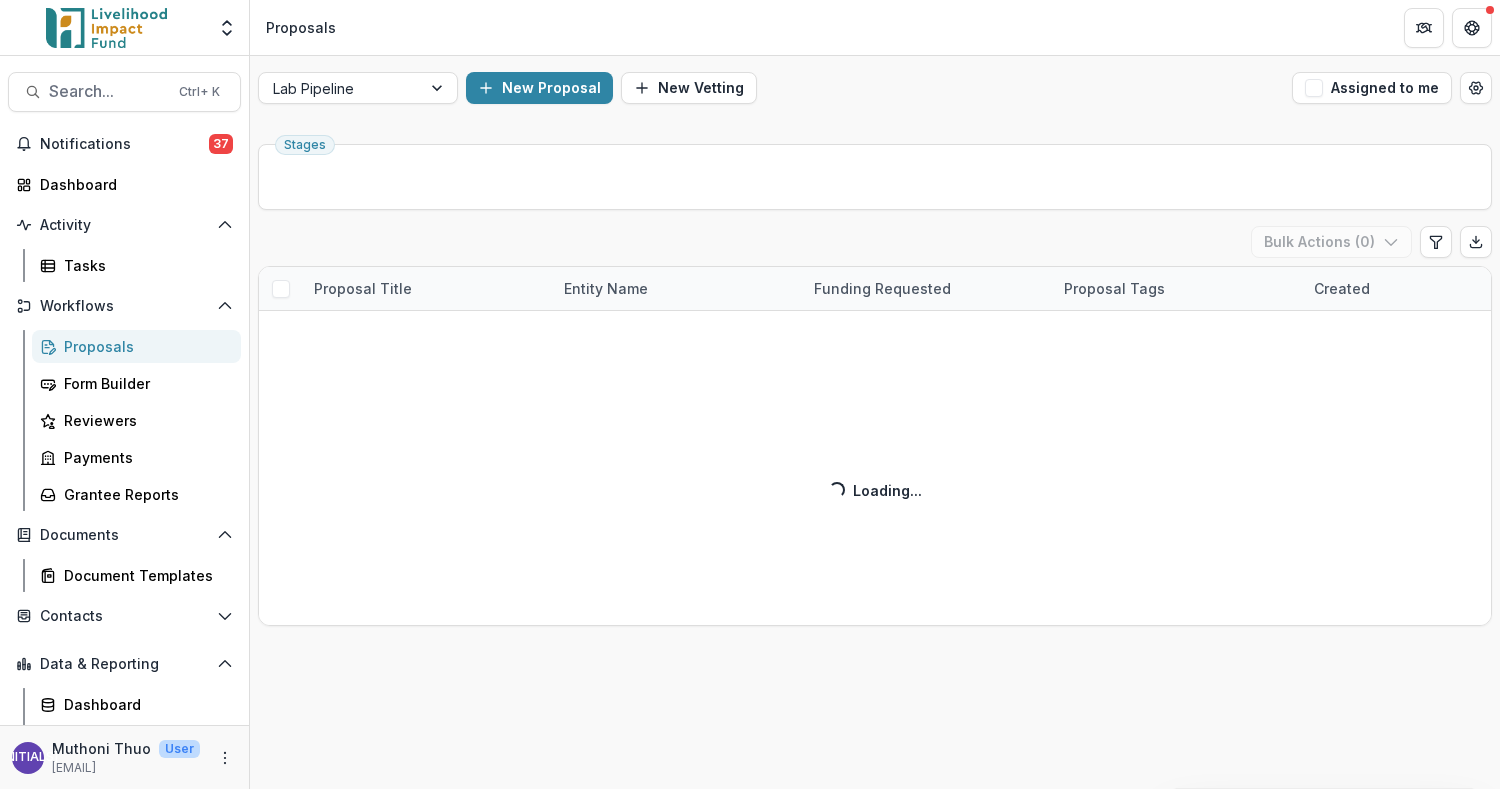 scroll, scrollTop: 0, scrollLeft: 0, axis: both 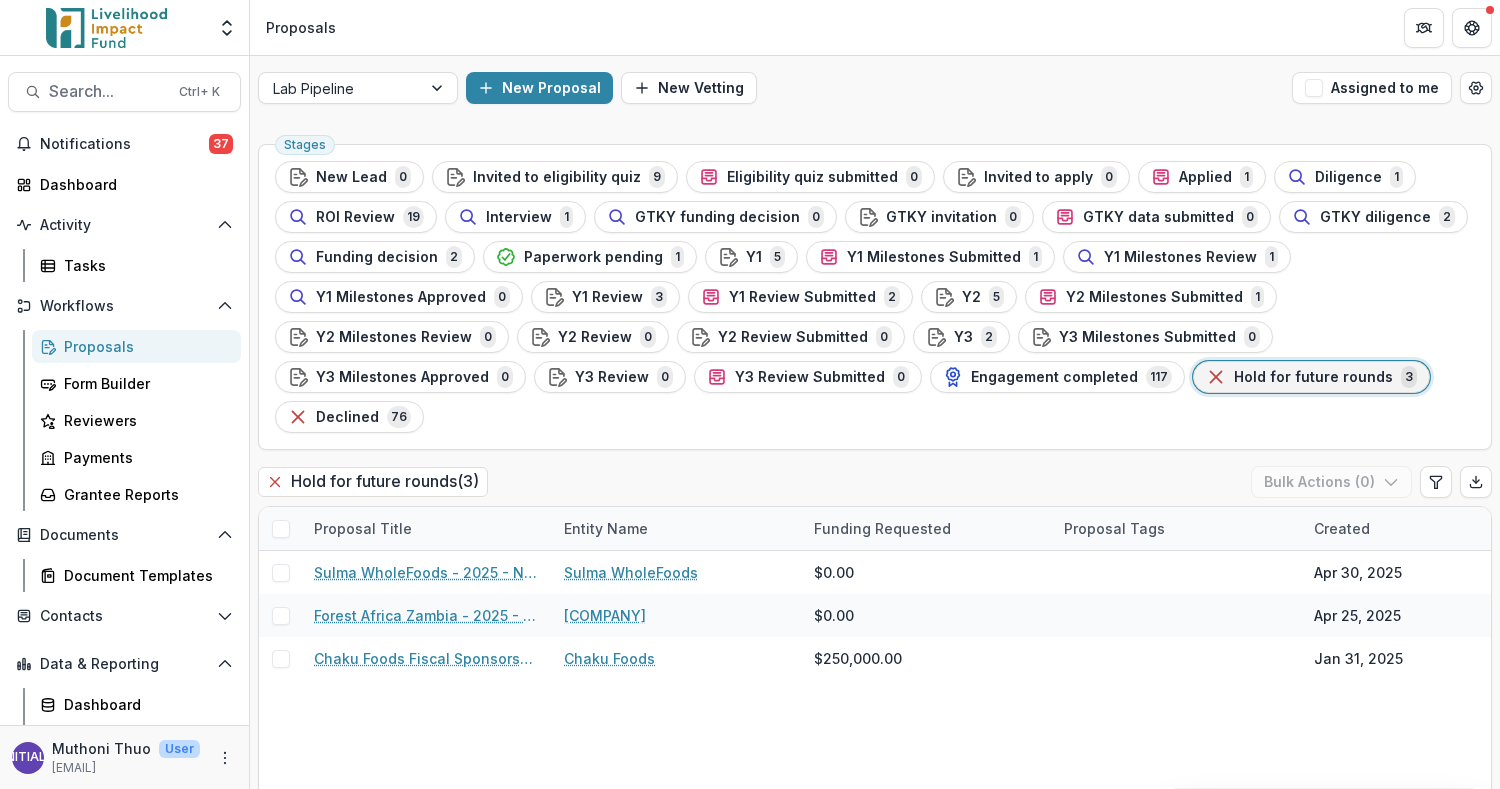 click on "Declined" at bounding box center (347, 417) 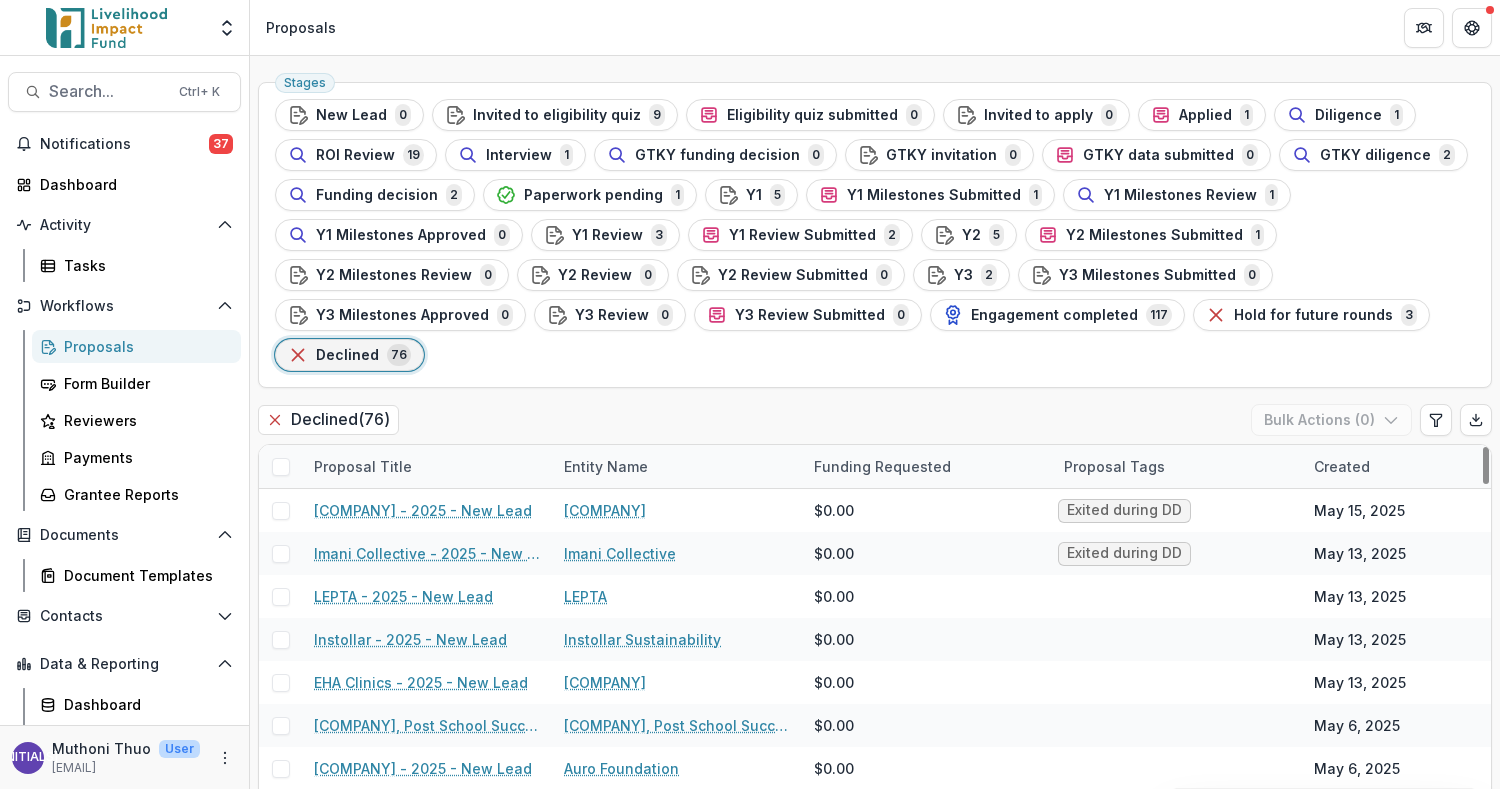 scroll, scrollTop: 82, scrollLeft: 0, axis: vertical 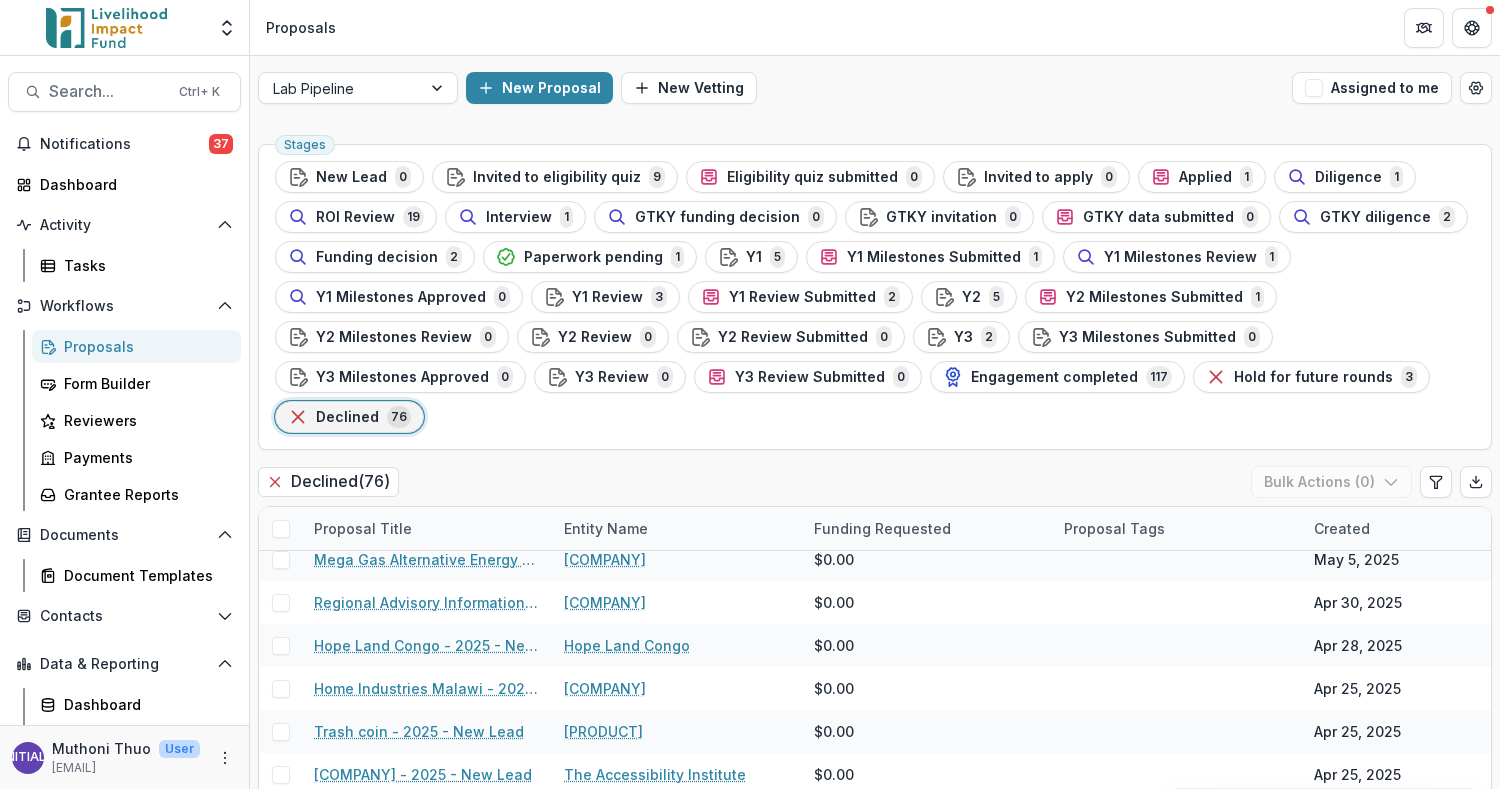 click on "Applied" at bounding box center (1205, 177) 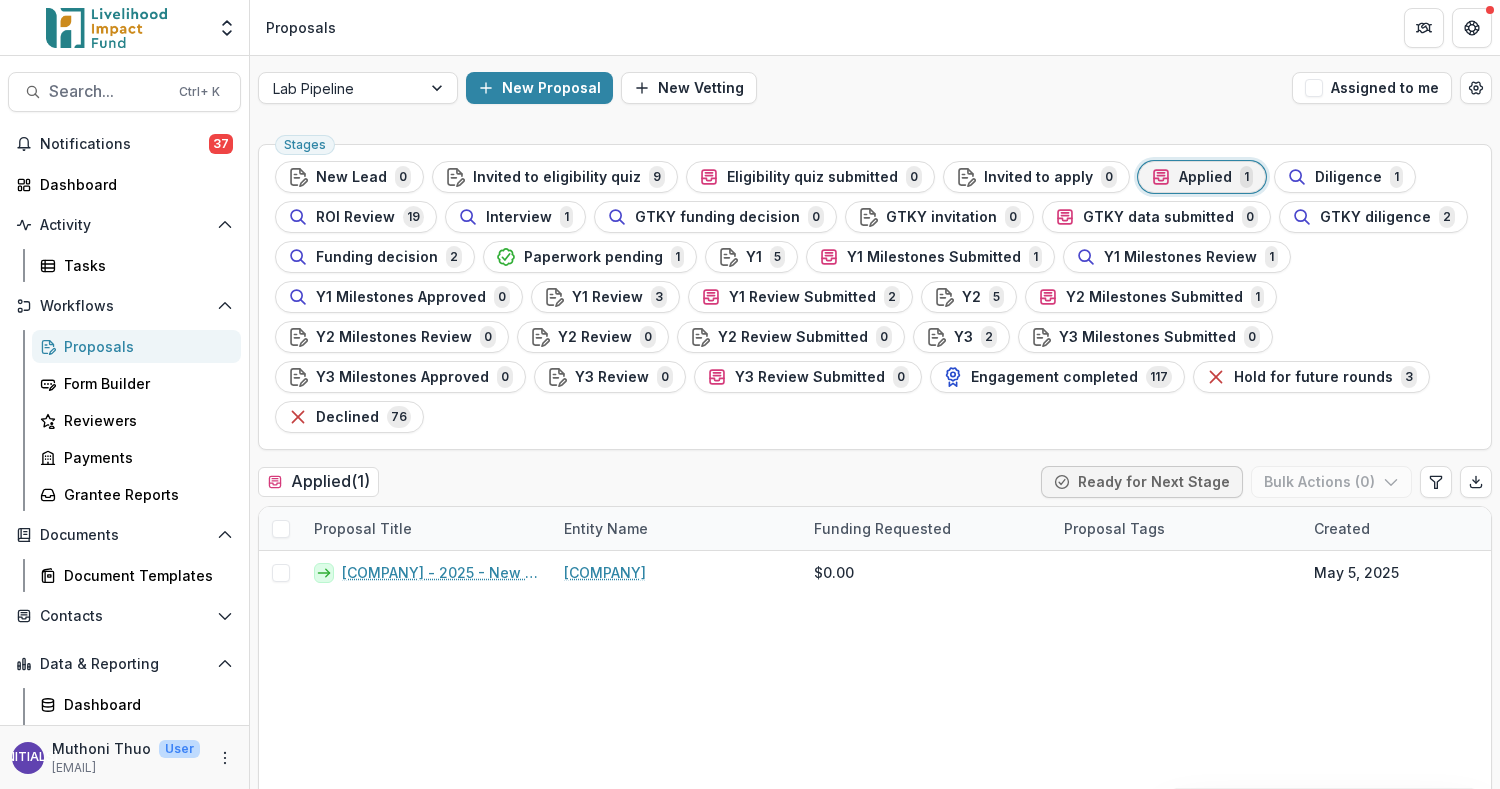 click on "Diligence 1" at bounding box center [1345, 177] 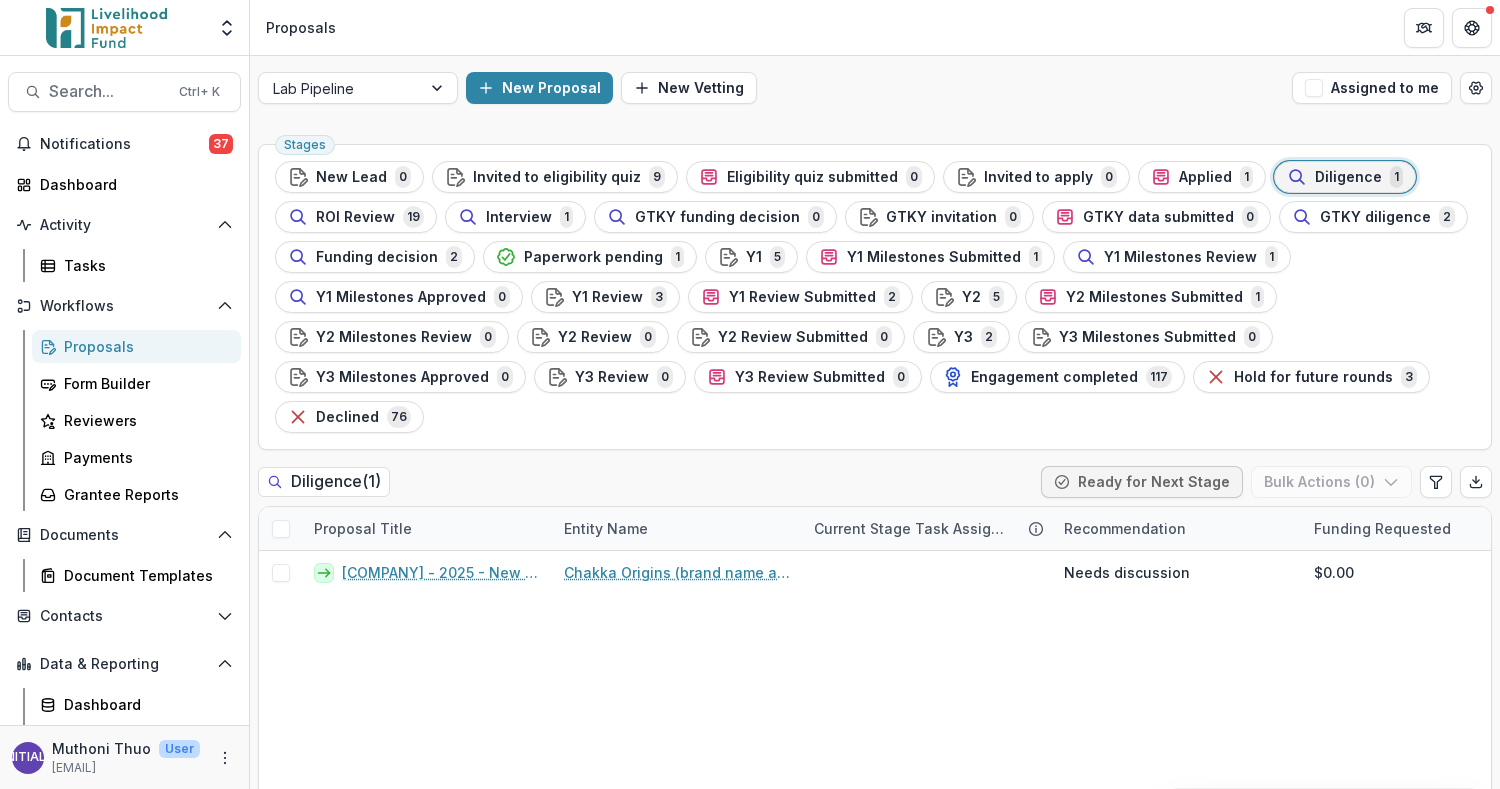 click on "Search..." at bounding box center (108, 91) 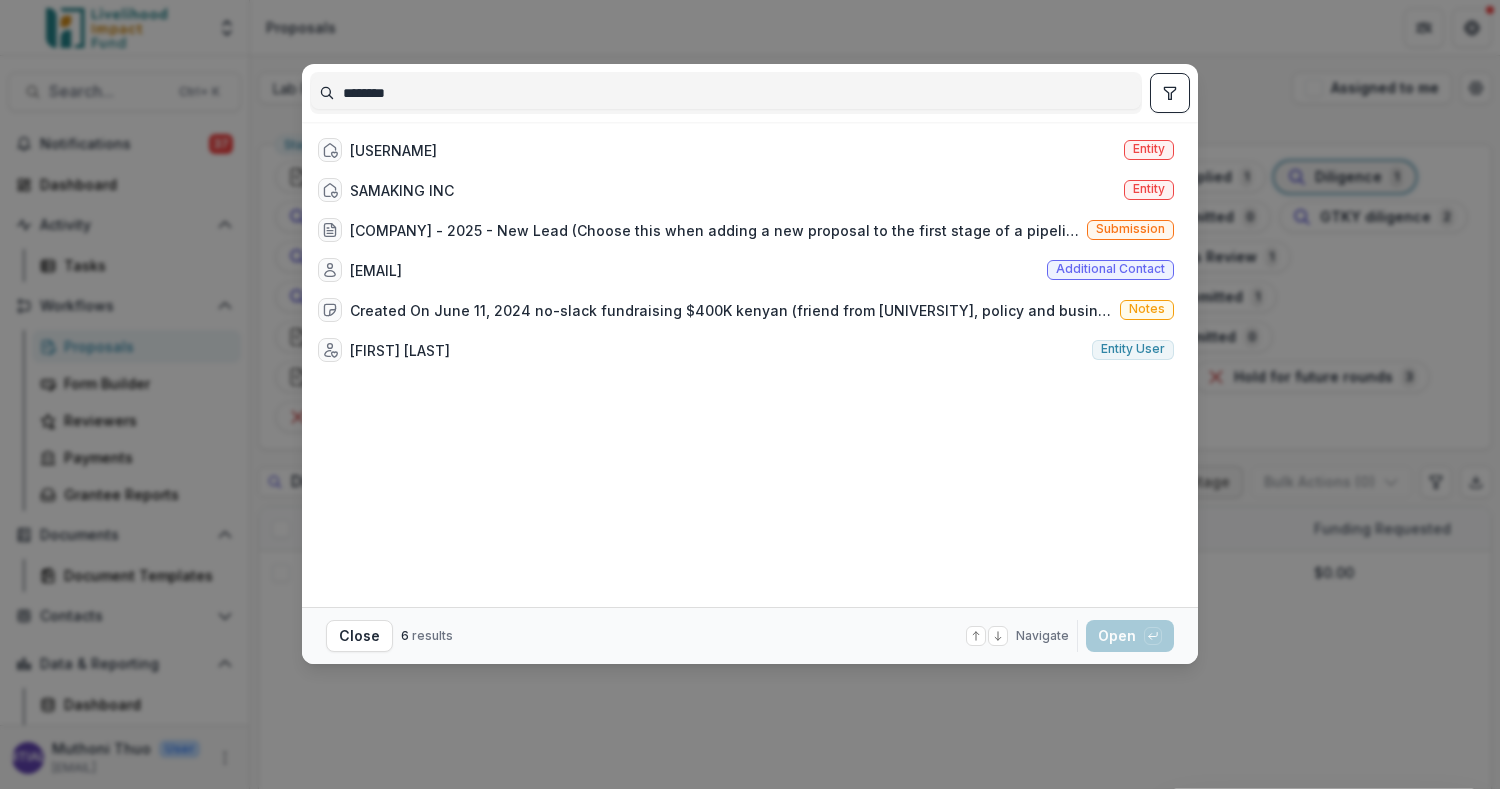 type on "********" 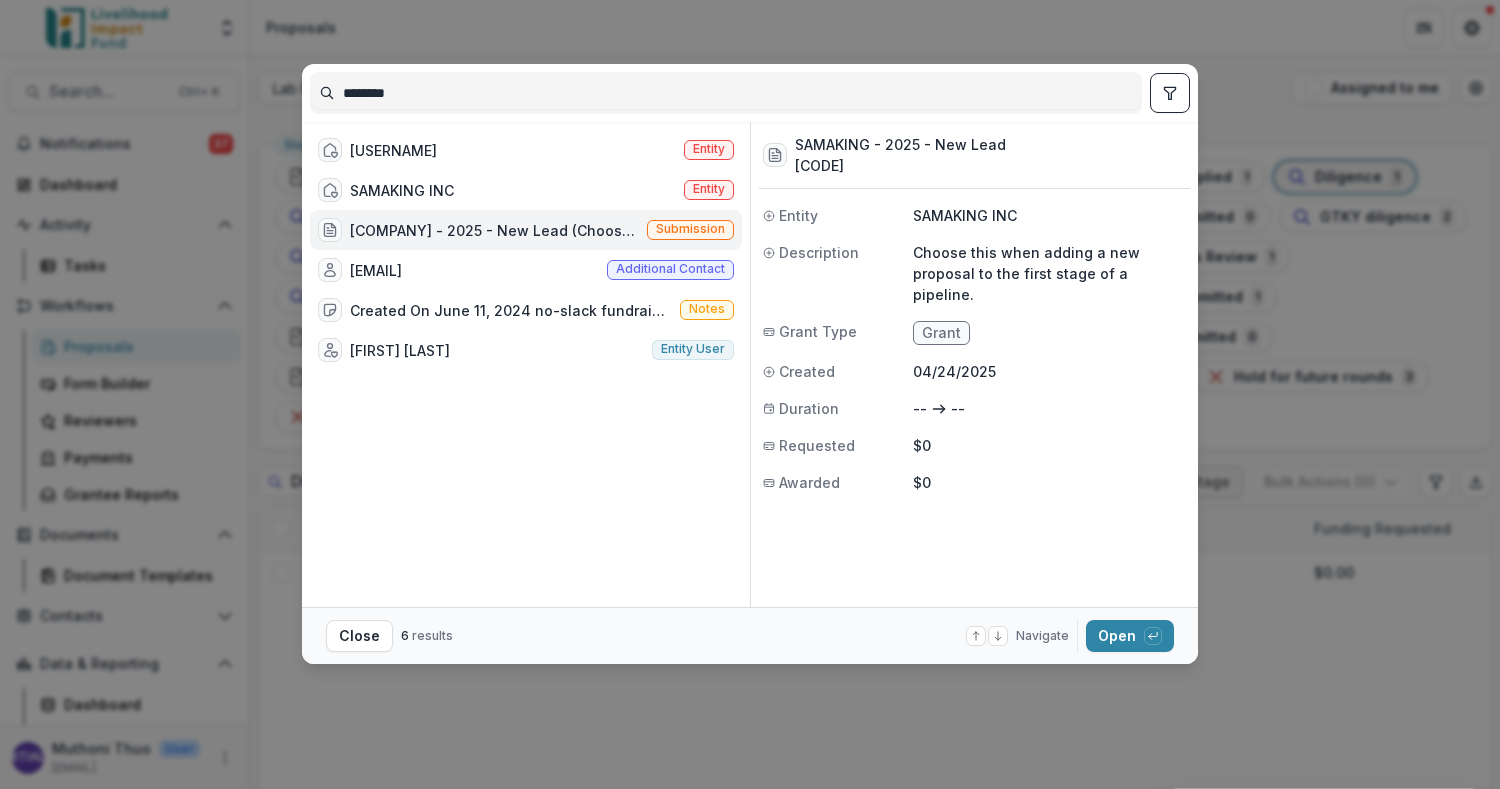 click on "Open with enter key" at bounding box center [1130, 636] 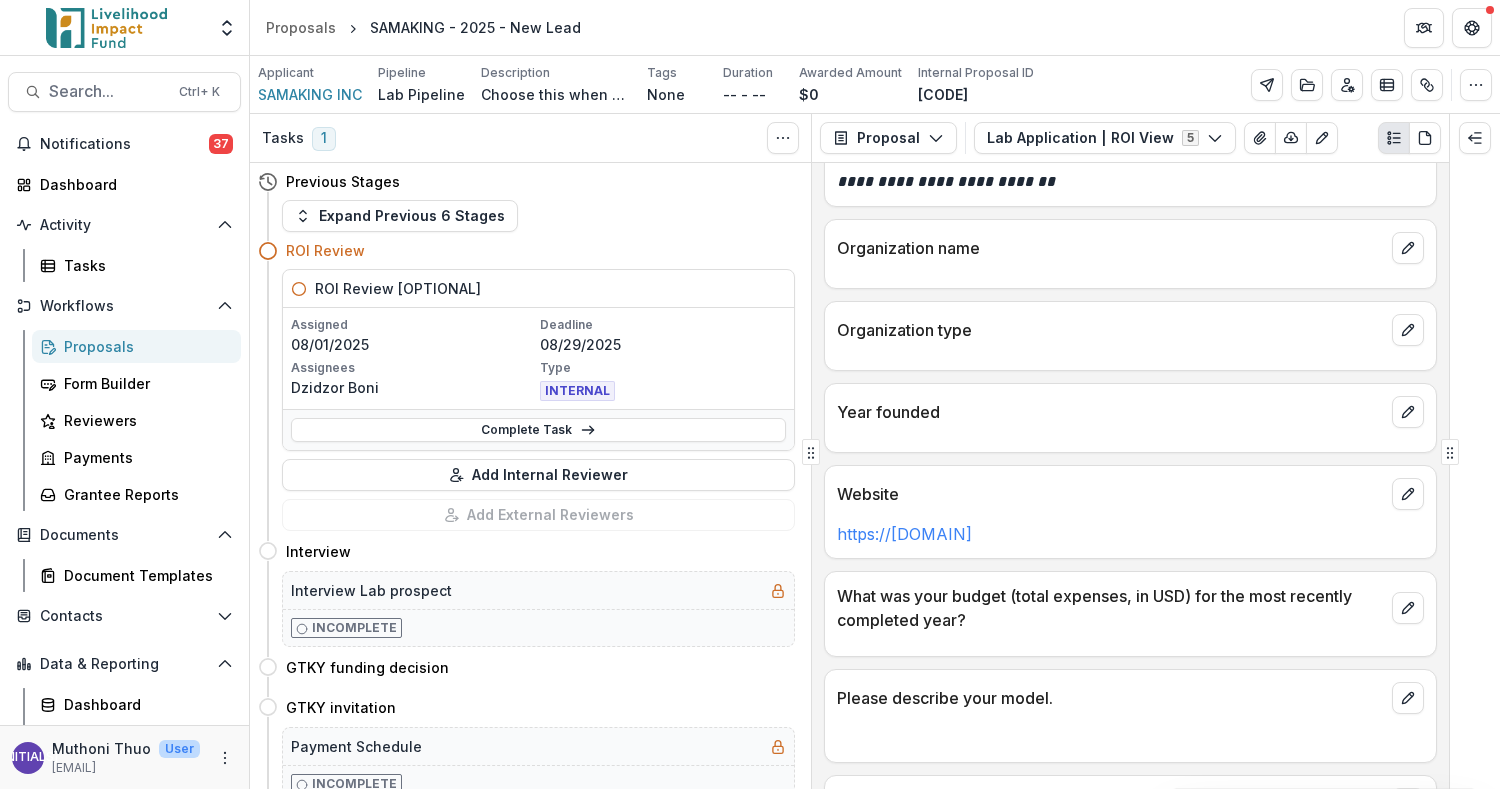 scroll, scrollTop: 0, scrollLeft: 0, axis: both 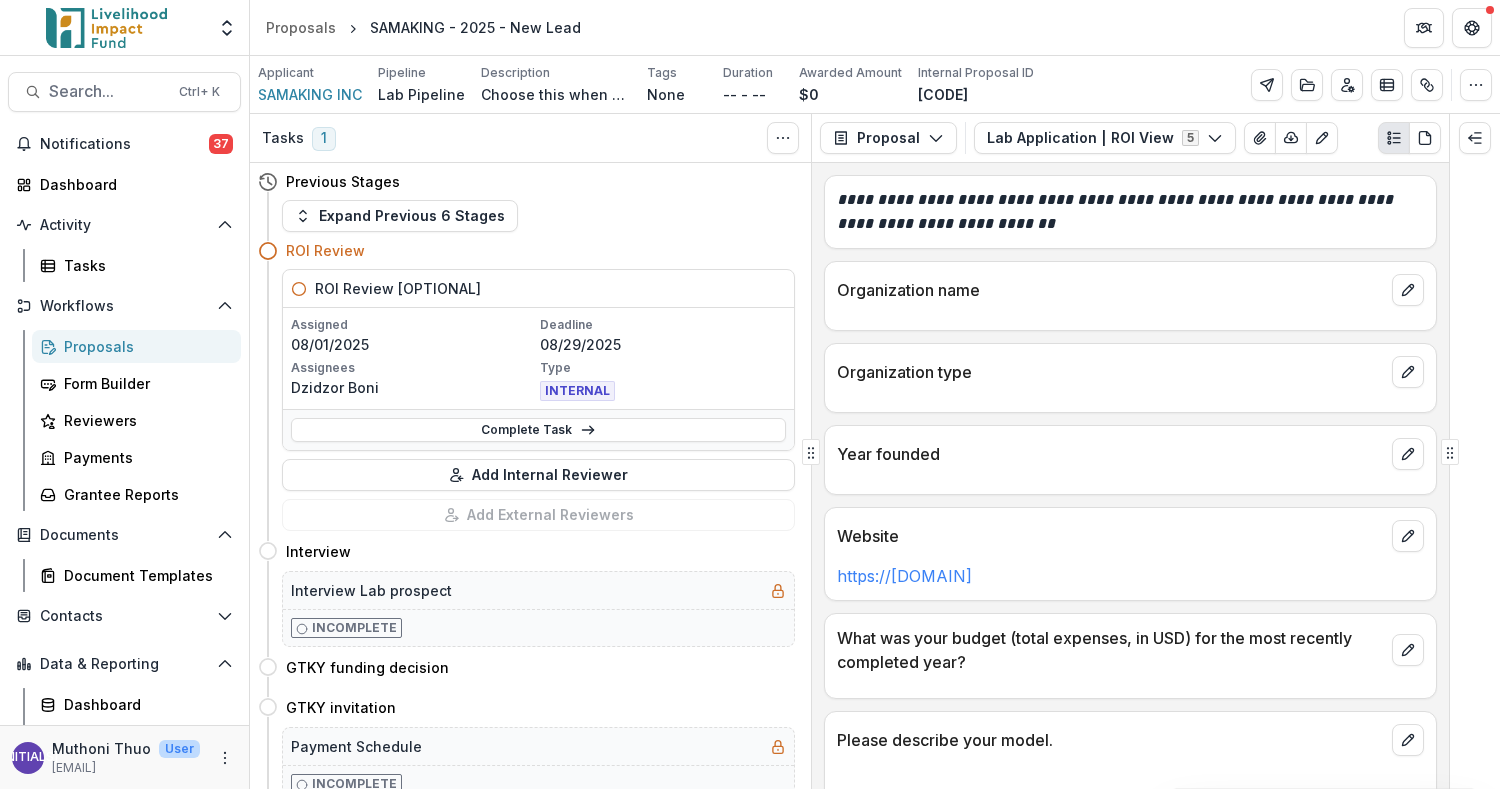 click on "Expand Previous 6 Stages" at bounding box center [400, 216] 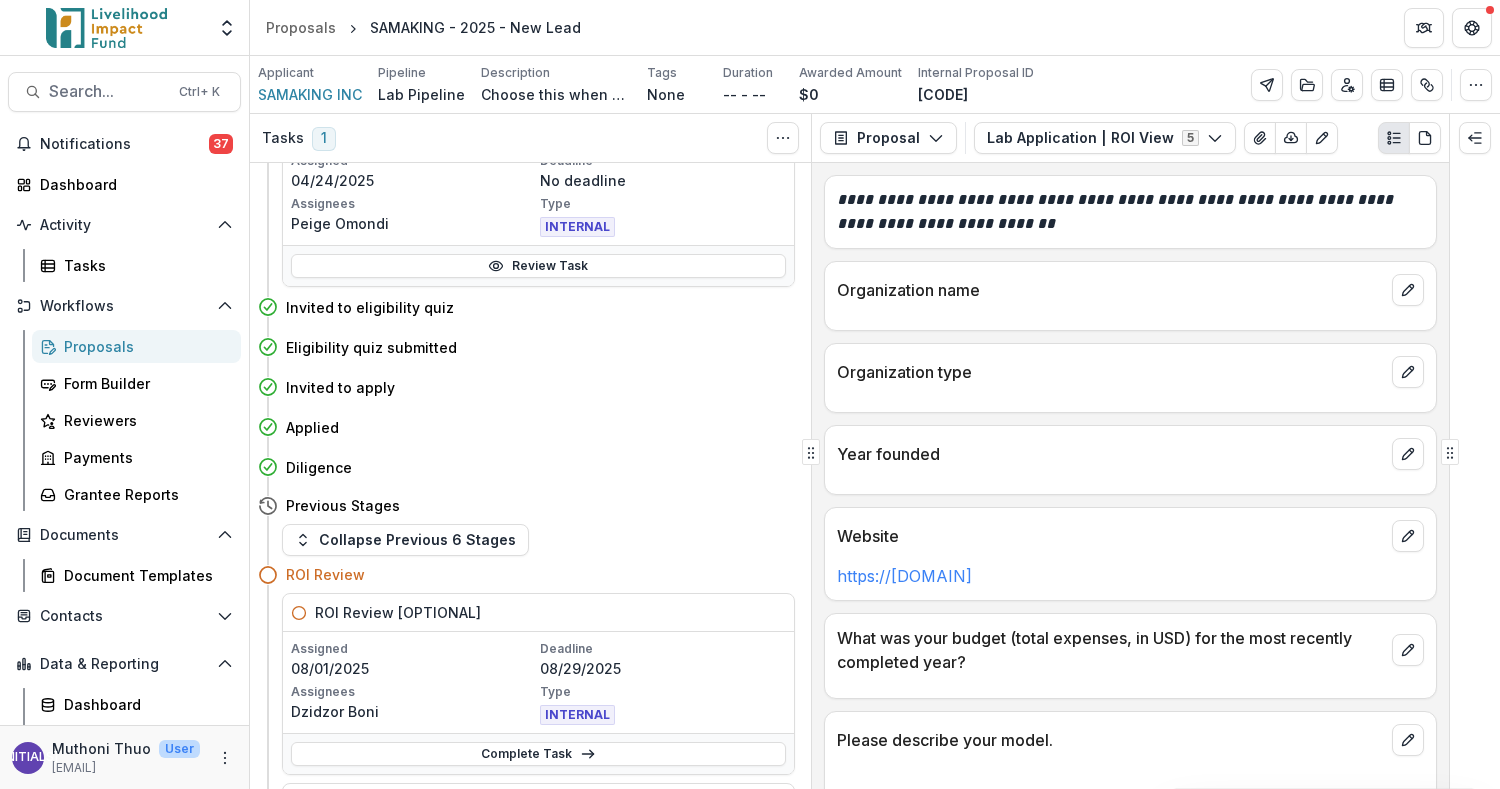 scroll, scrollTop: 266, scrollLeft: 0, axis: vertical 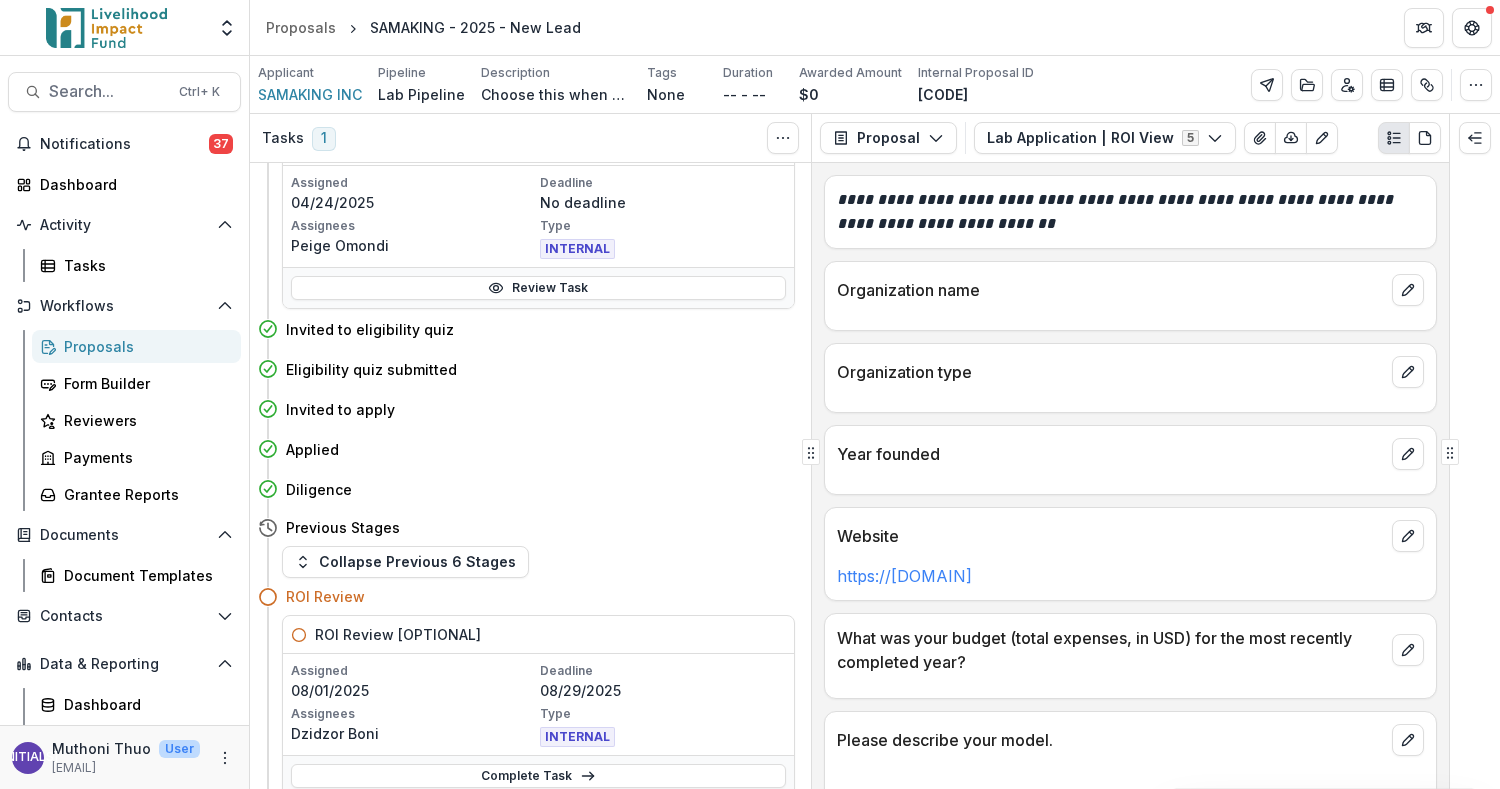 click on "Review Task" at bounding box center (538, 288) 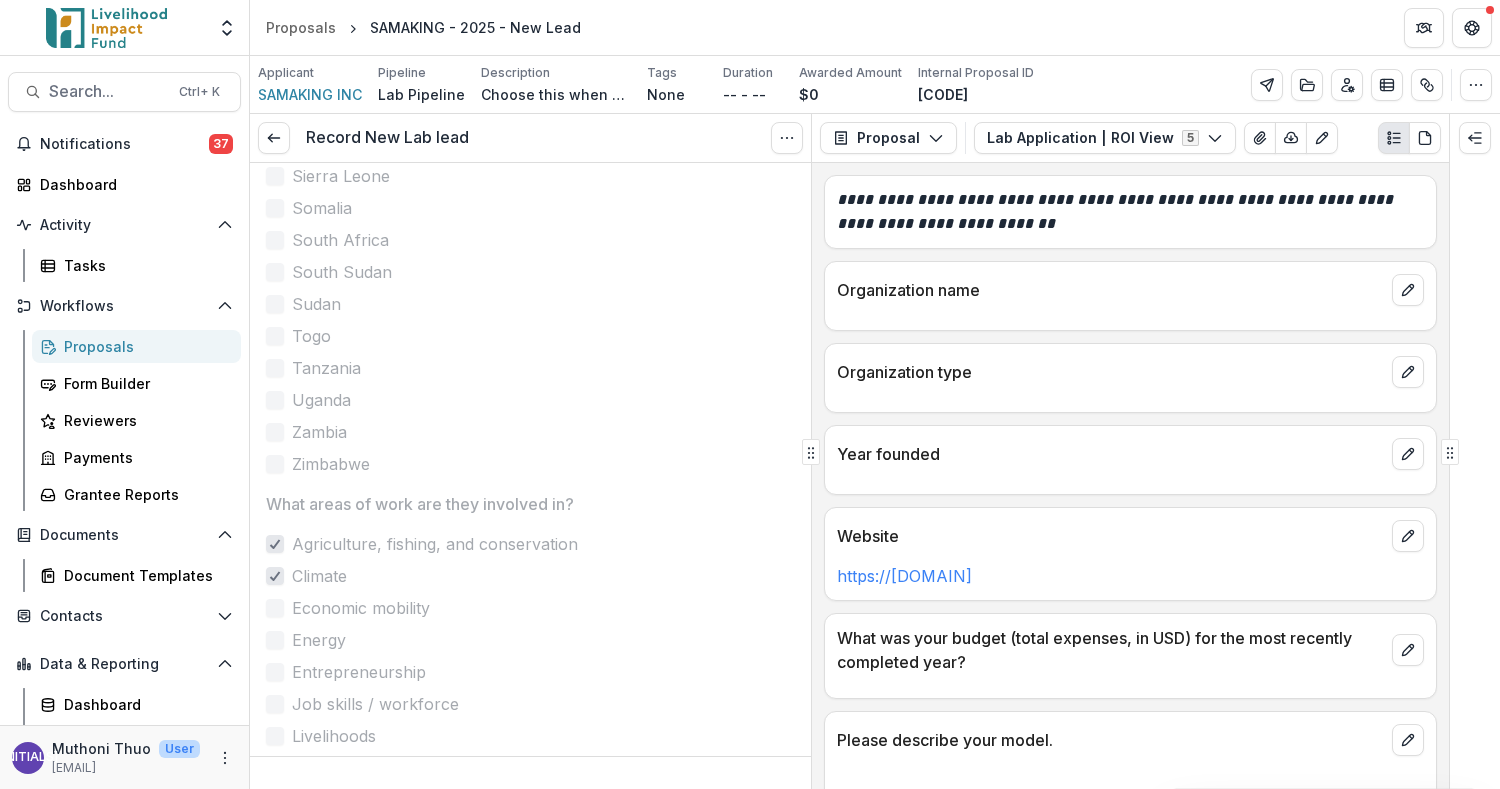 scroll, scrollTop: 2133, scrollLeft: 0, axis: vertical 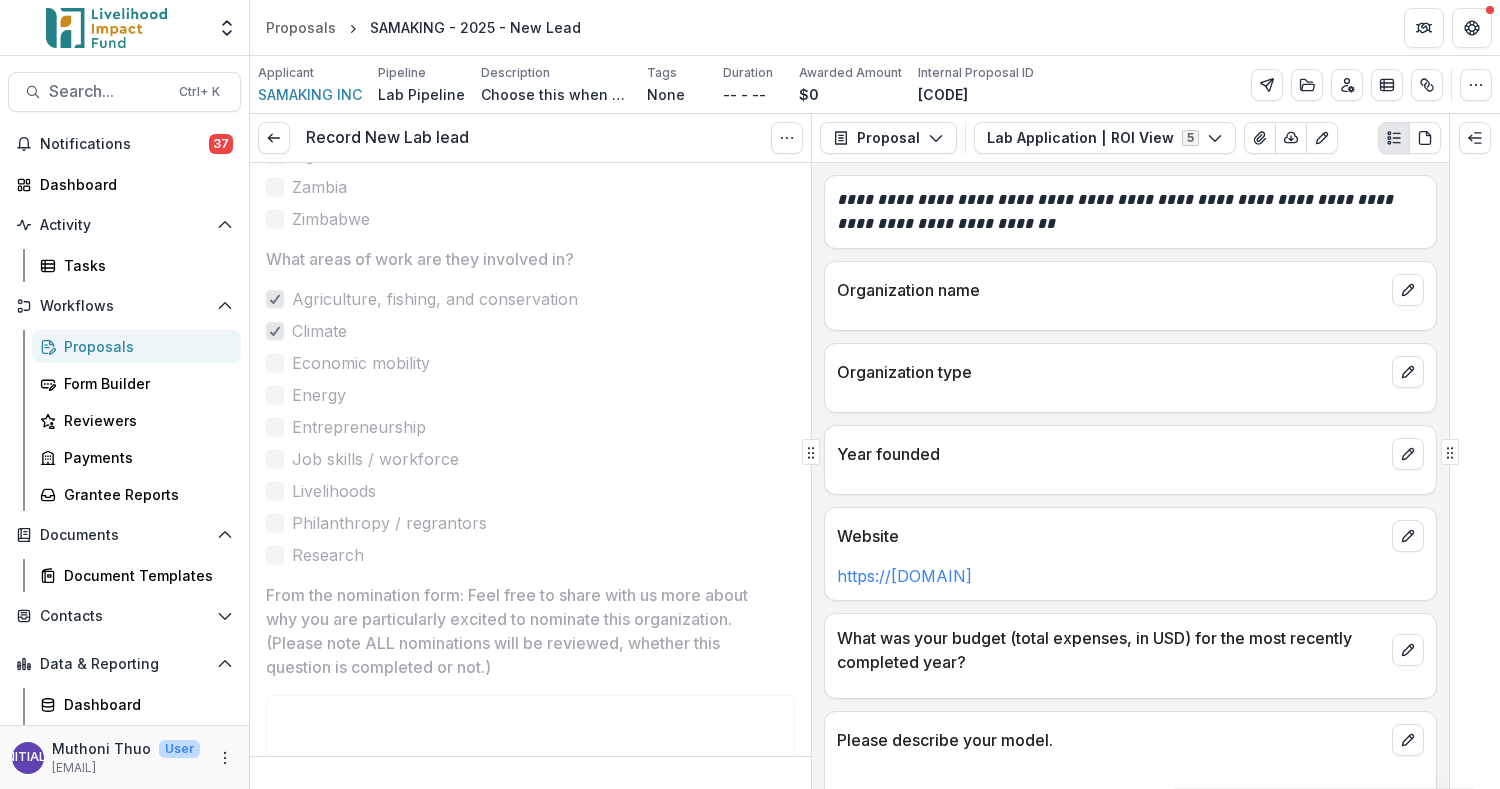 click at bounding box center [274, 138] 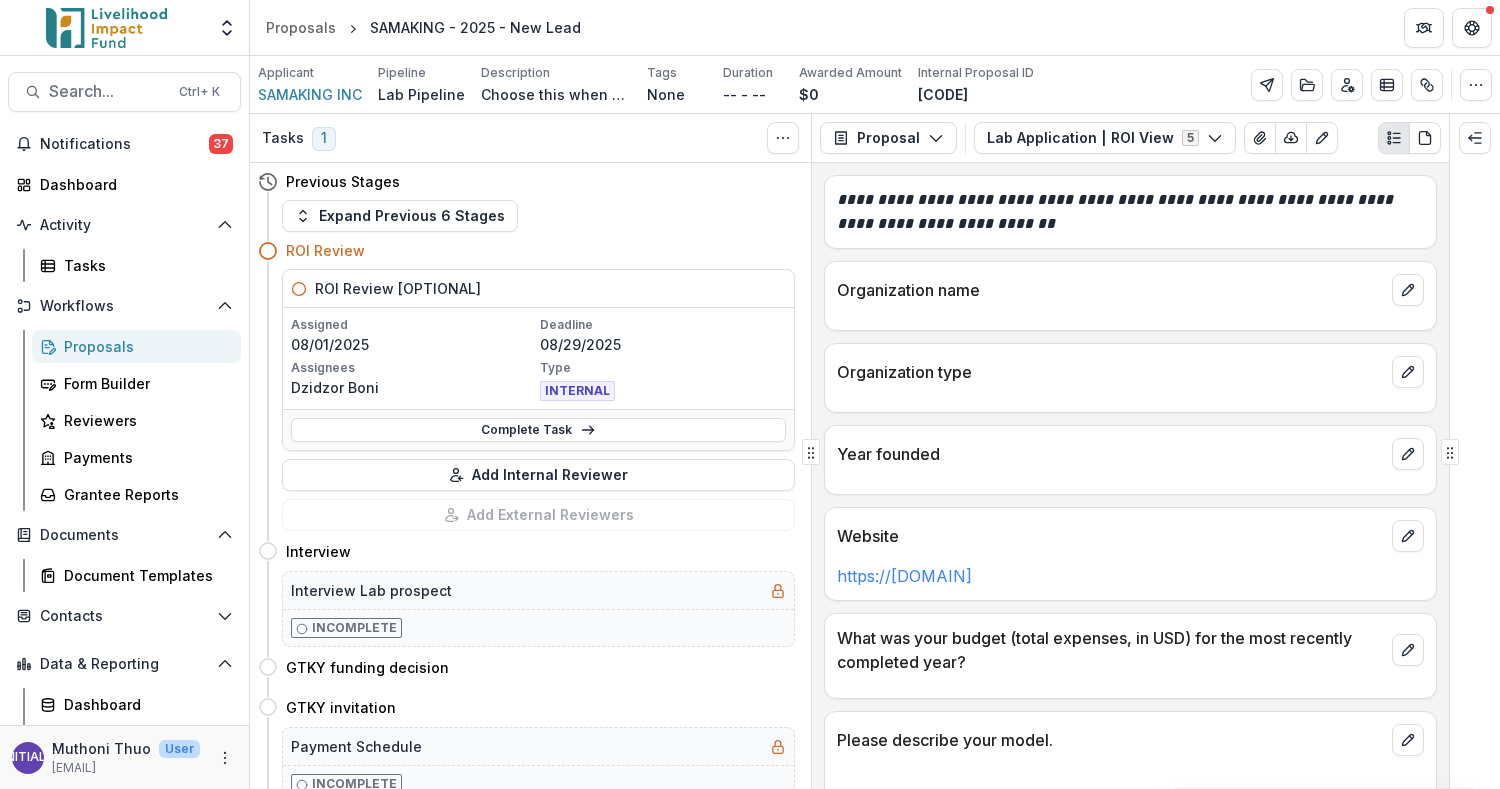 click on "Expand Previous 6 Stages" at bounding box center (400, 216) 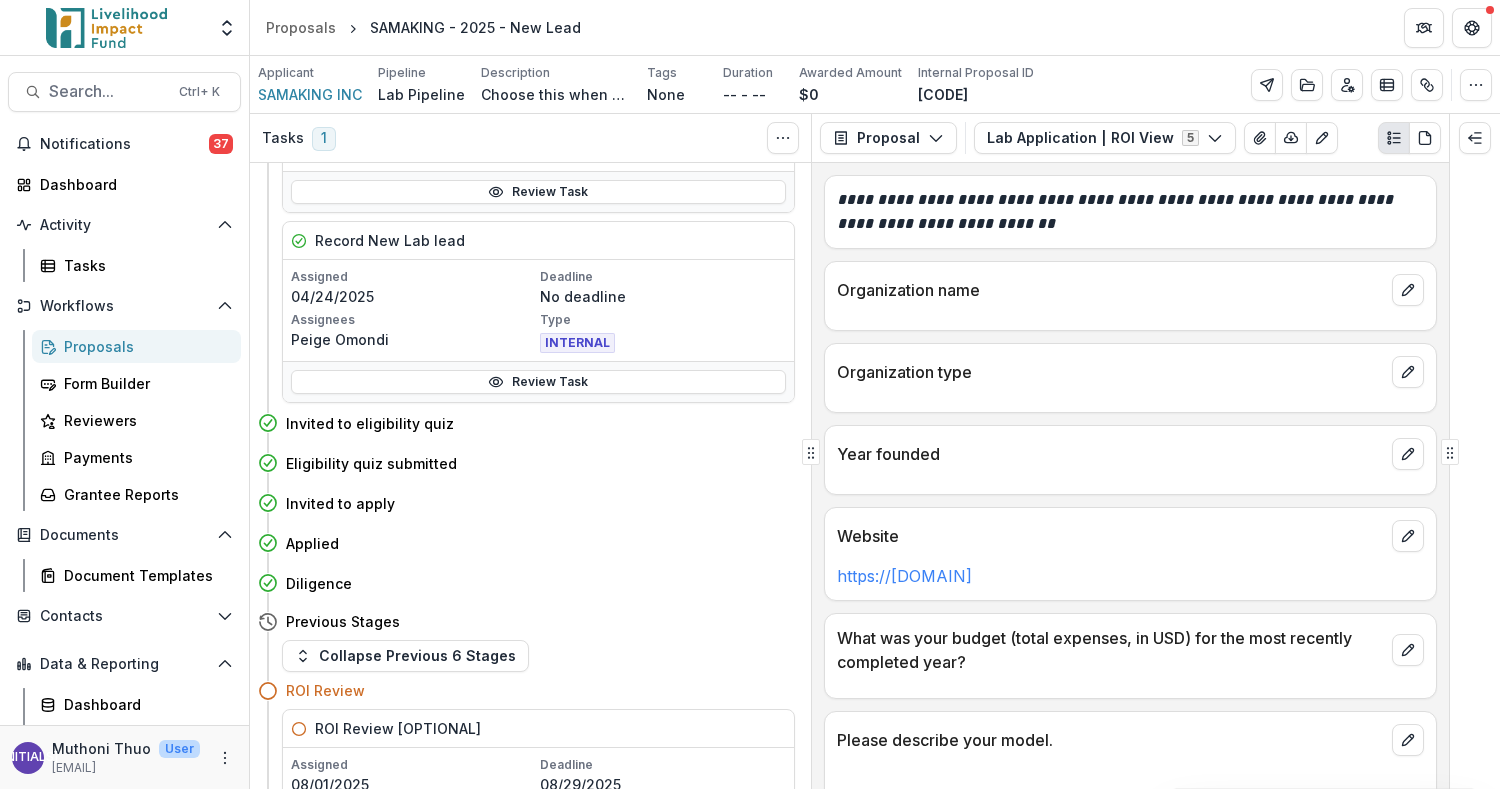 scroll, scrollTop: 266, scrollLeft: 0, axis: vertical 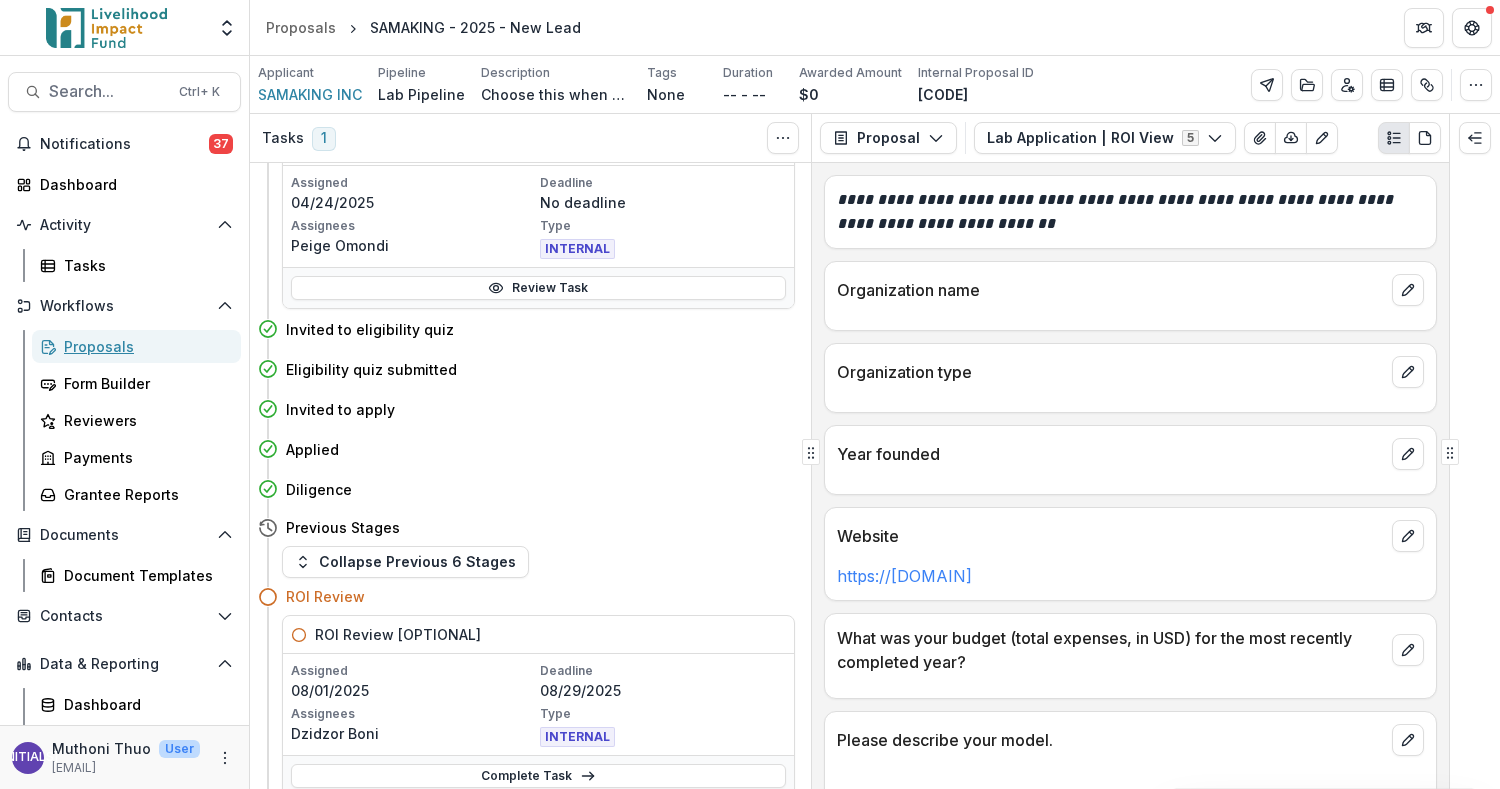 click on "Proposals" at bounding box center [144, 346] 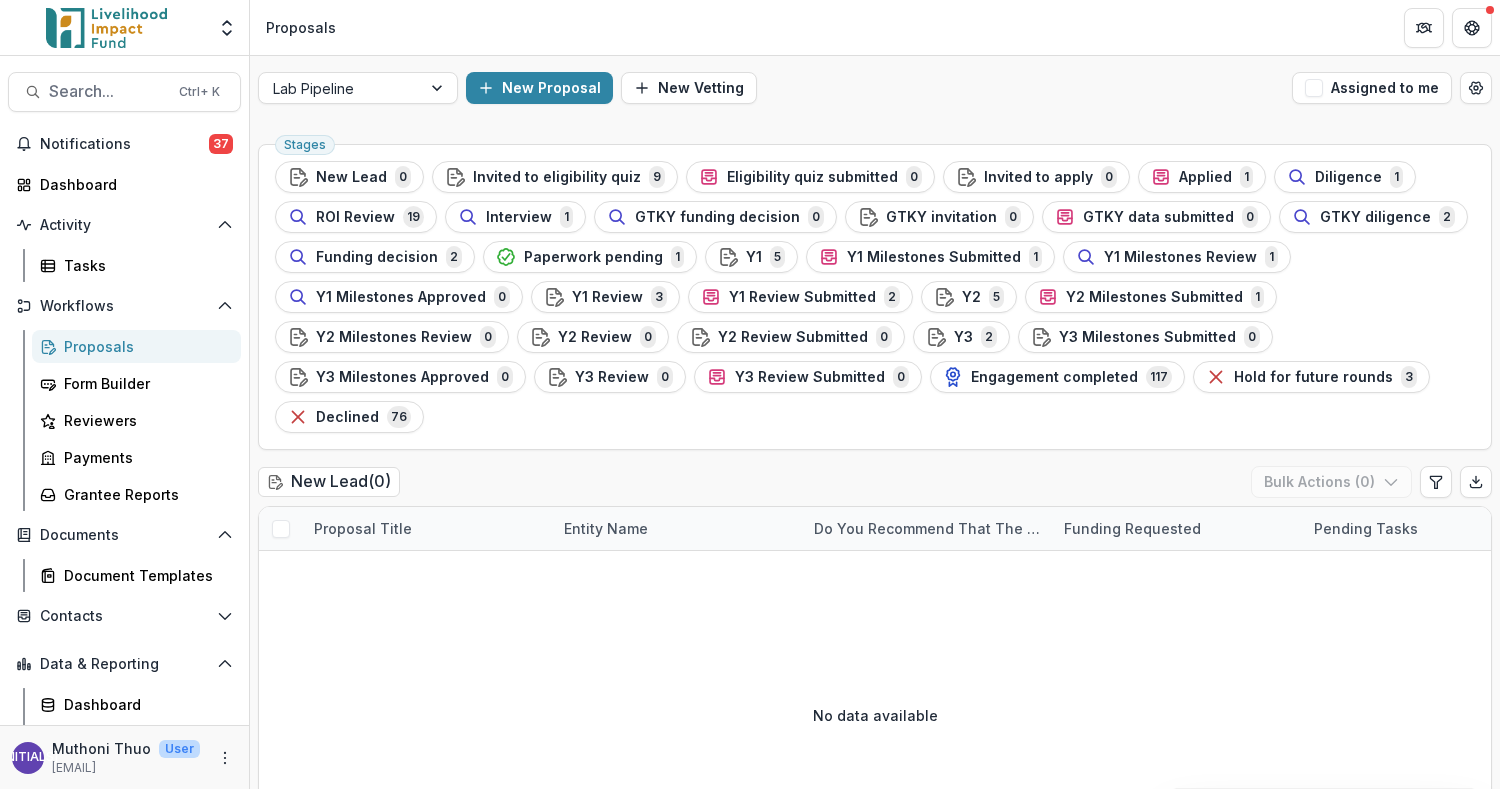 click 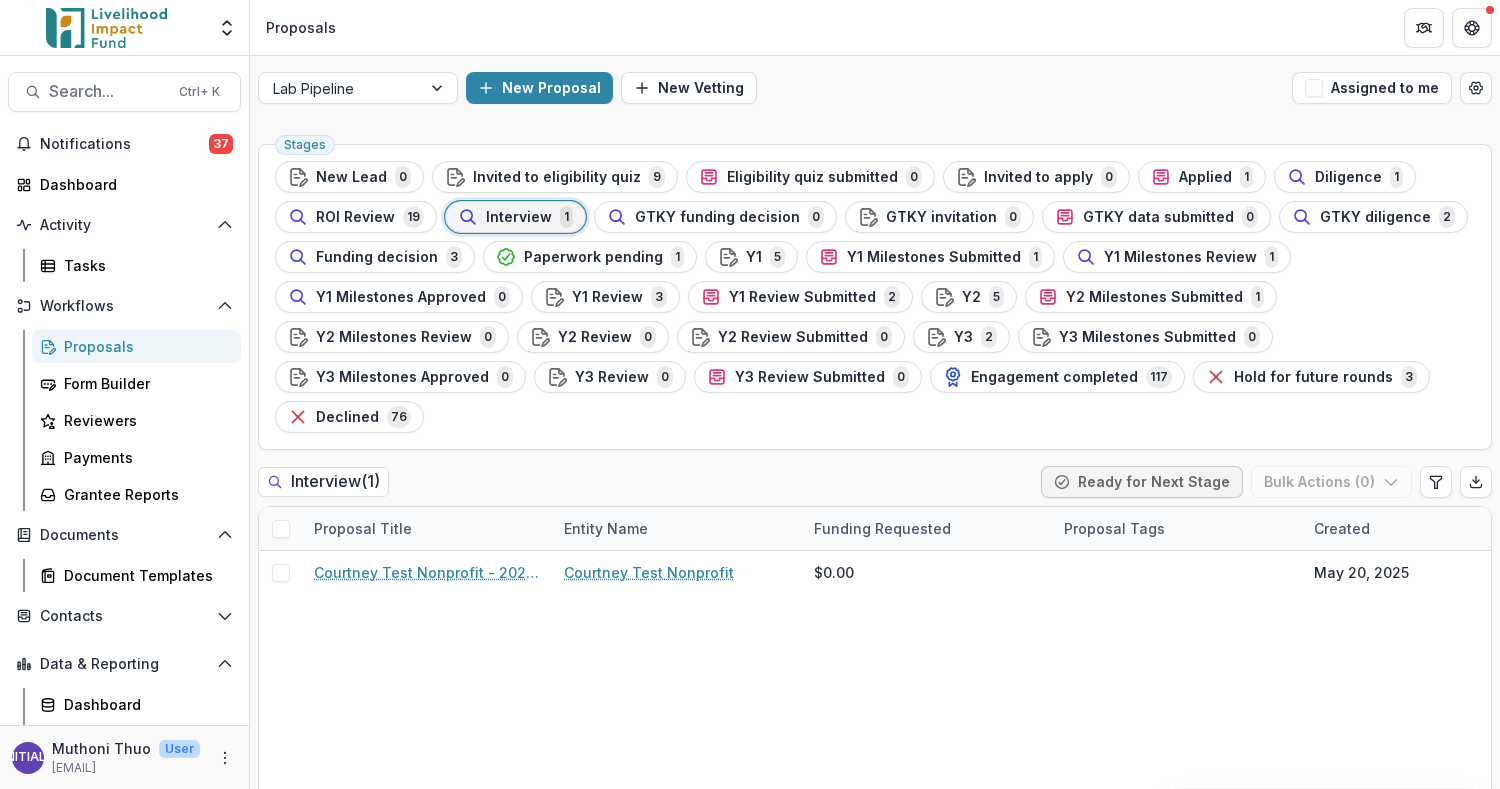 click on "Paperwork pending 1" at bounding box center [590, 257] 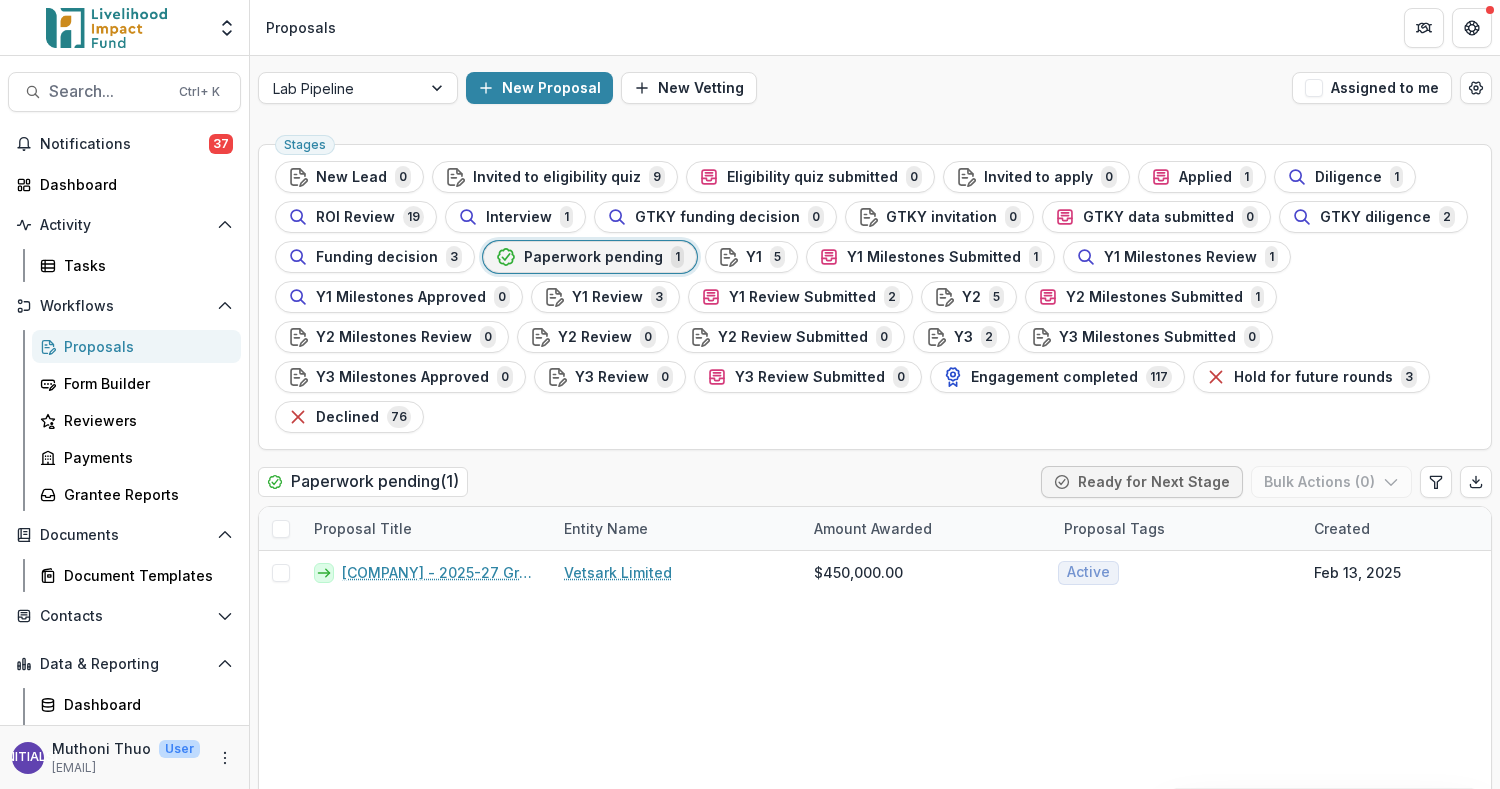 click on "[COMPANY] - 2025-27 Grant" at bounding box center (427, 572) 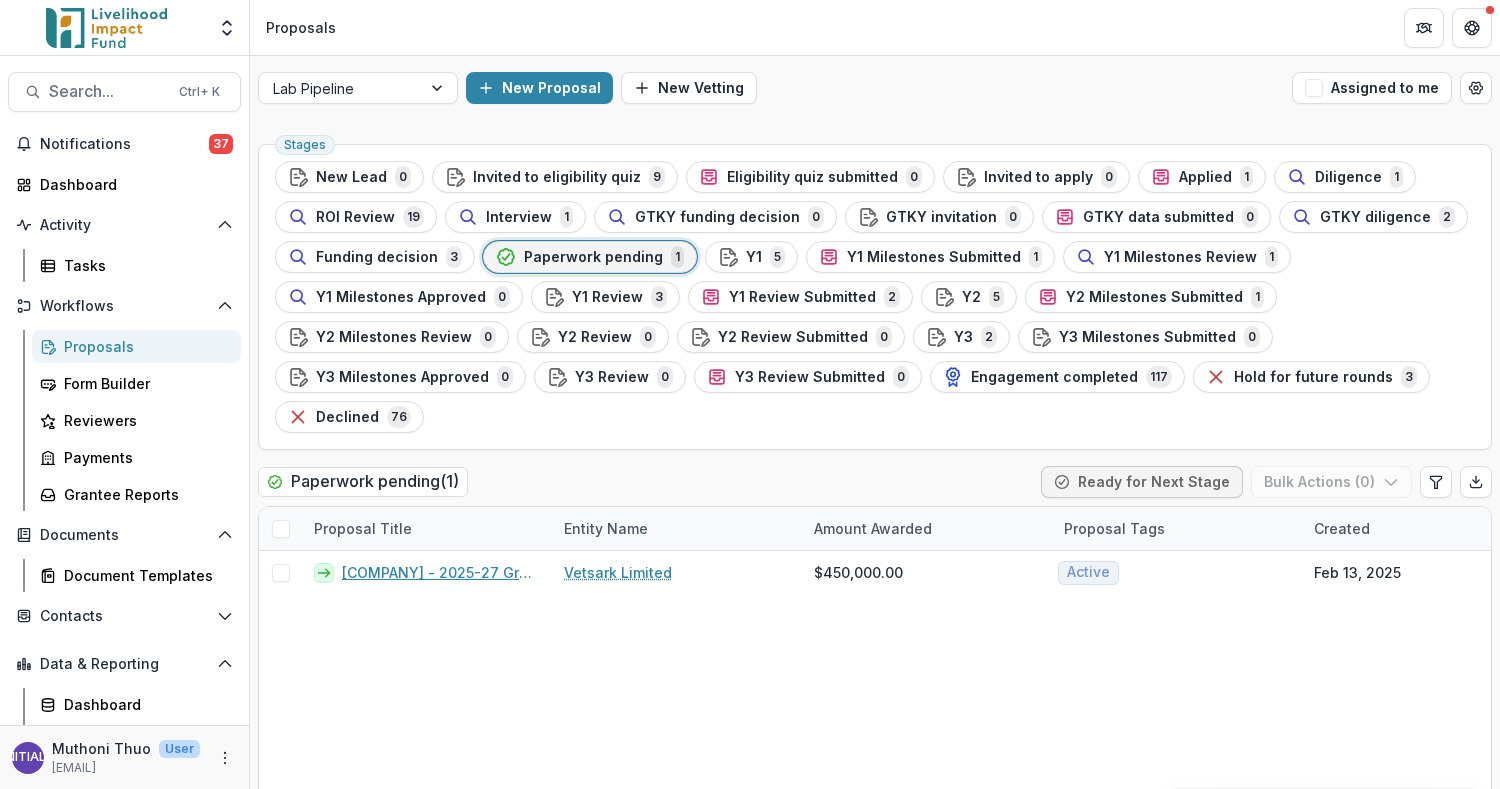 click on "[COMPANY] - 2025-27 Grant" at bounding box center (441, 572) 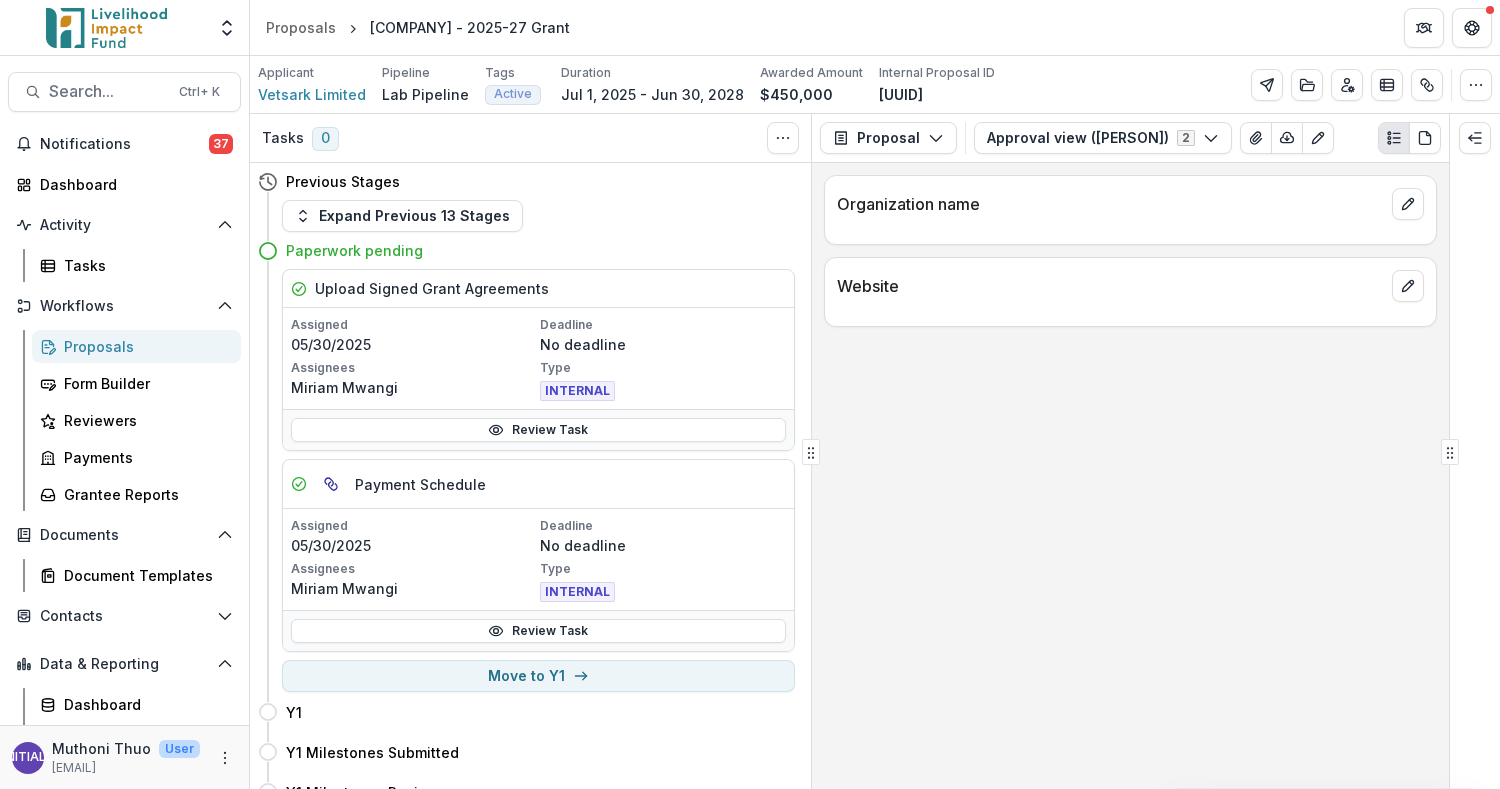click on "Move to Y1" at bounding box center (538, 676) 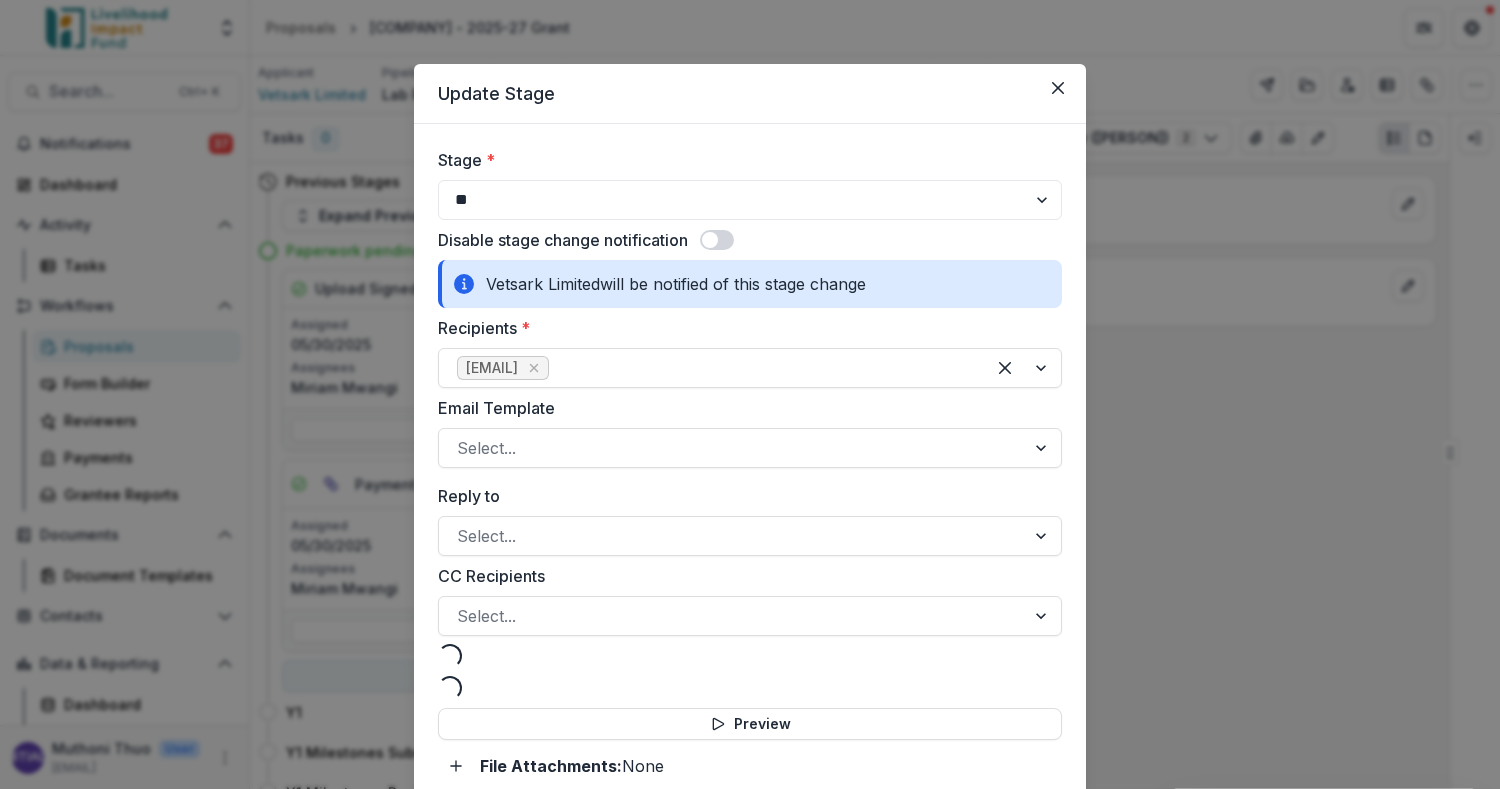 select on "**********" 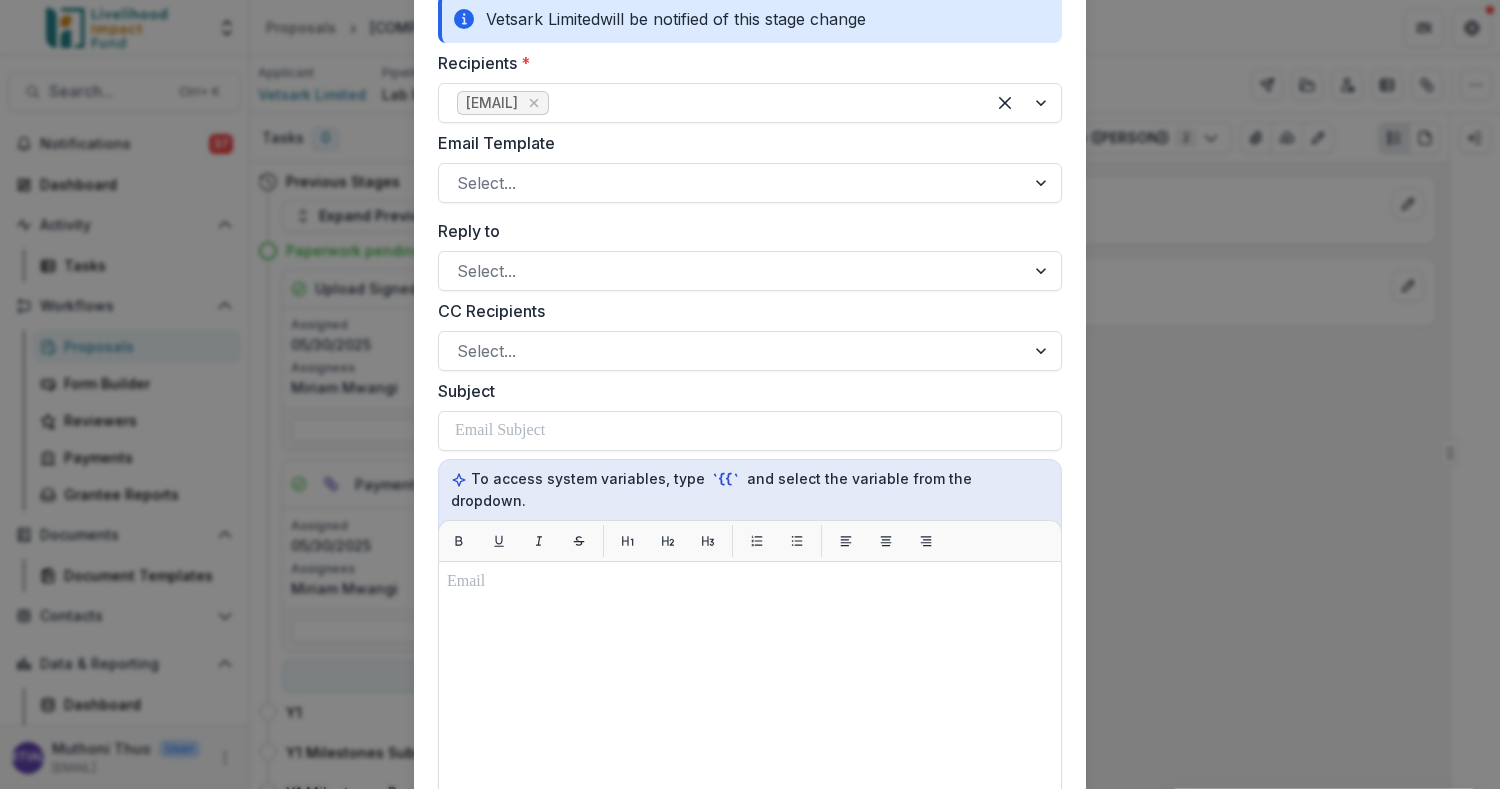 scroll, scrollTop: 266, scrollLeft: 0, axis: vertical 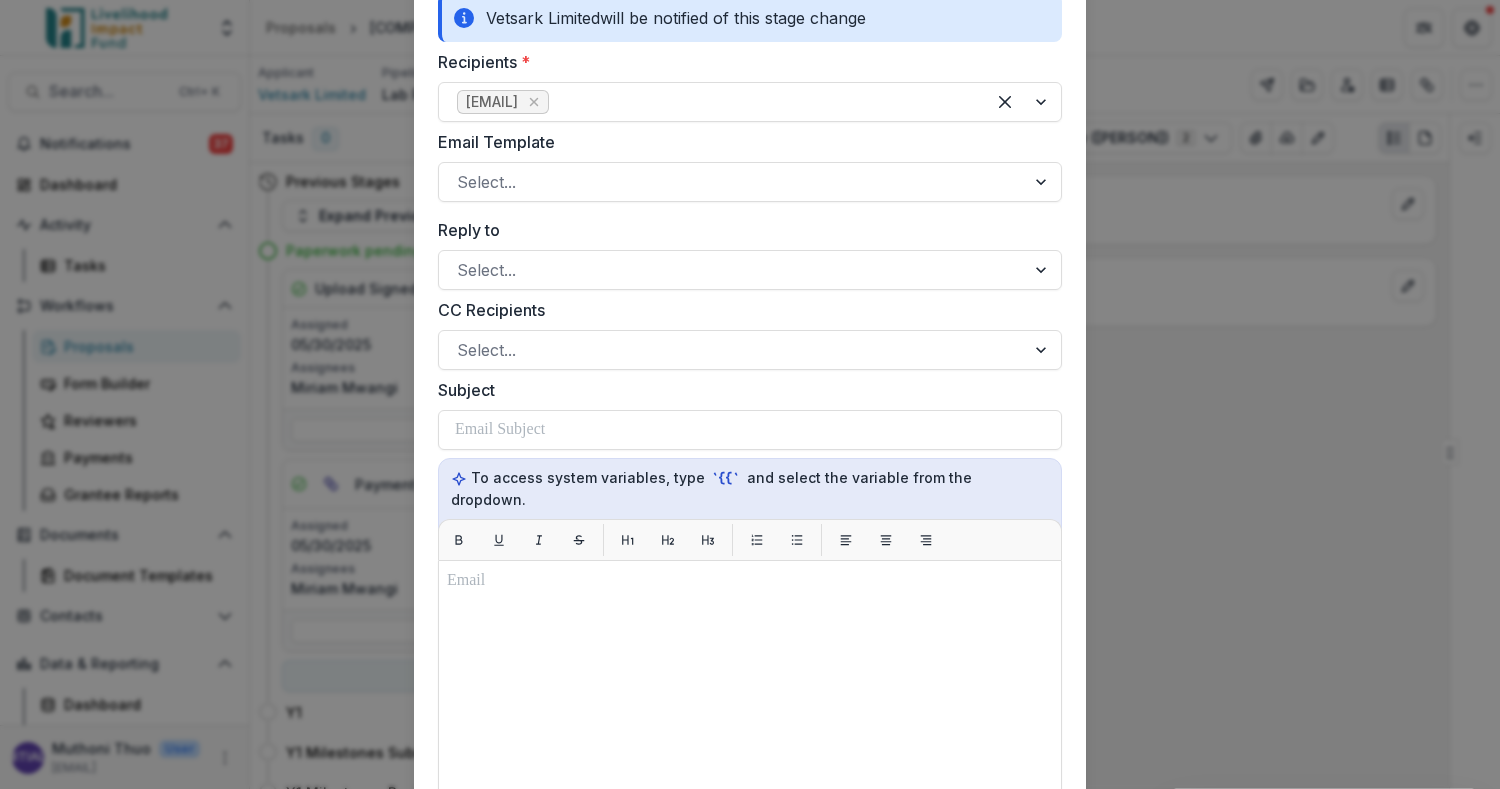 click at bounding box center (732, 182) 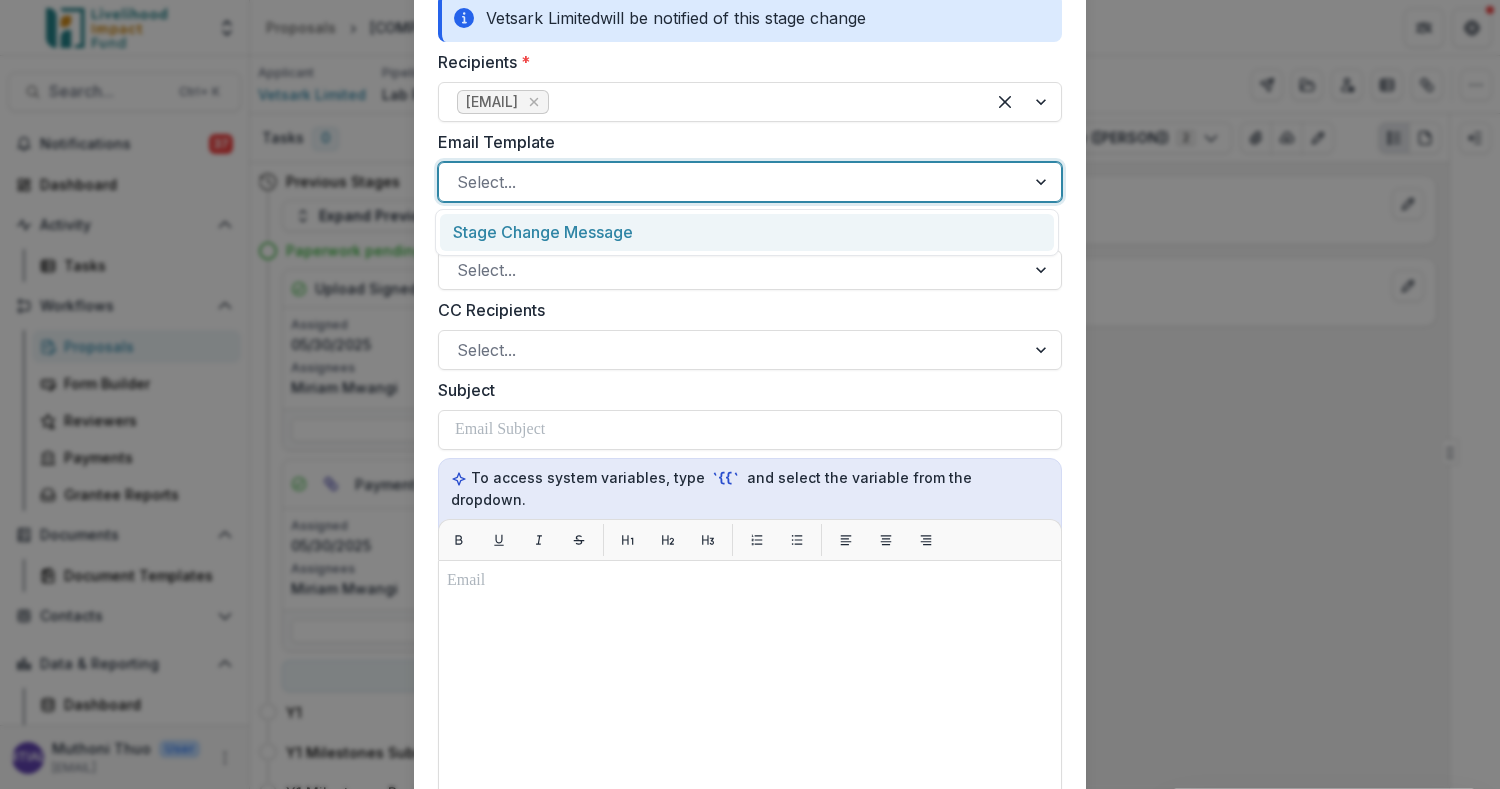 click on "Stage Change Message" at bounding box center (747, 232) 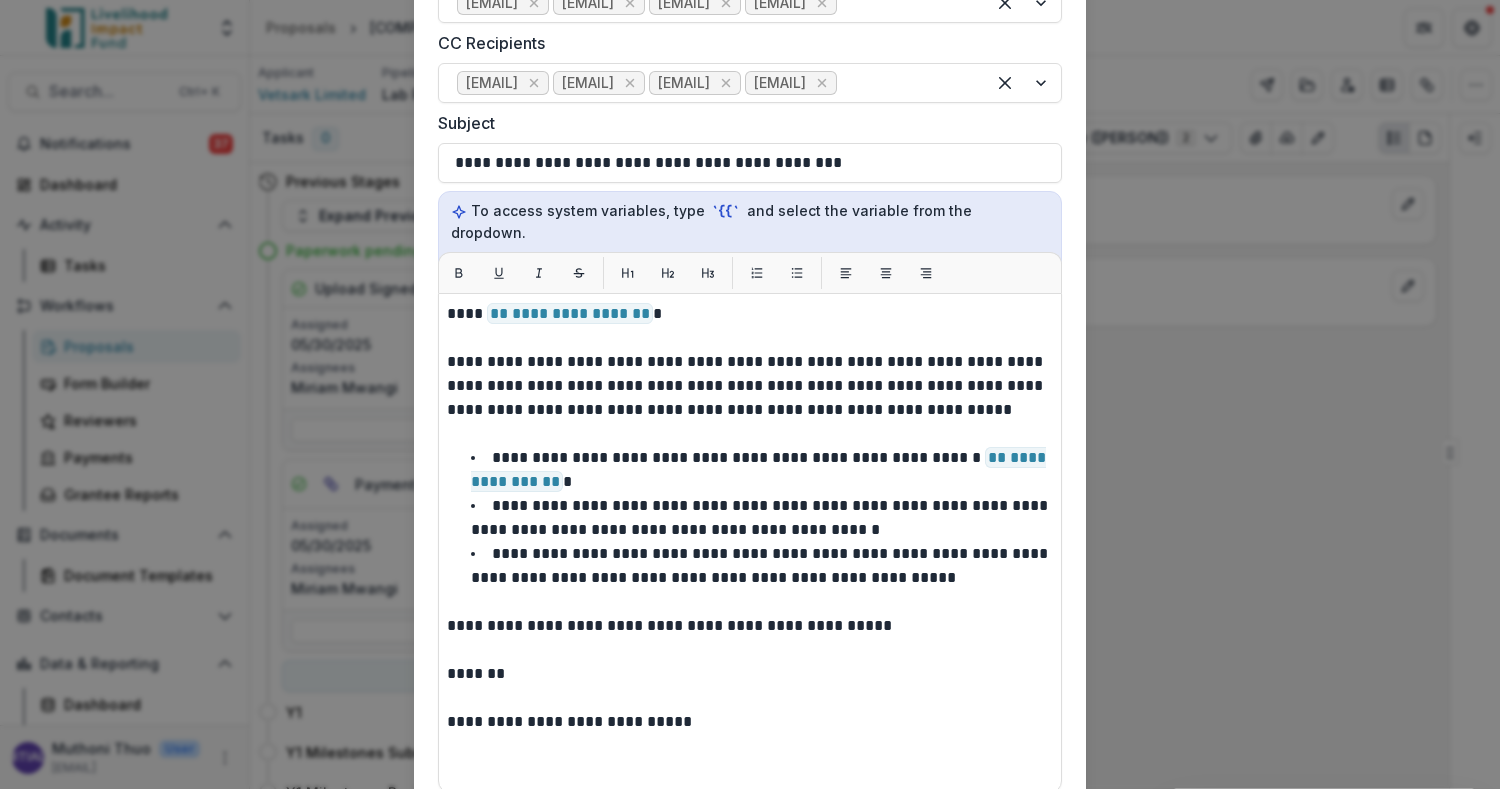scroll, scrollTop: 1014, scrollLeft: 0, axis: vertical 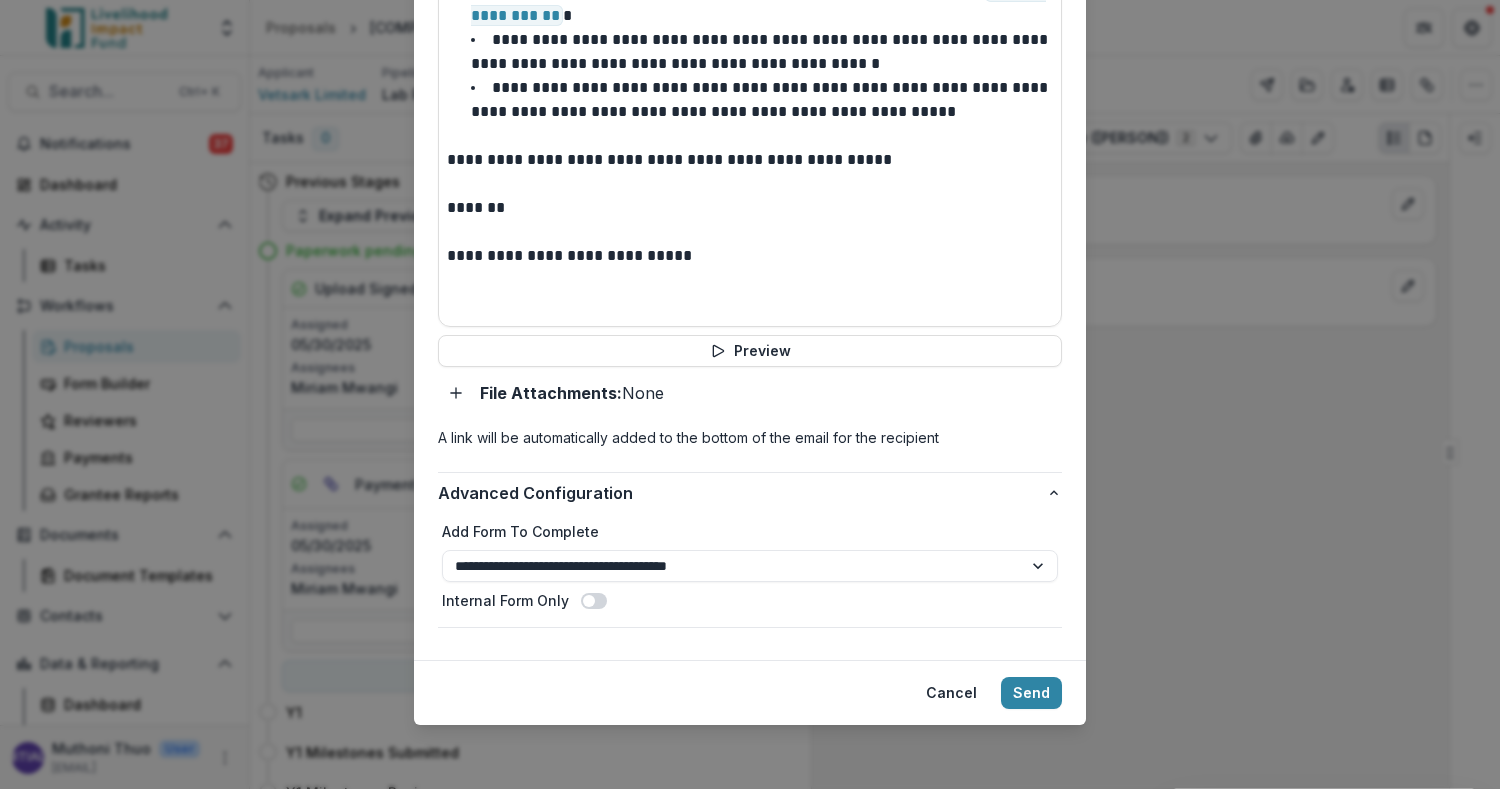 click on "Send" at bounding box center (1031, 693) 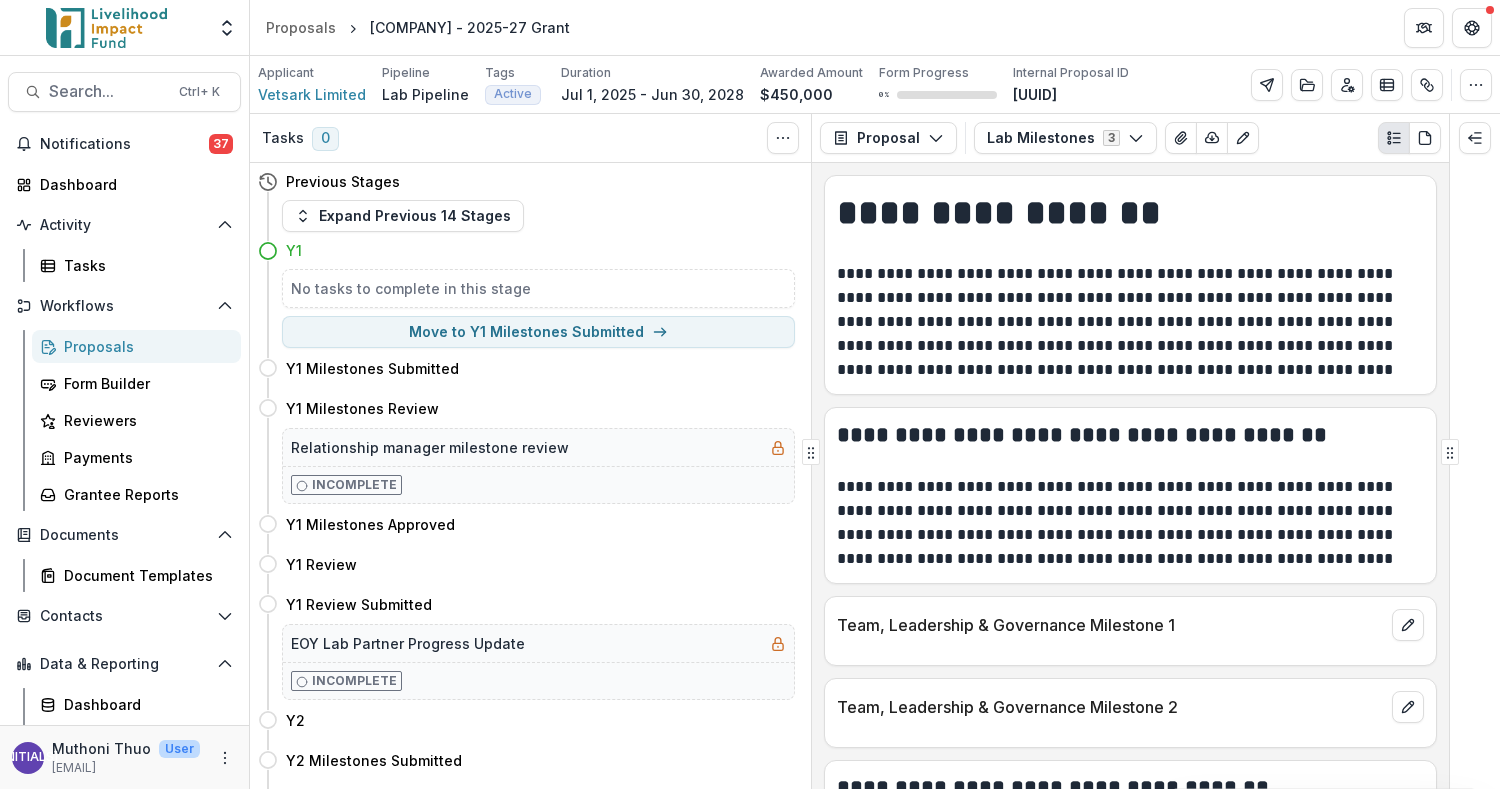 click on "**********" at bounding box center (1128, 322) 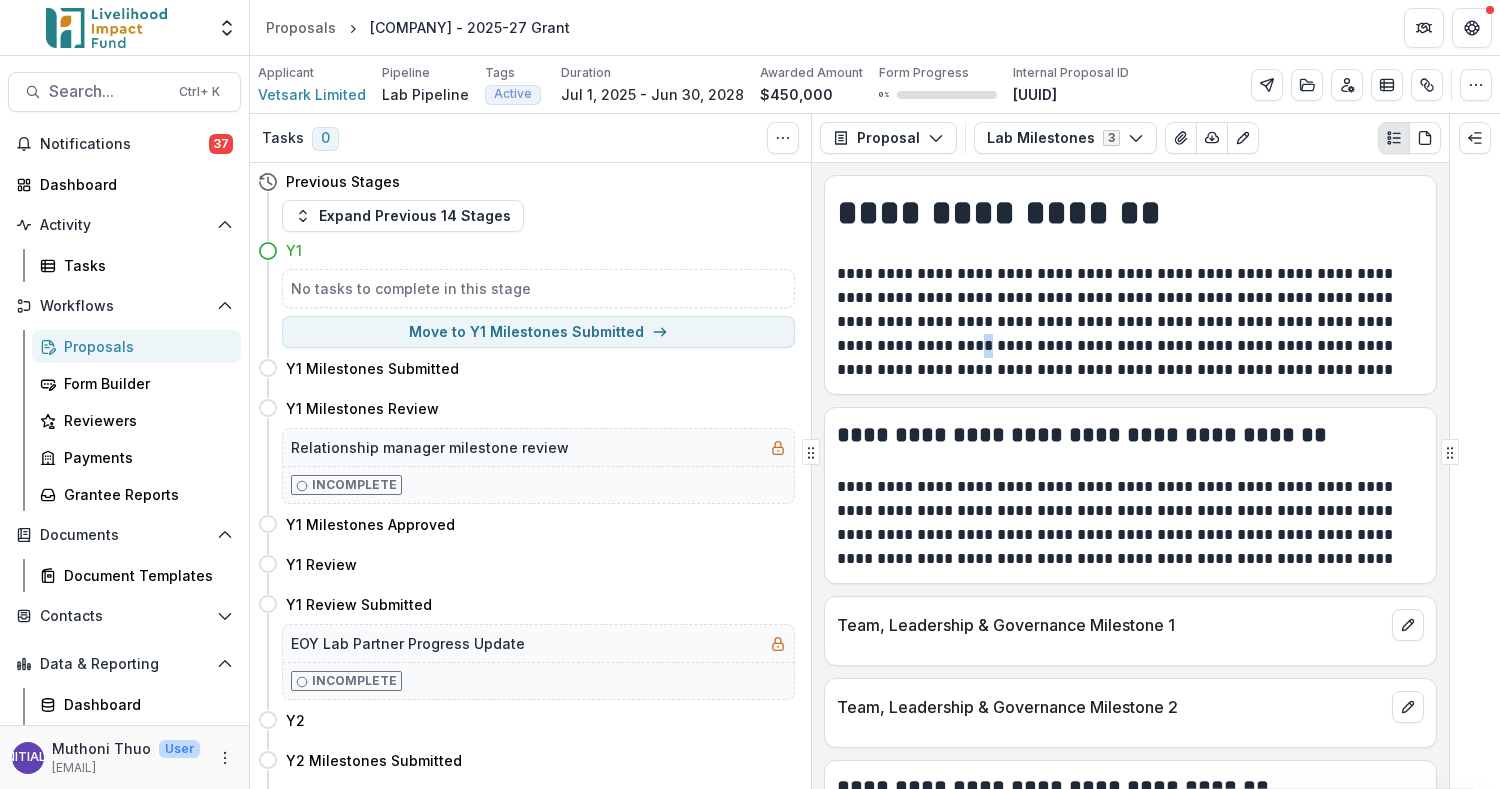 click on "Proposals" at bounding box center [301, 27] 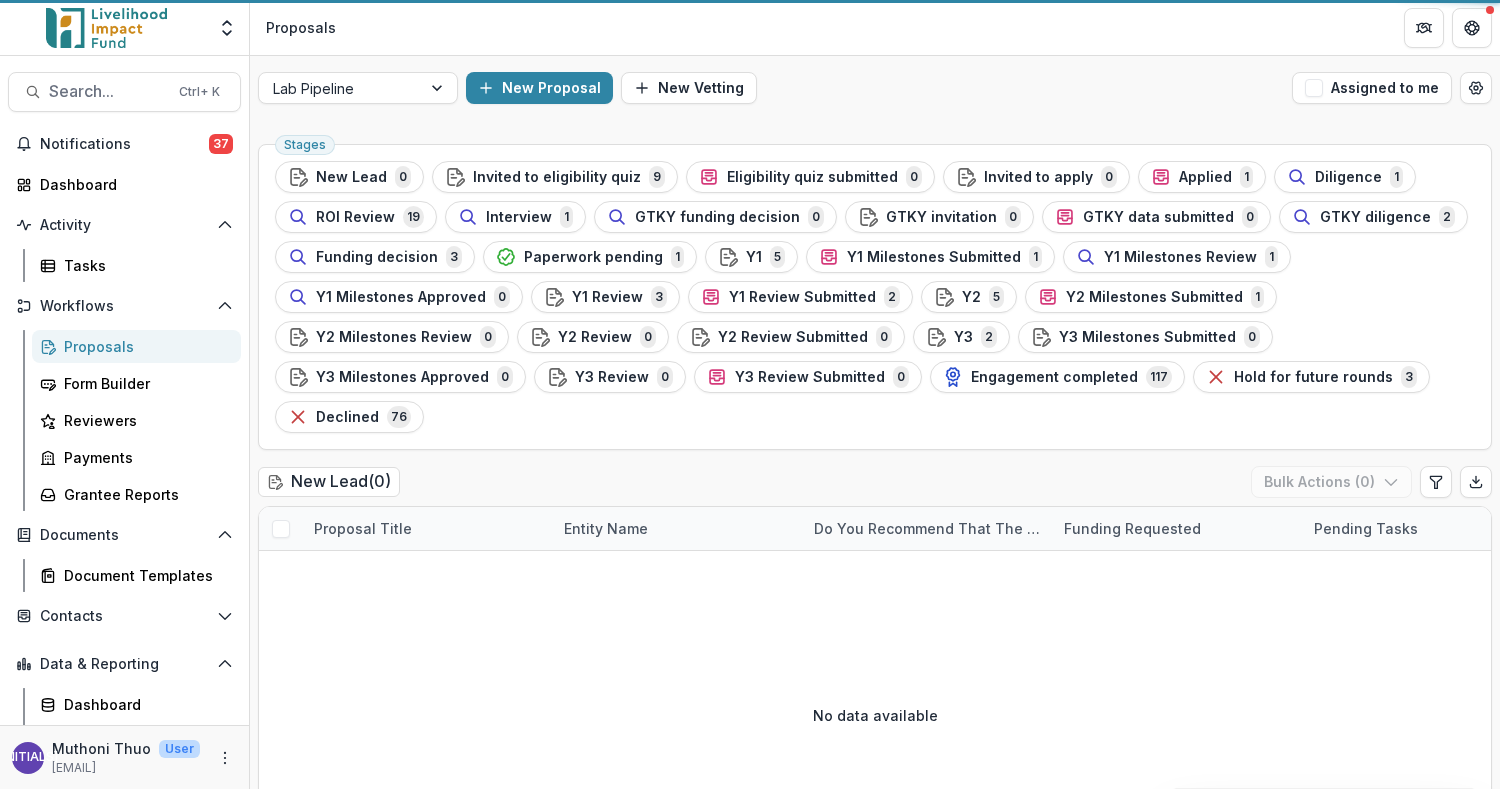 click 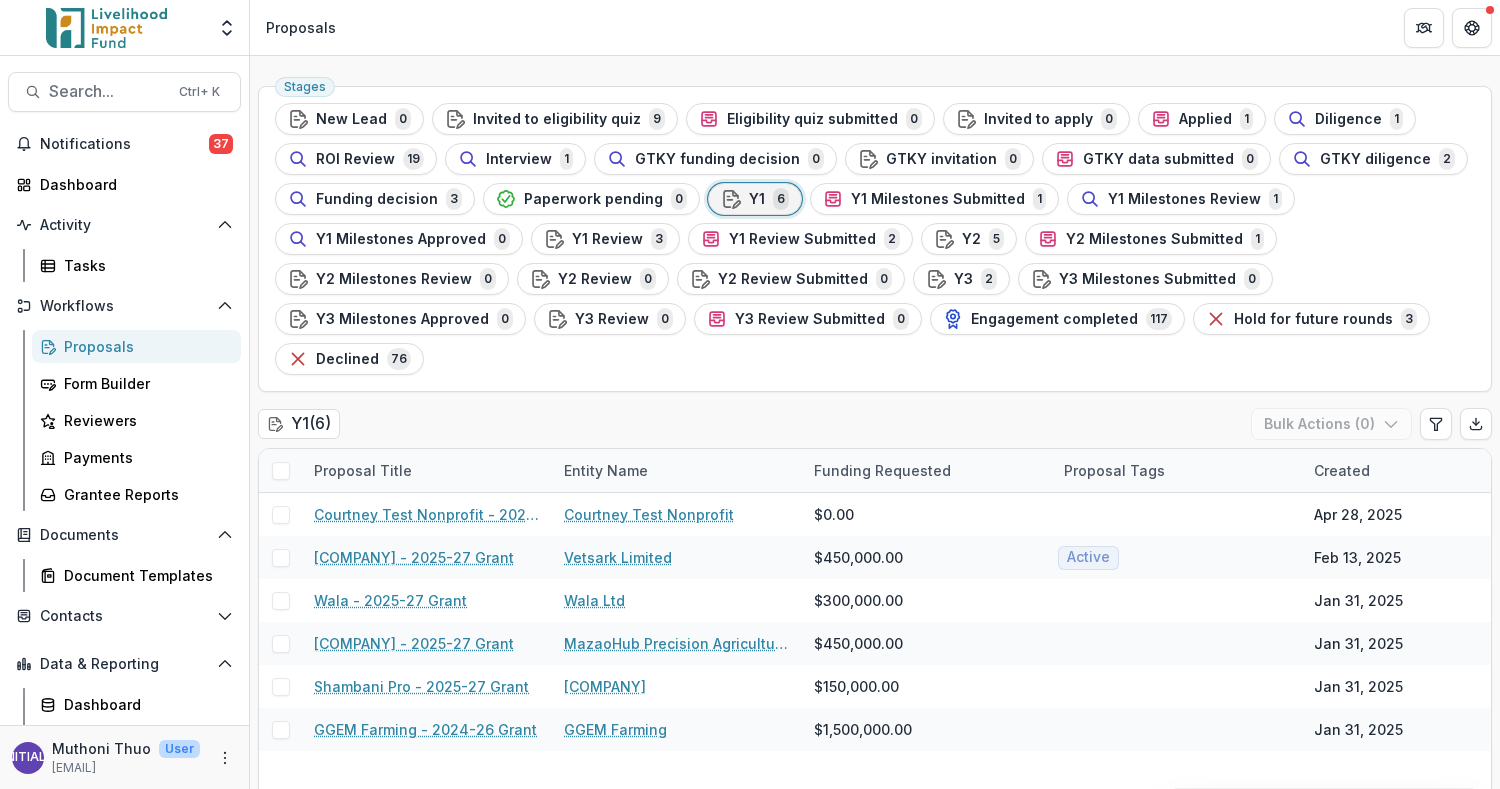 scroll, scrollTop: 82, scrollLeft: 0, axis: vertical 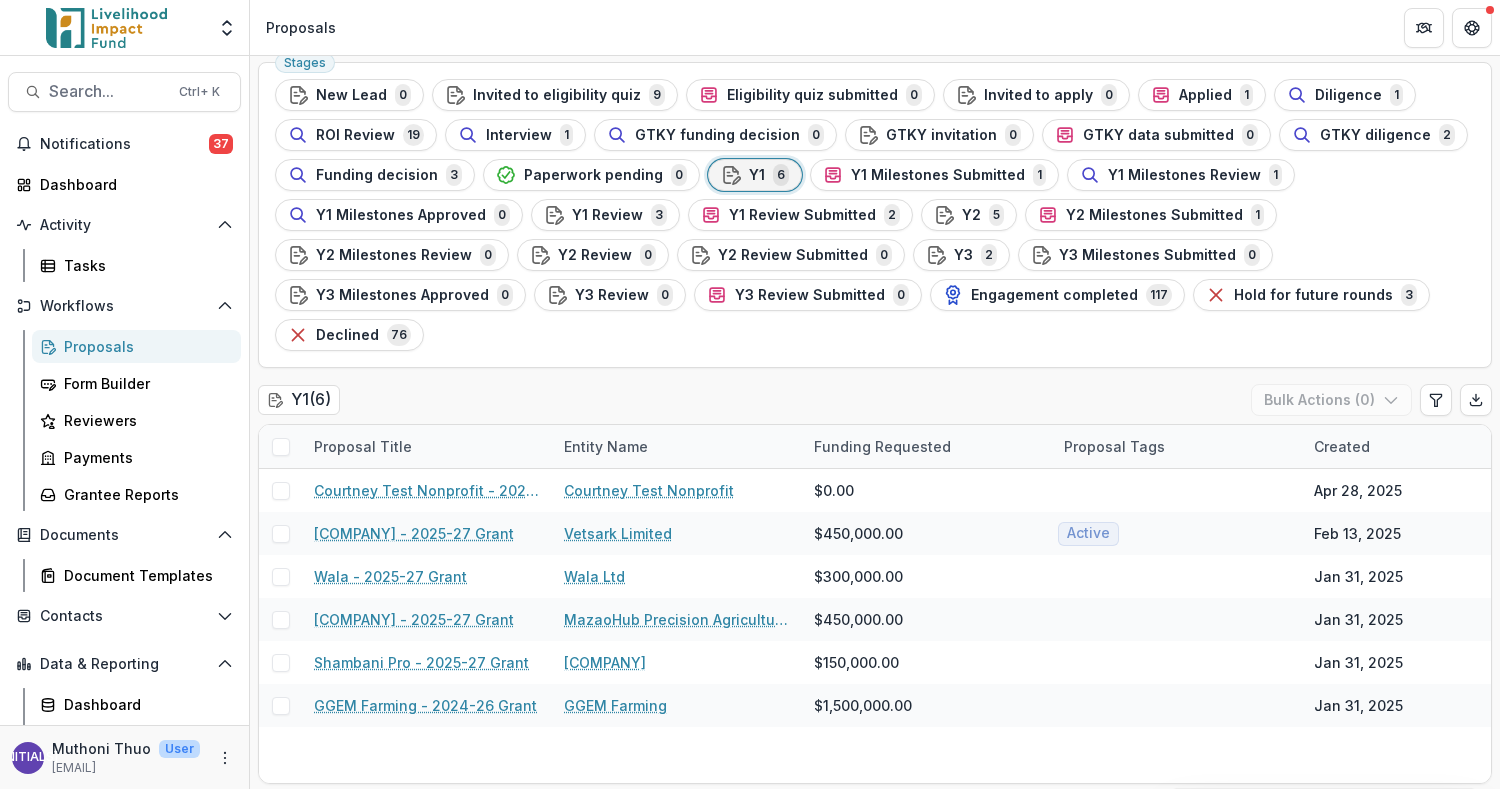 click on "GTKY diligence" at bounding box center (1375, 135) 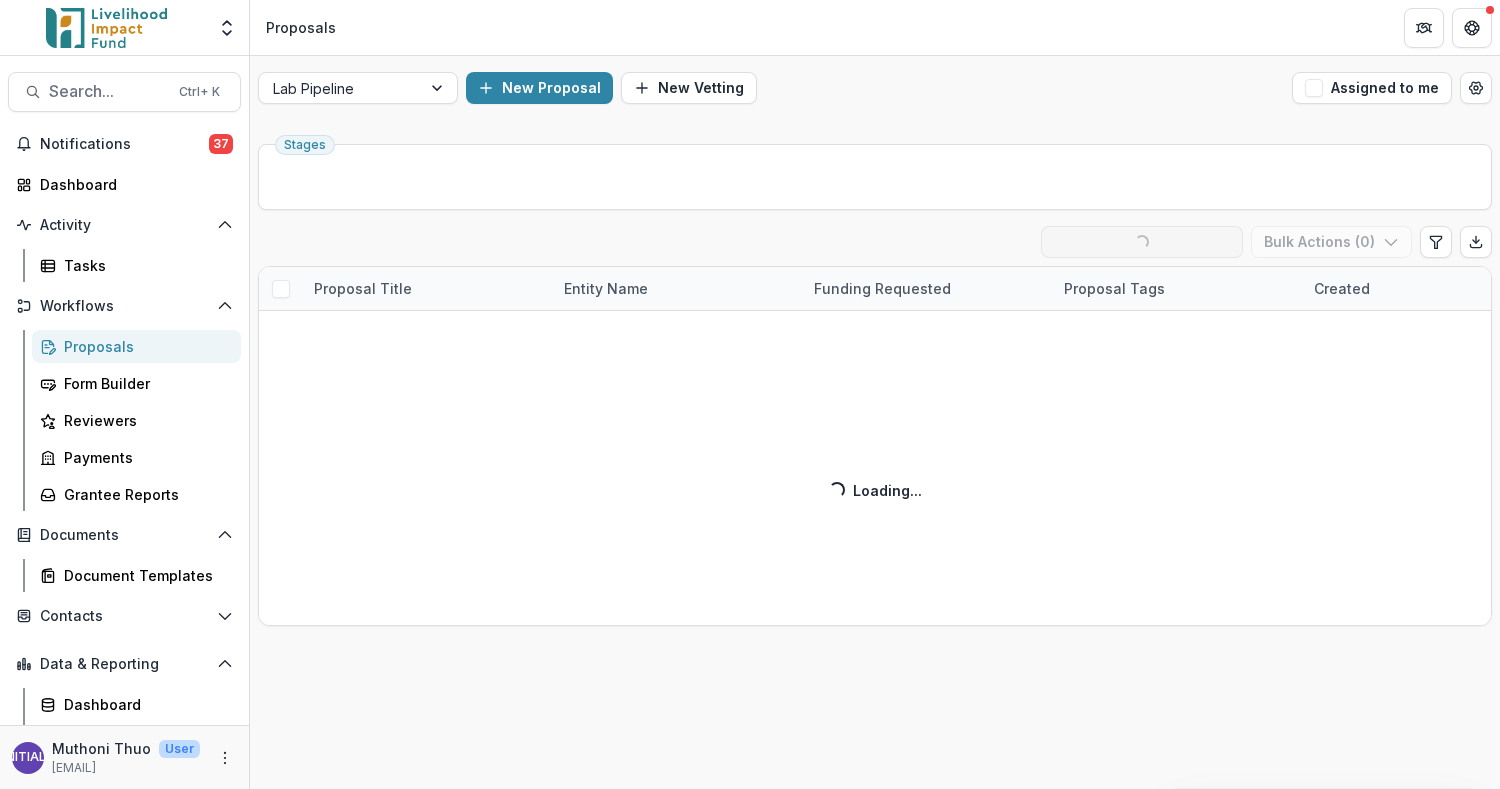 scroll, scrollTop: 0, scrollLeft: 0, axis: both 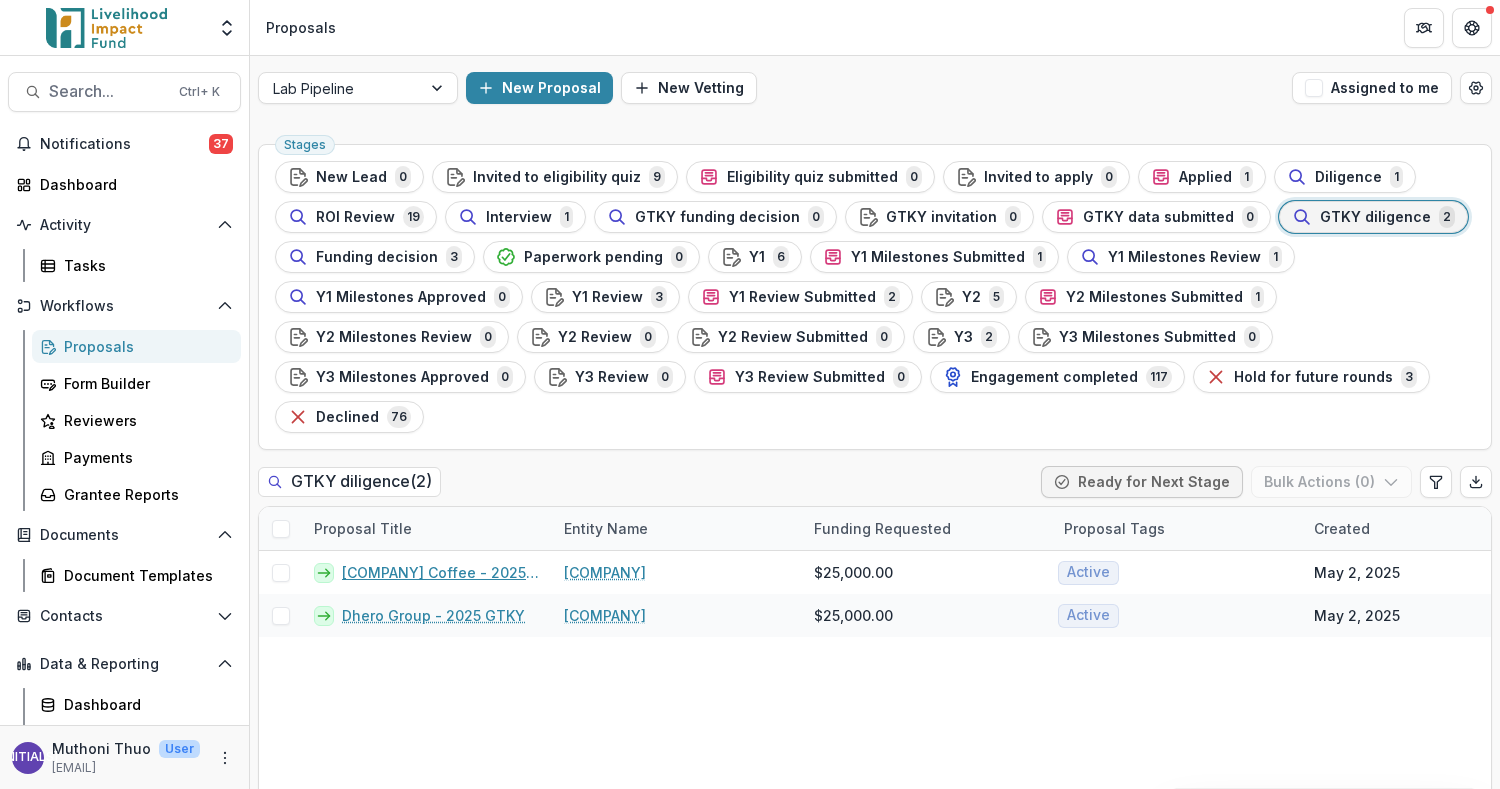 click on "[COMPANY] Coffee - 2025 GTKY" at bounding box center [441, 572] 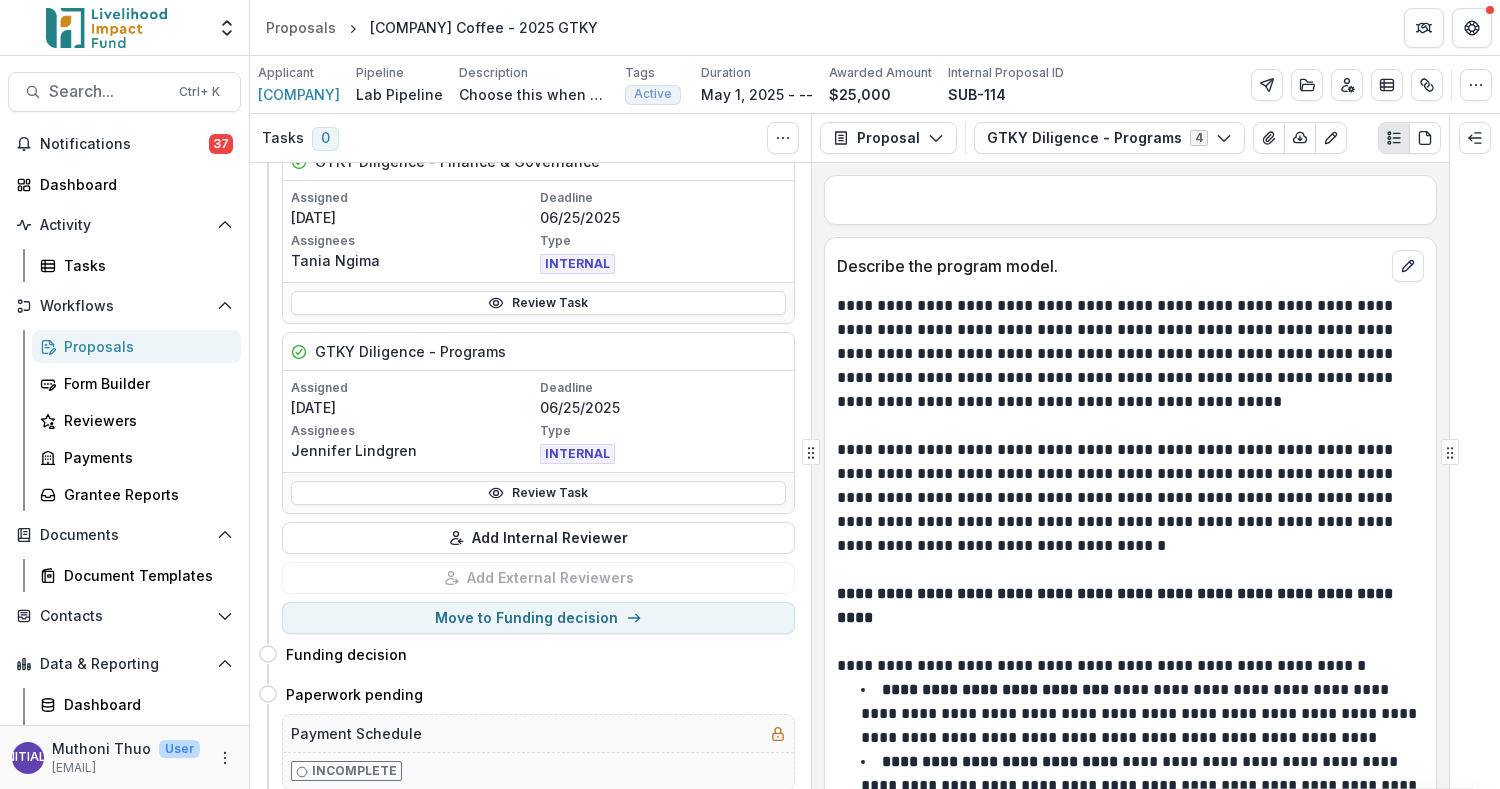 scroll, scrollTop: 266, scrollLeft: 0, axis: vertical 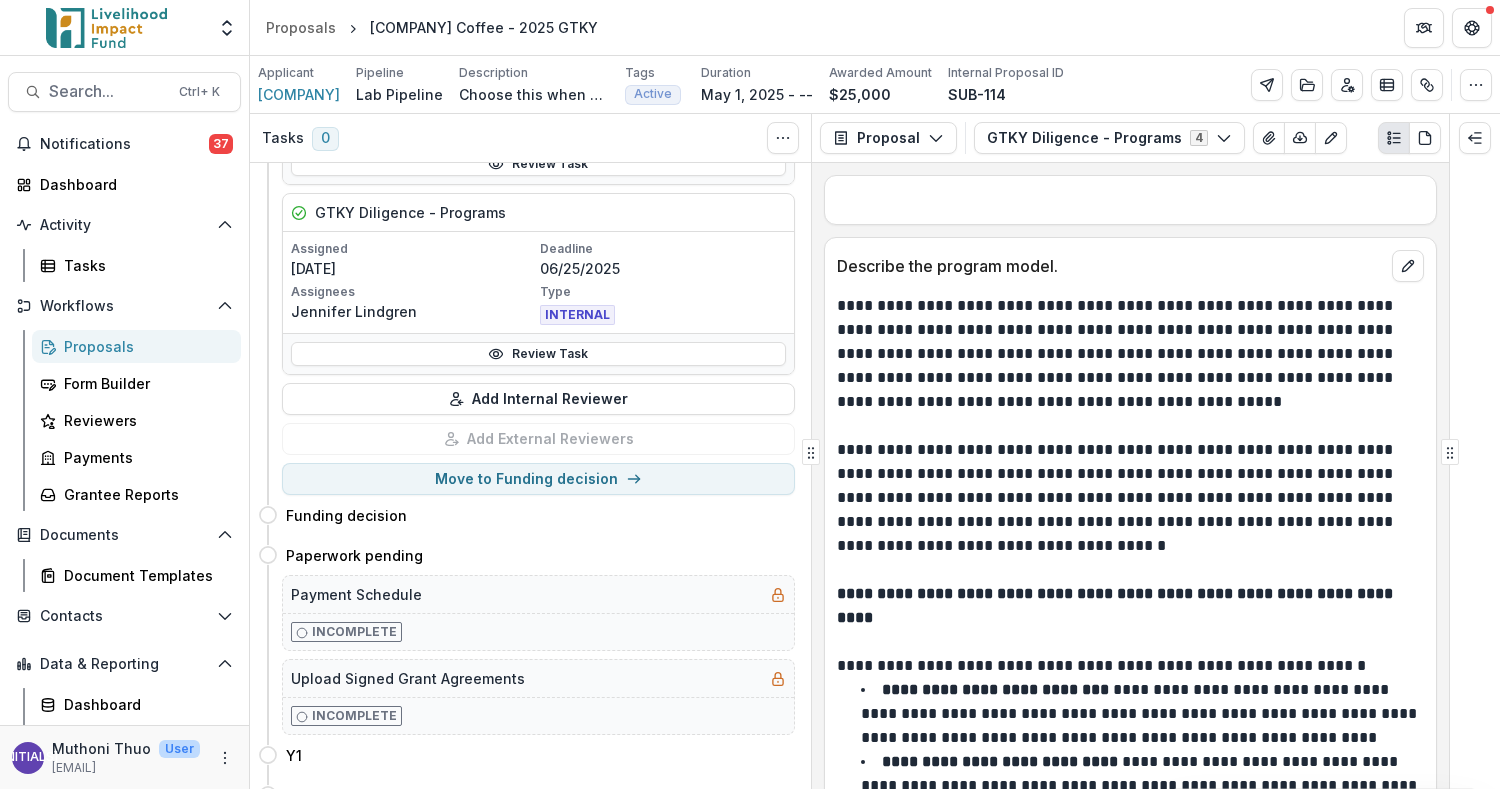 click on "Move to Funding decision" at bounding box center (538, 479) 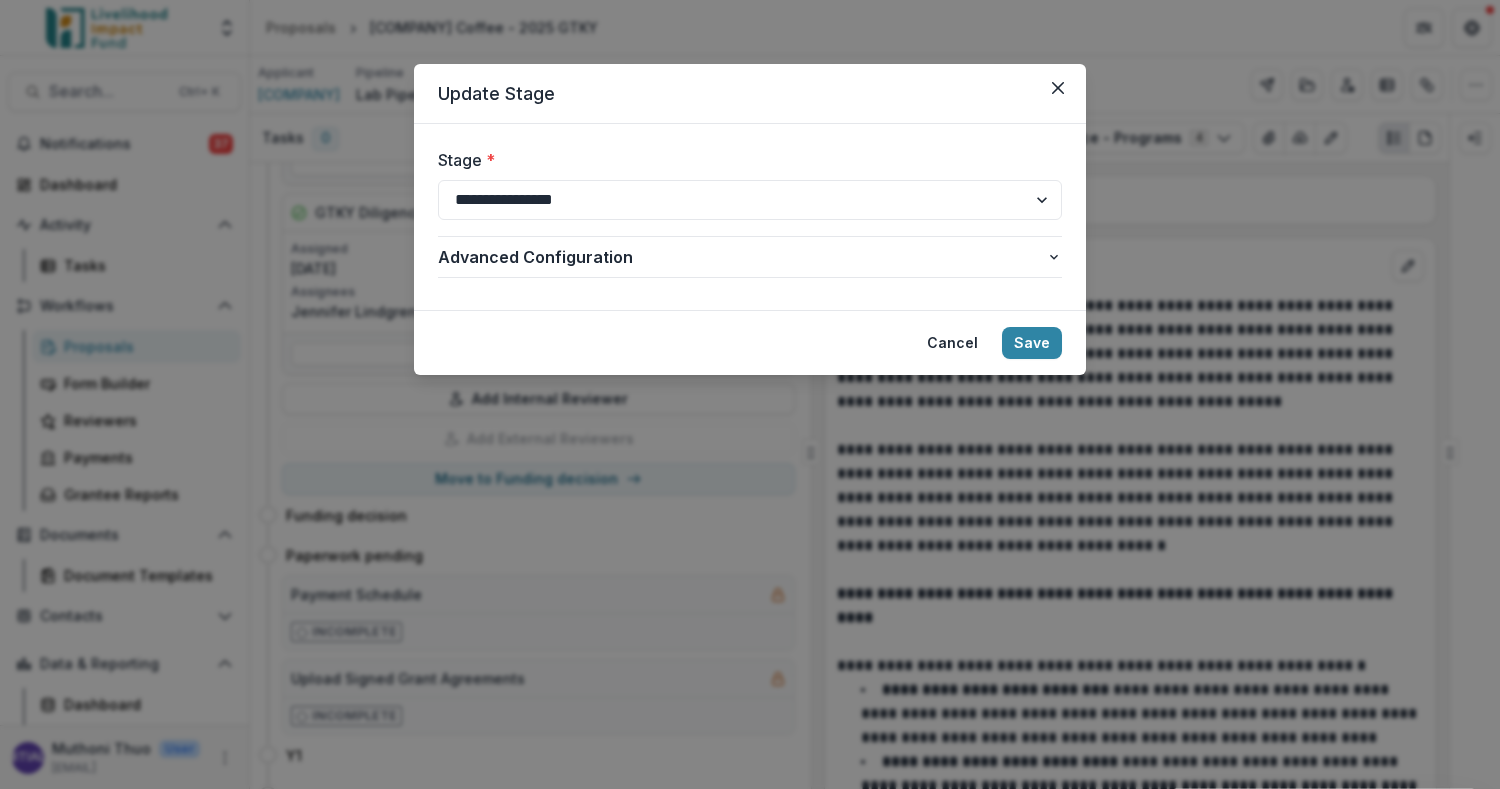 click on "Advanced Configuration" at bounding box center (742, 257) 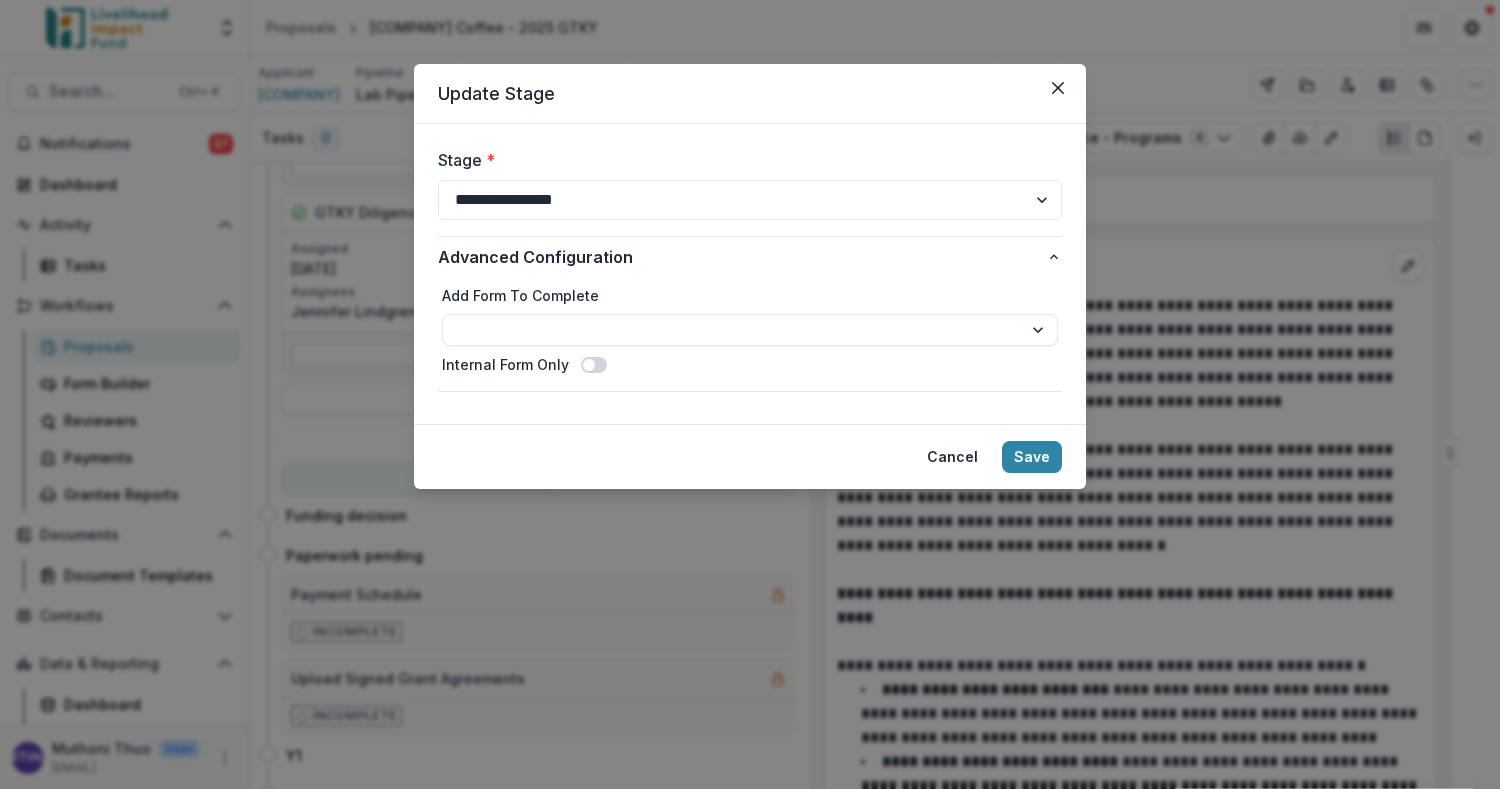 click on "**********" at bounding box center (750, 330) 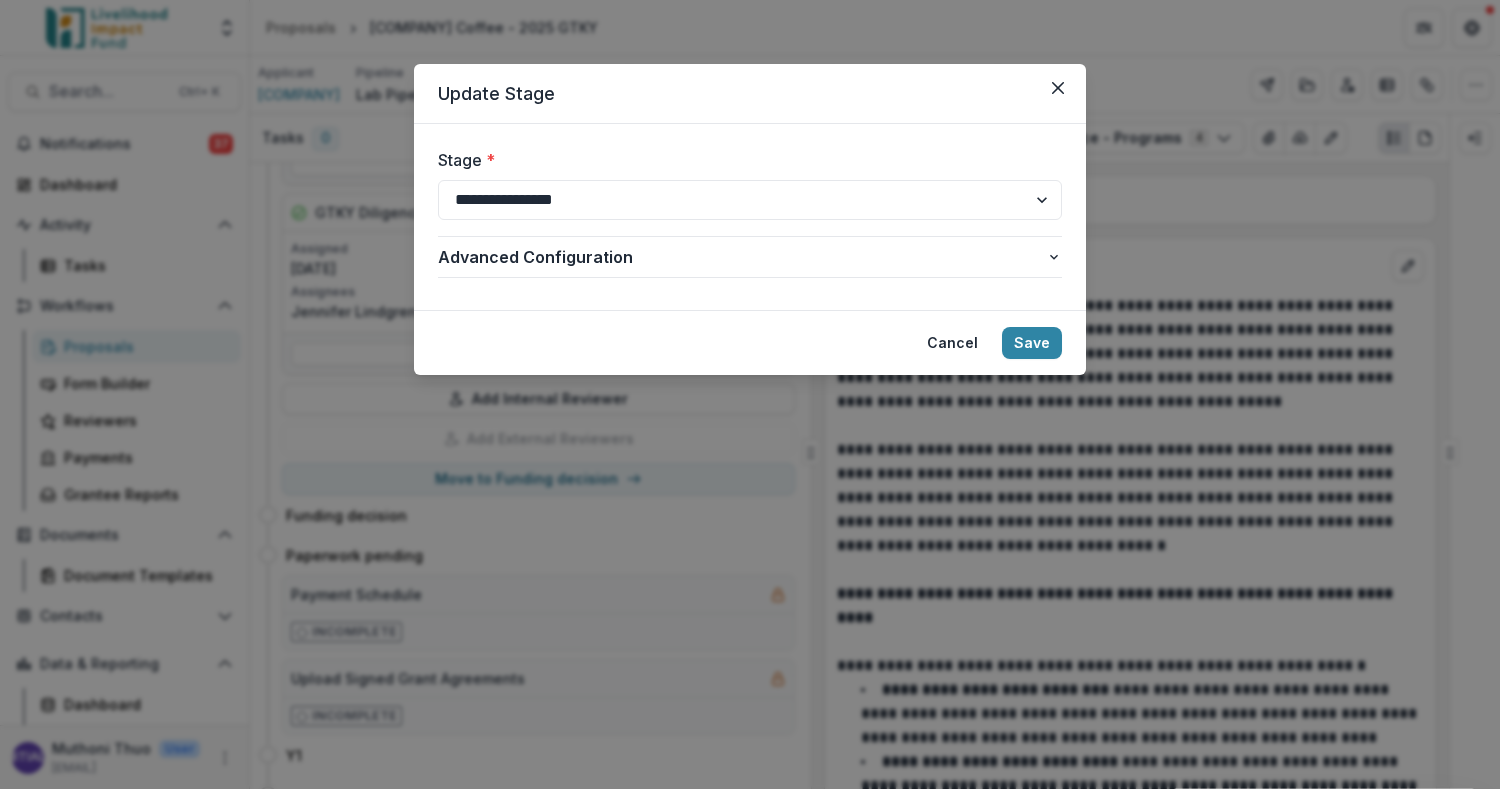 click on "Advanced Configuration" at bounding box center [750, 257] 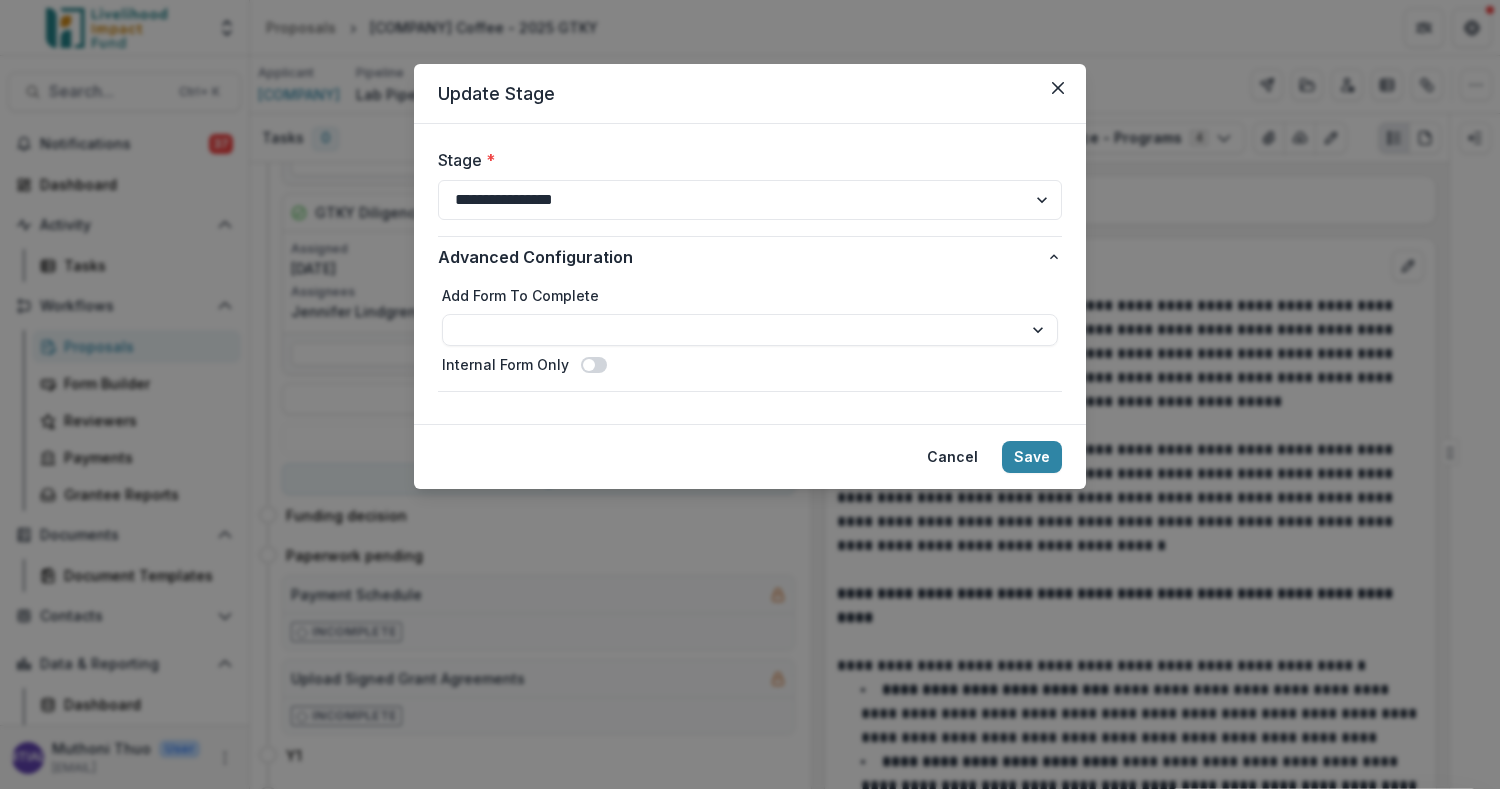 click on "Save" at bounding box center (1032, 457) 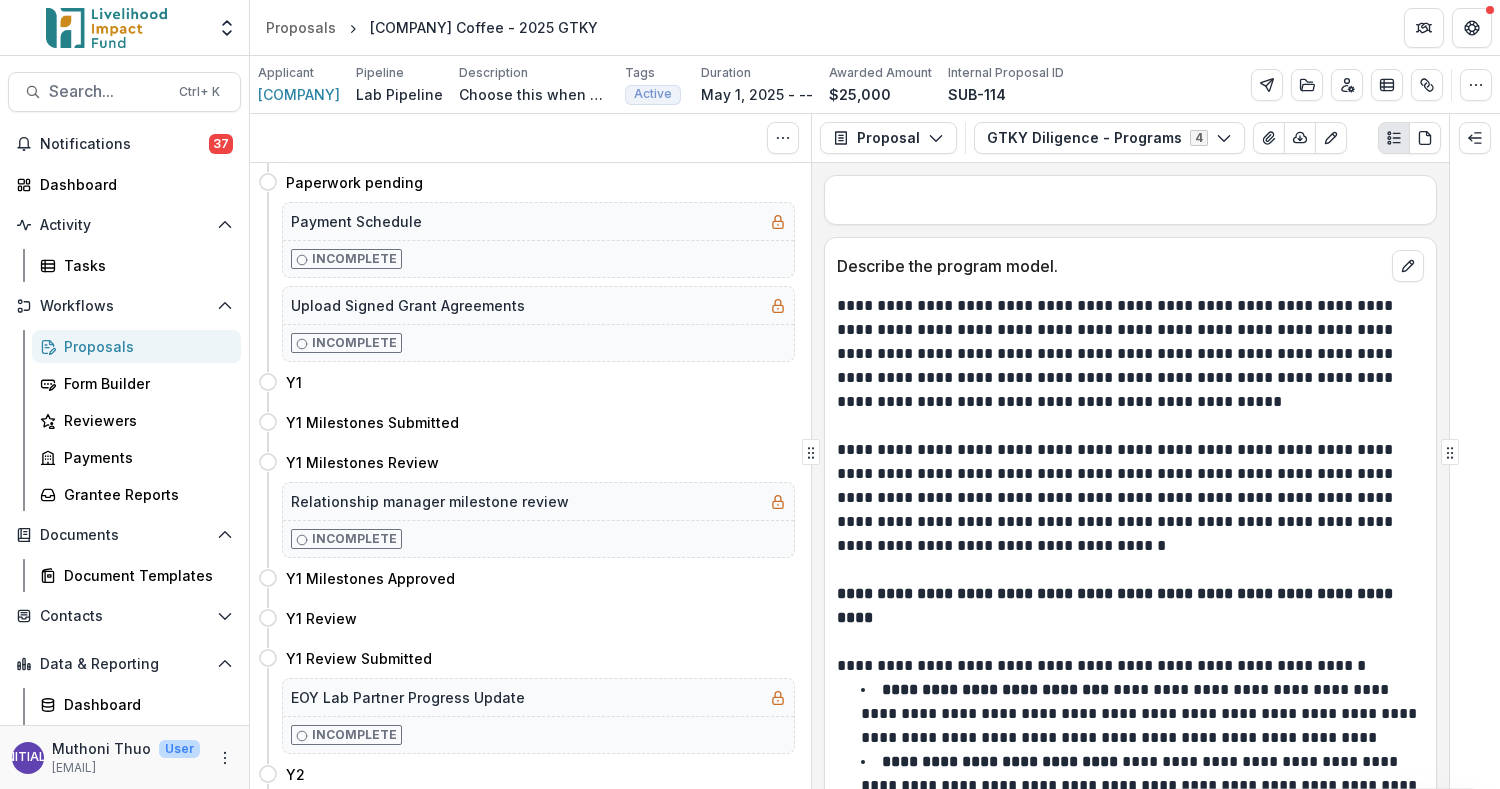 scroll, scrollTop: 0, scrollLeft: 0, axis: both 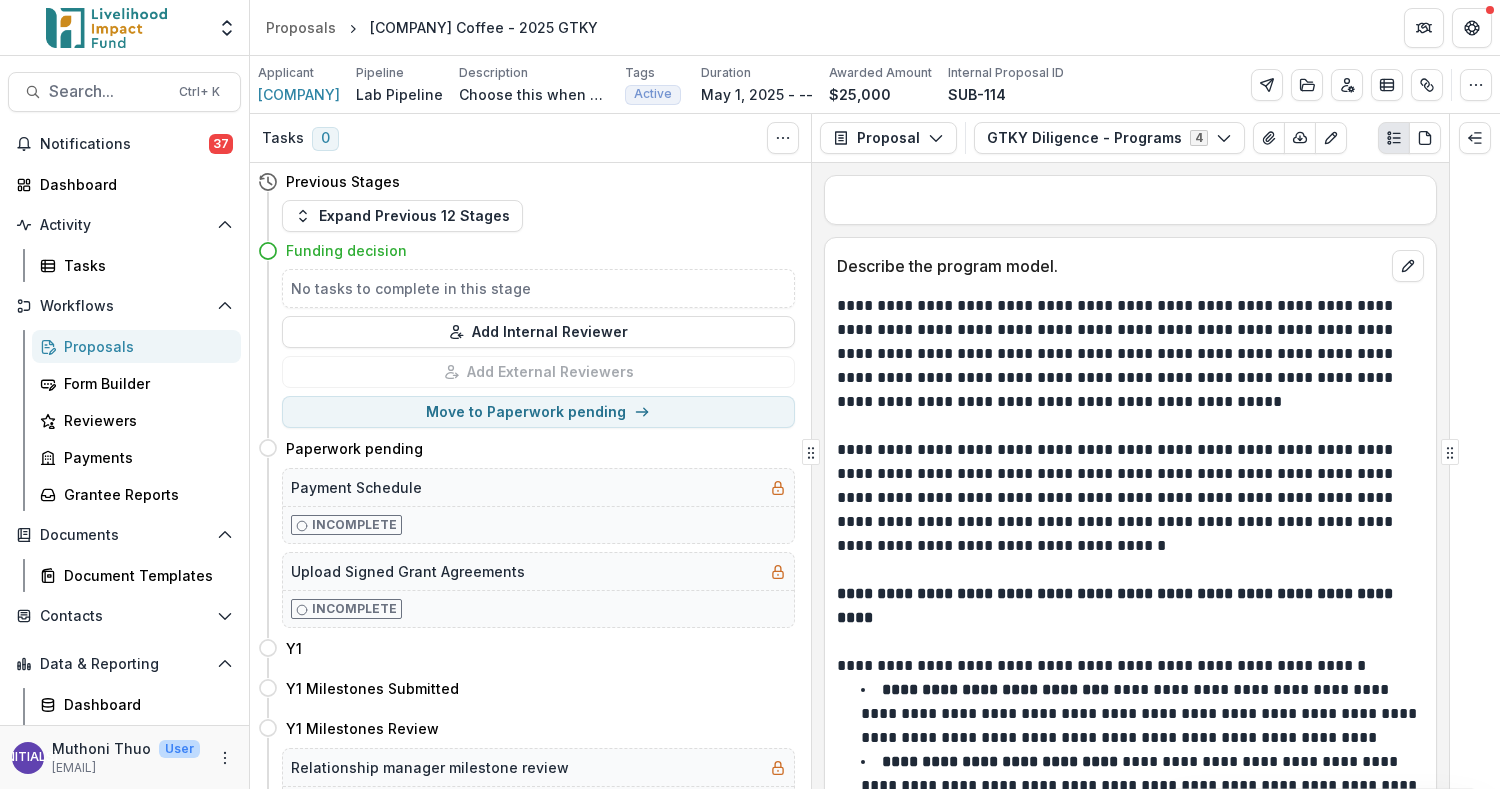 click on "Proposals" at bounding box center (301, 27) 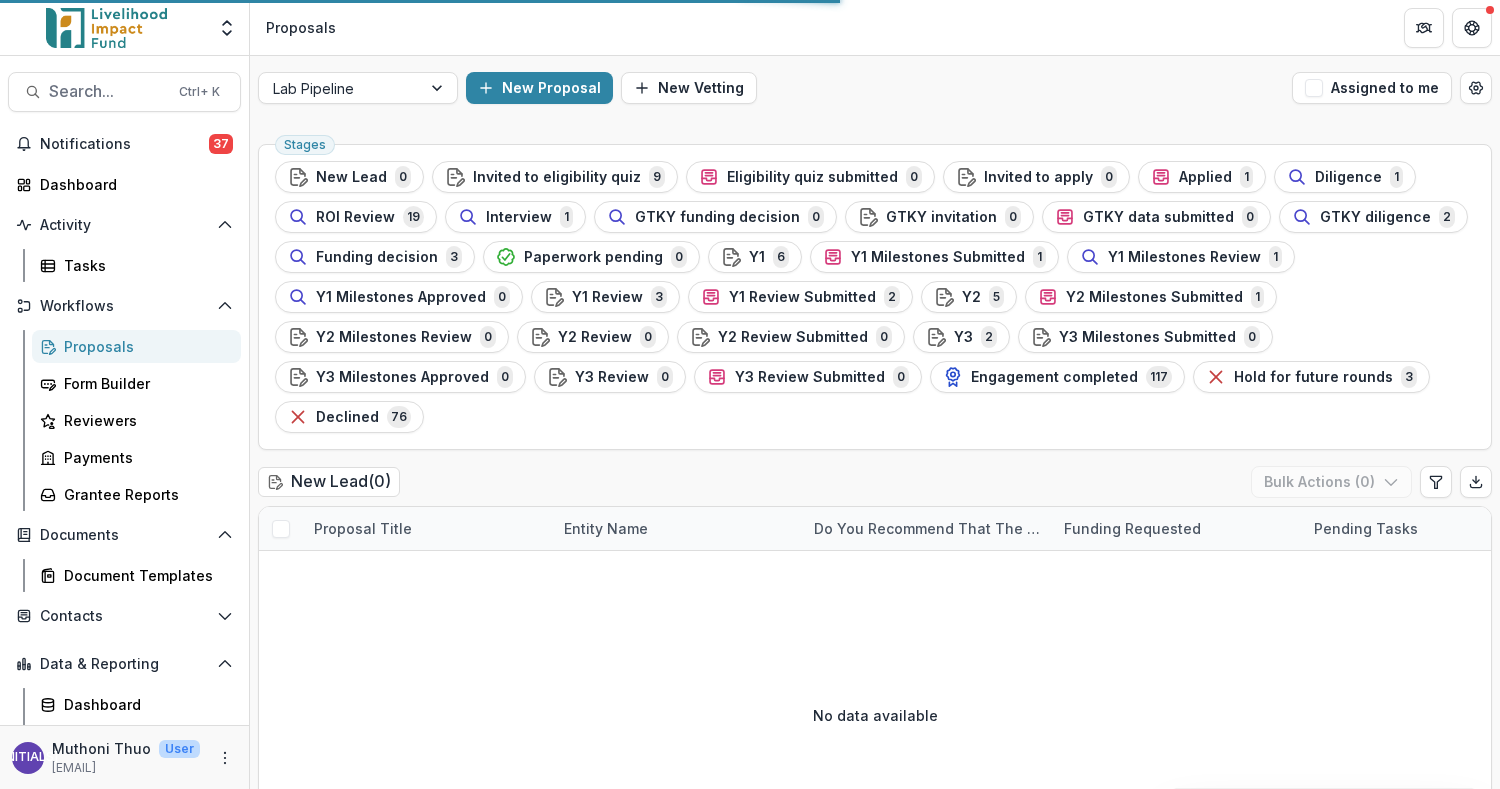 click on "GTKY diligence" at bounding box center [1375, 217] 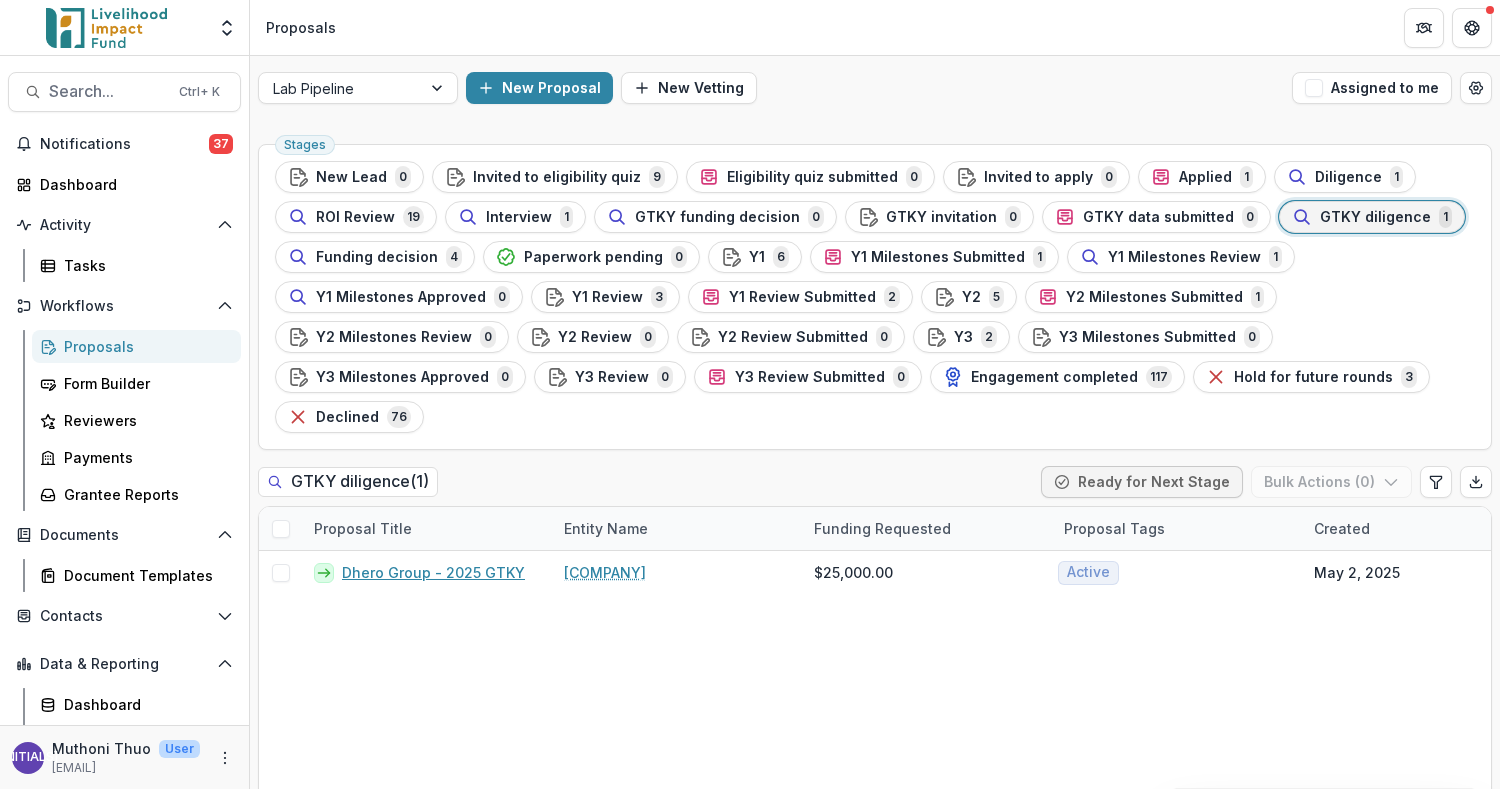 click on "Dhero Group - 2025 GTKY" at bounding box center (433, 572) 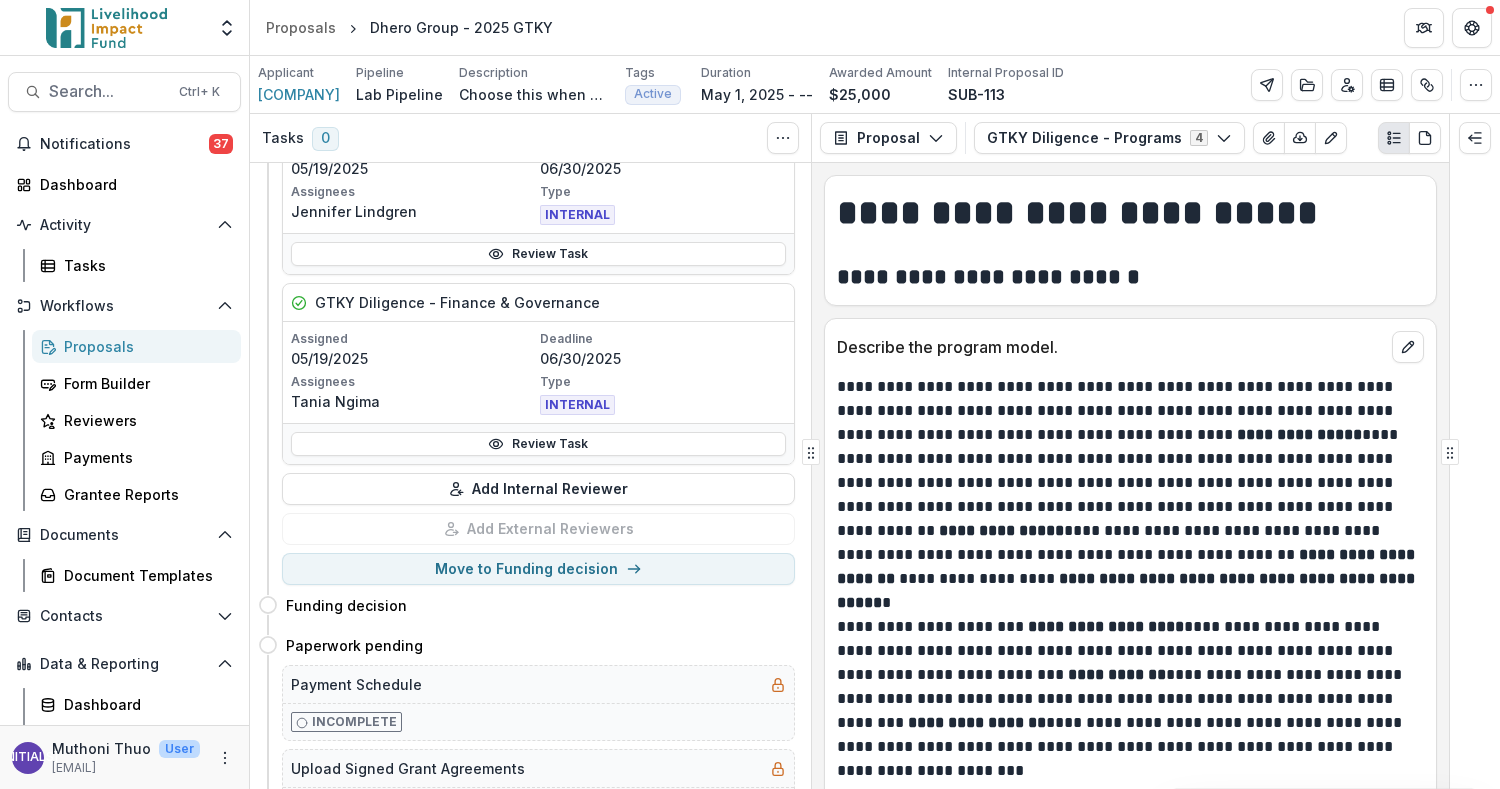 scroll, scrollTop: 400, scrollLeft: 0, axis: vertical 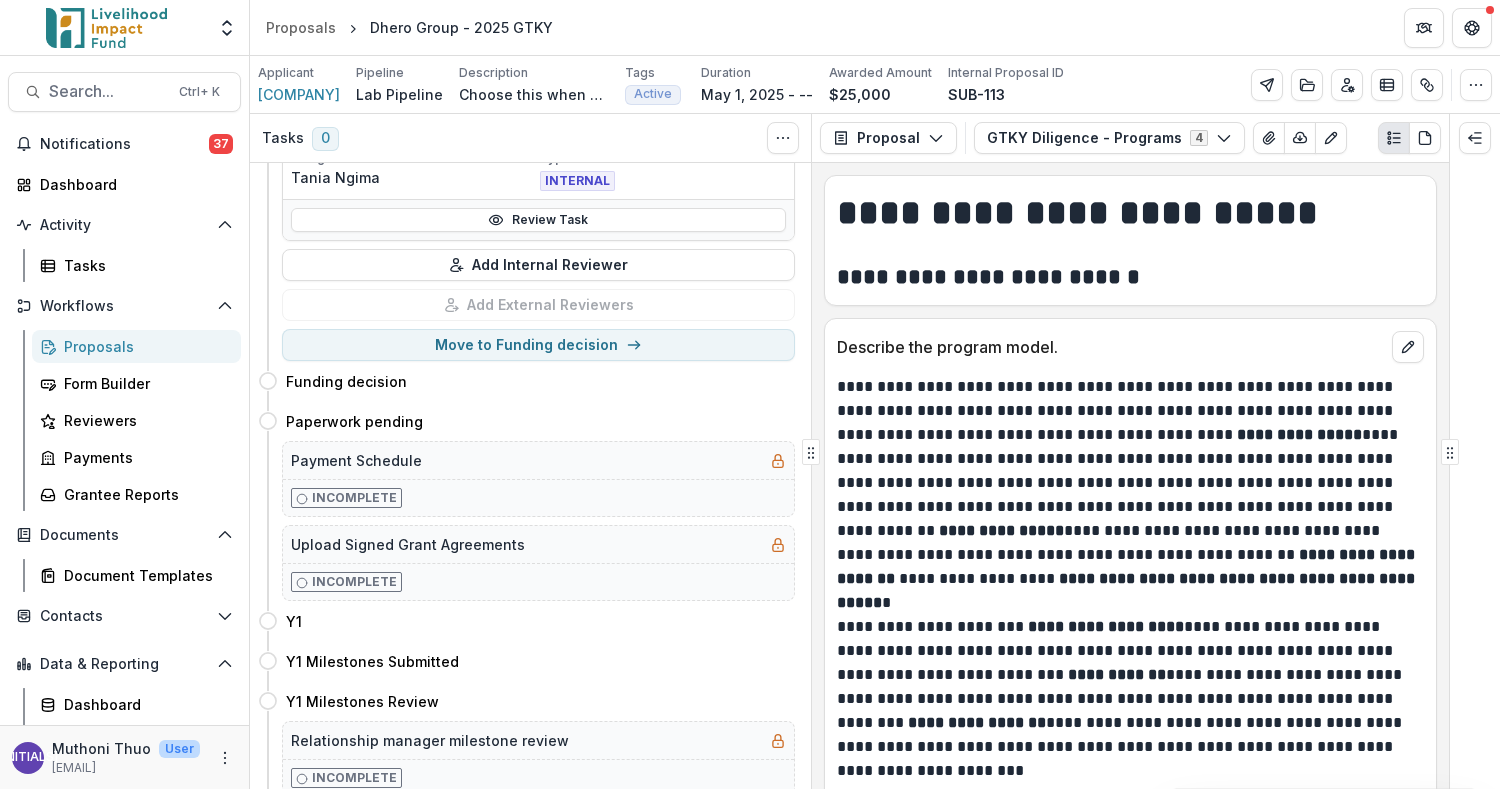 click on "Move to Funding decision" at bounding box center [538, 345] 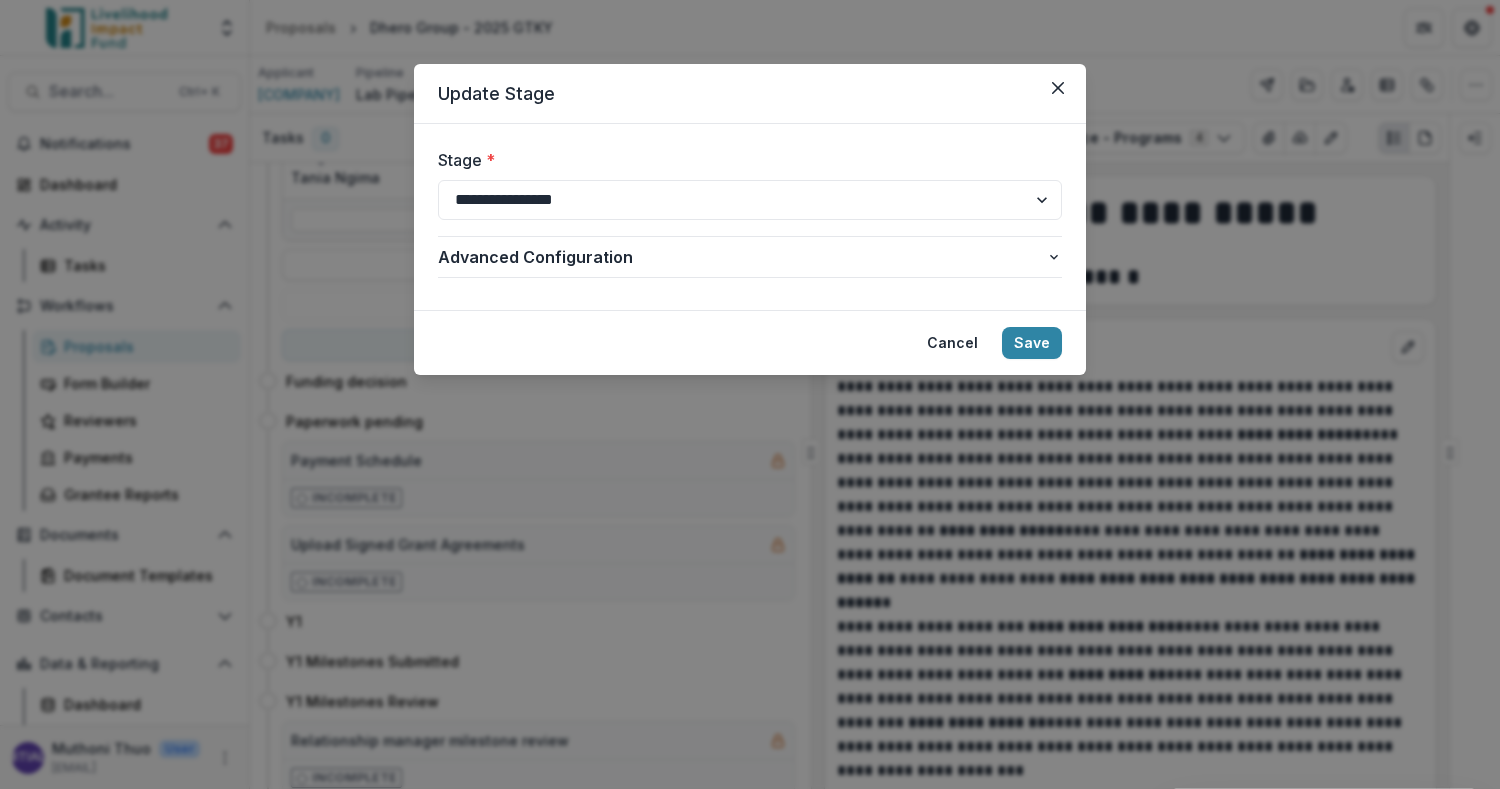 click on "Save" at bounding box center (1032, 343) 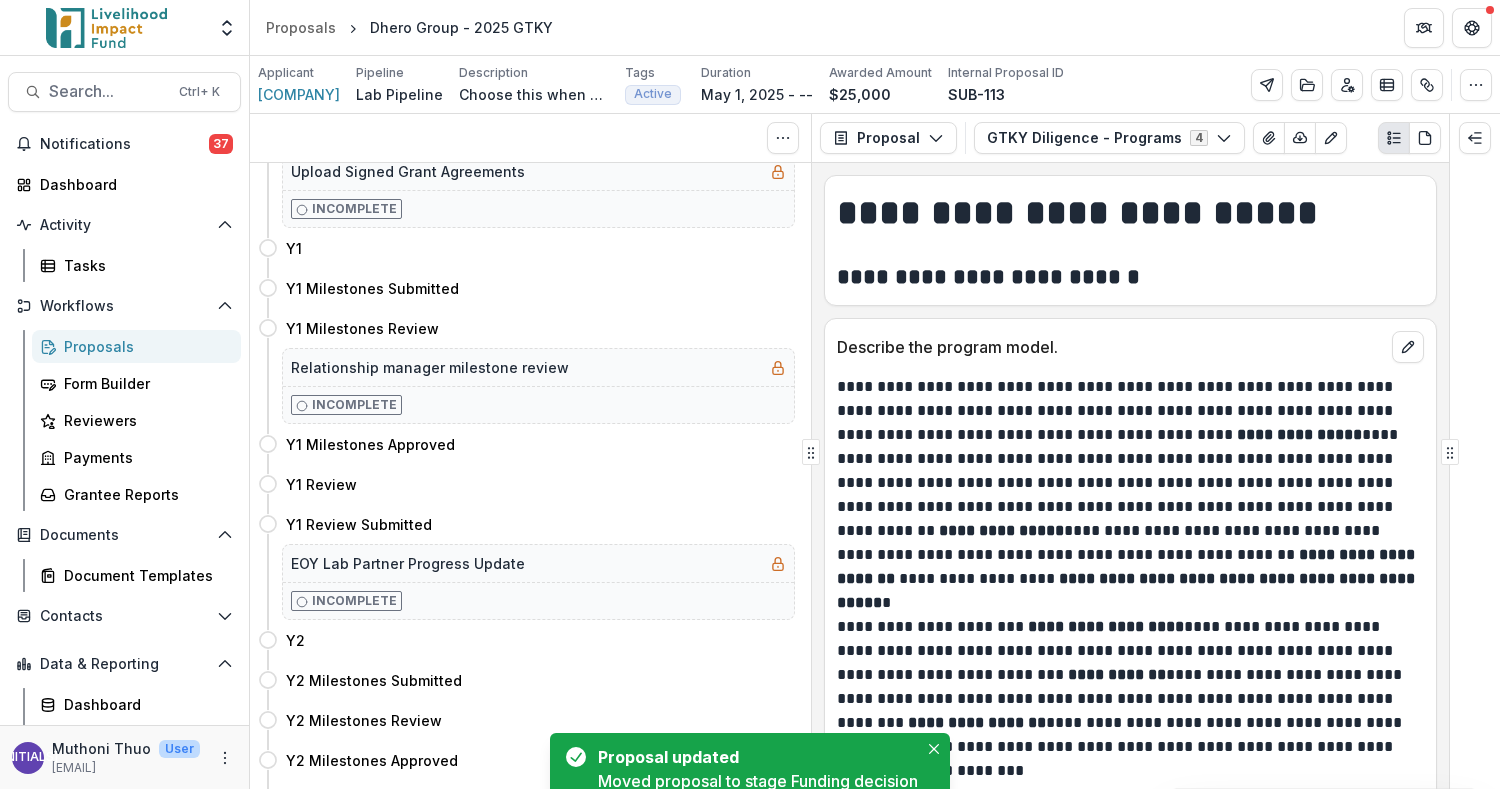 scroll, scrollTop: 0, scrollLeft: 0, axis: both 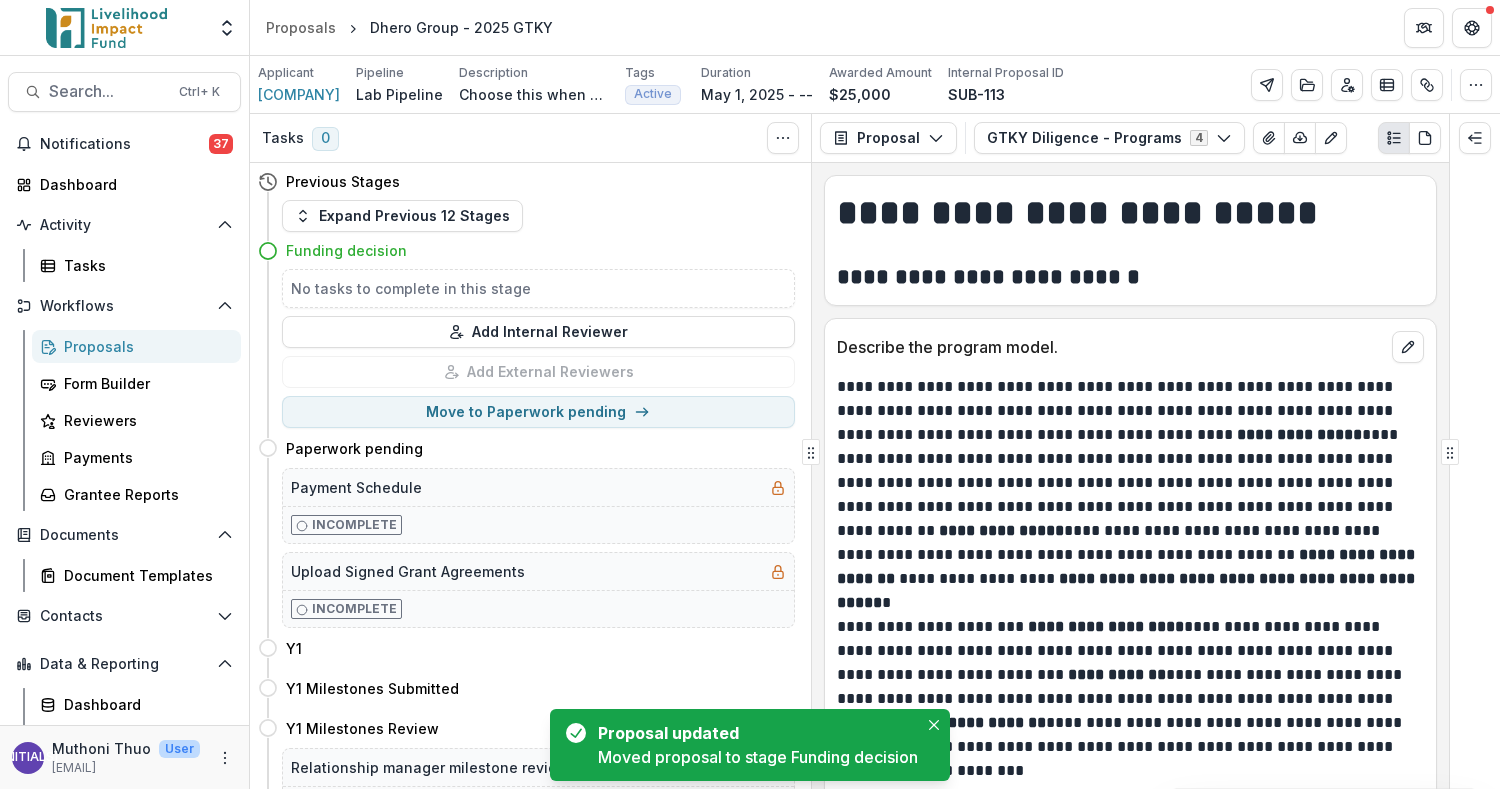 click on "Proposals" at bounding box center (301, 27) 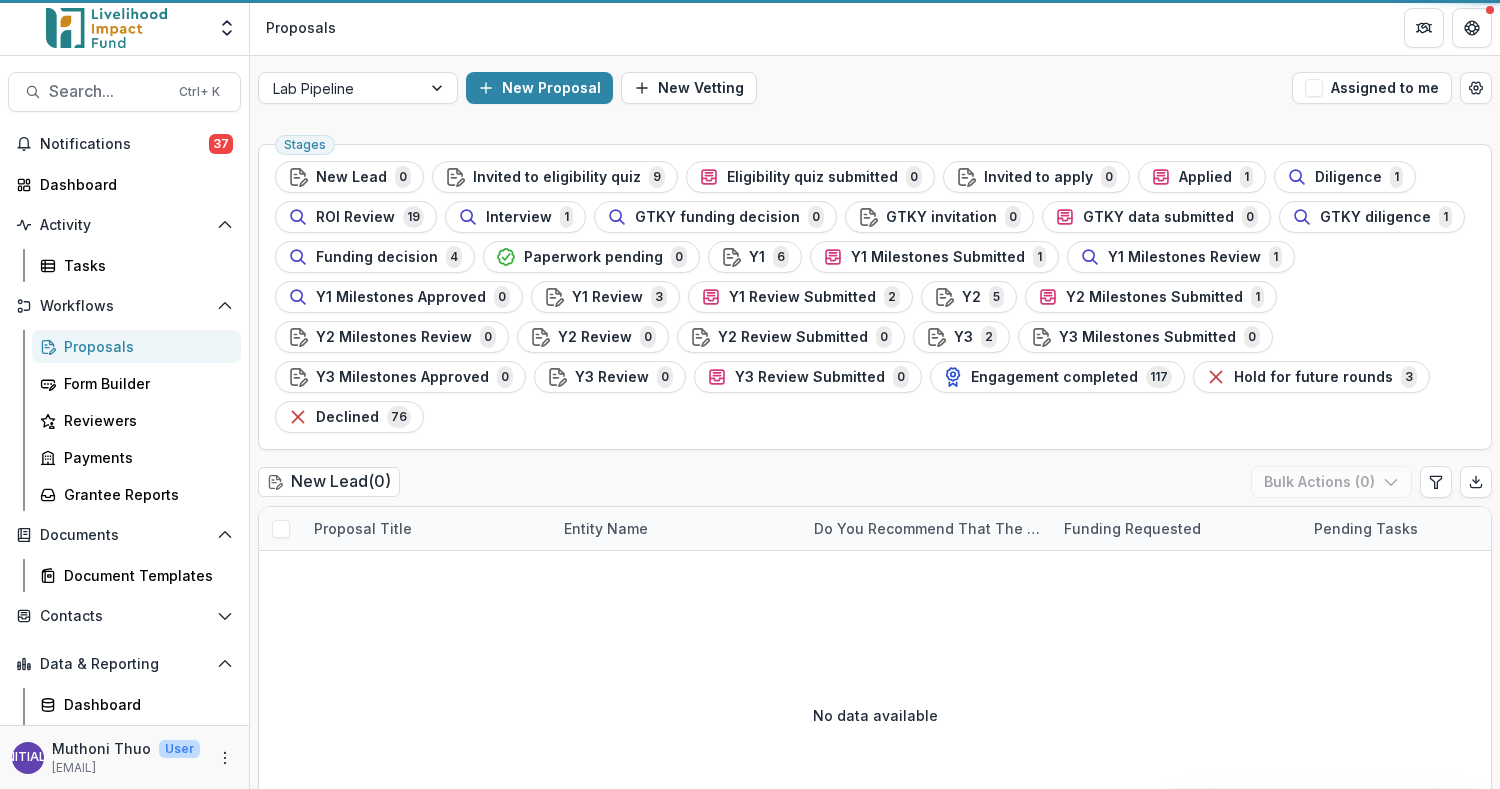 click on "Funding decision" at bounding box center (377, 257) 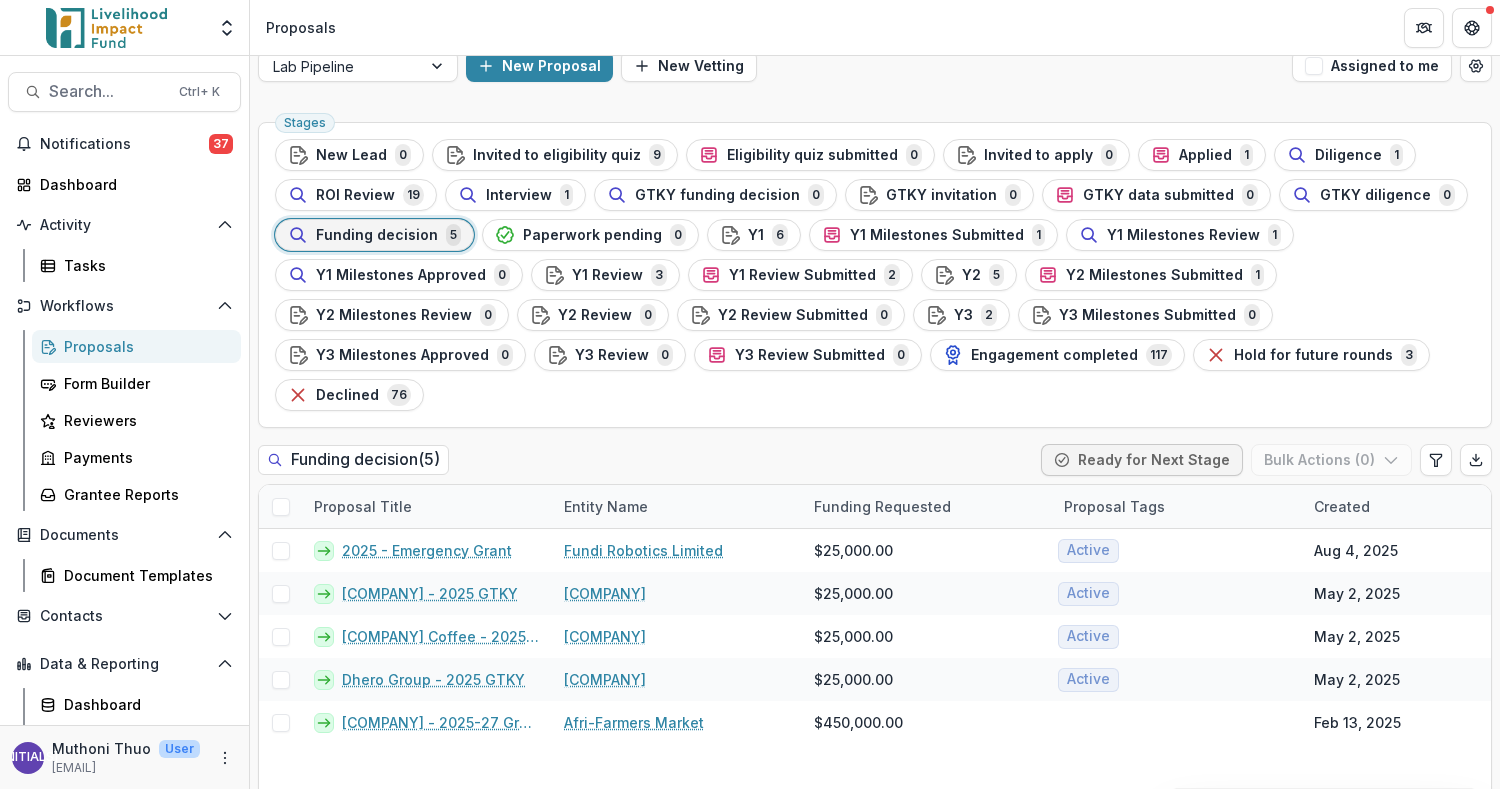 scroll, scrollTop: 0, scrollLeft: 0, axis: both 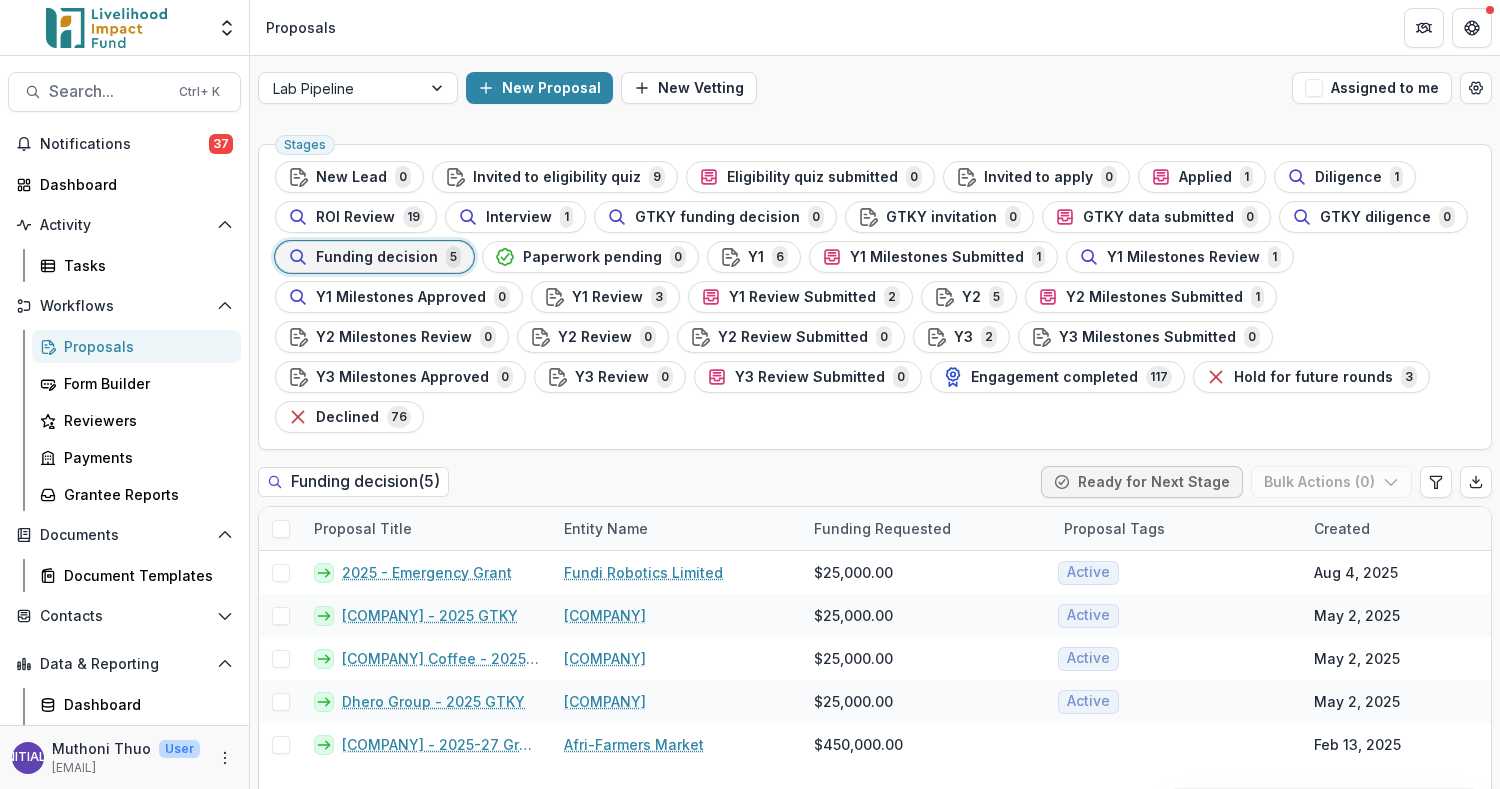 click on "Y1 Milestones Review" at bounding box center (1183, 257) 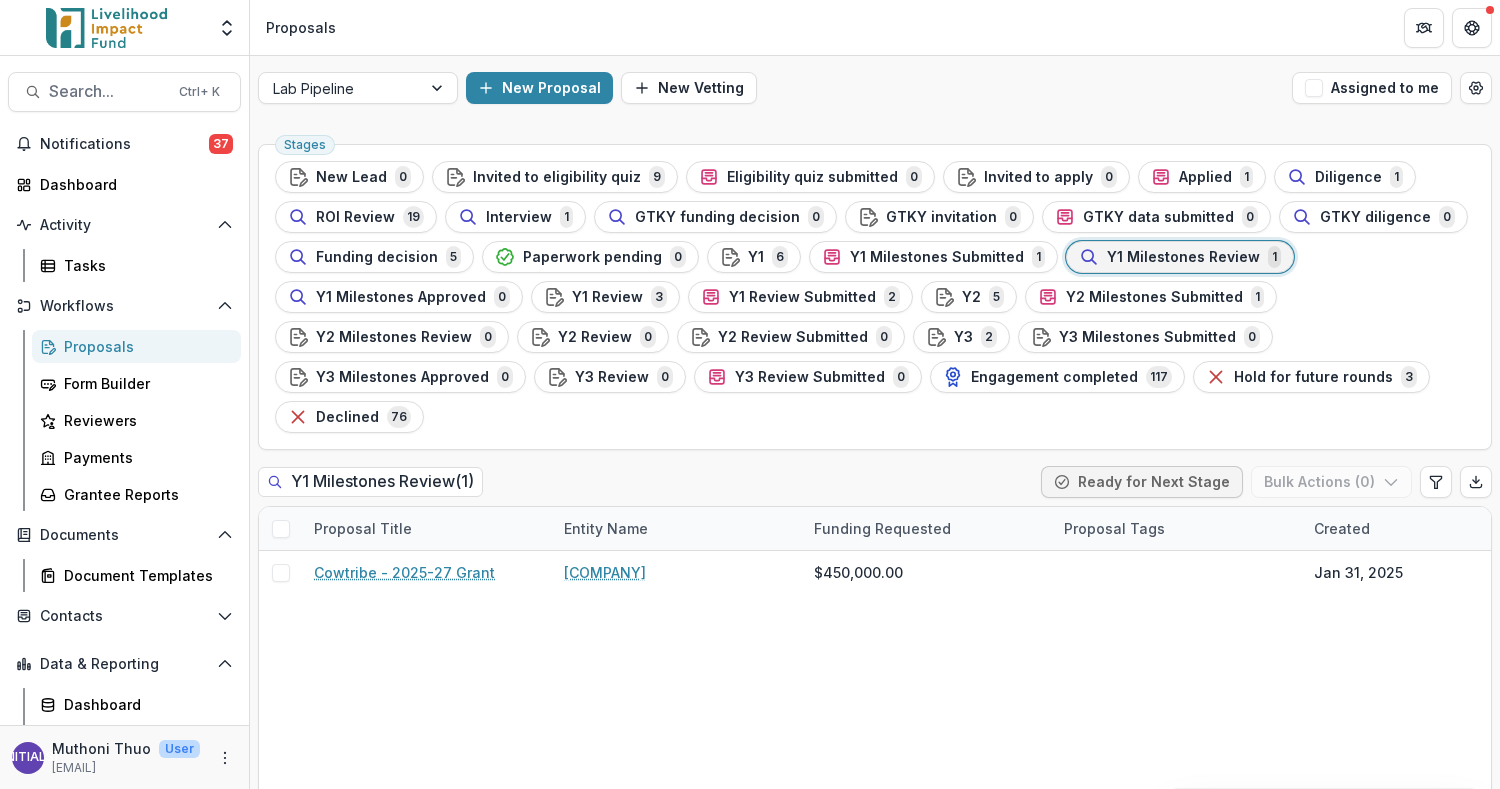 click on "Y1 Review" at bounding box center [607, 297] 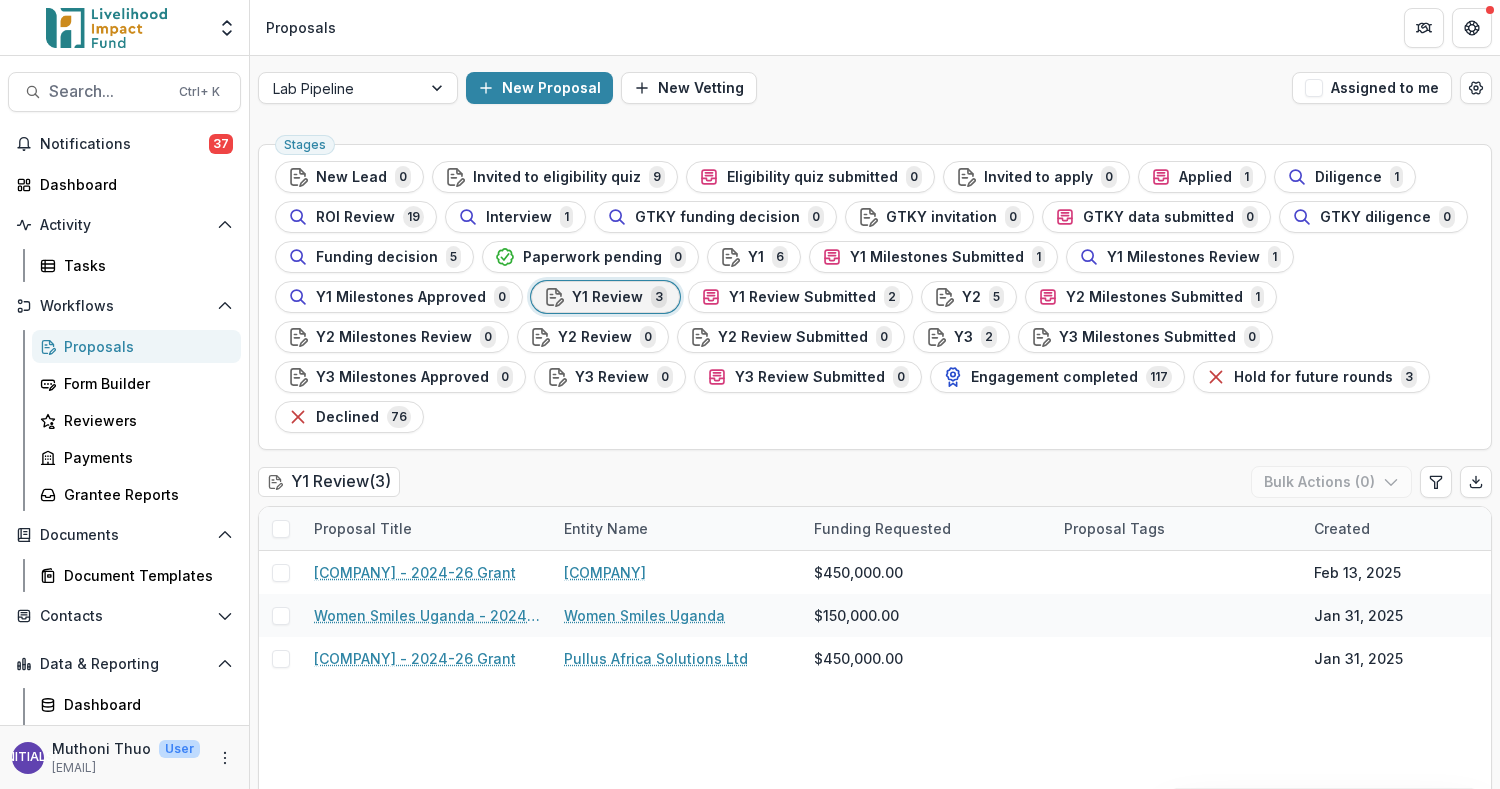 click on "Y2" at bounding box center [971, 297] 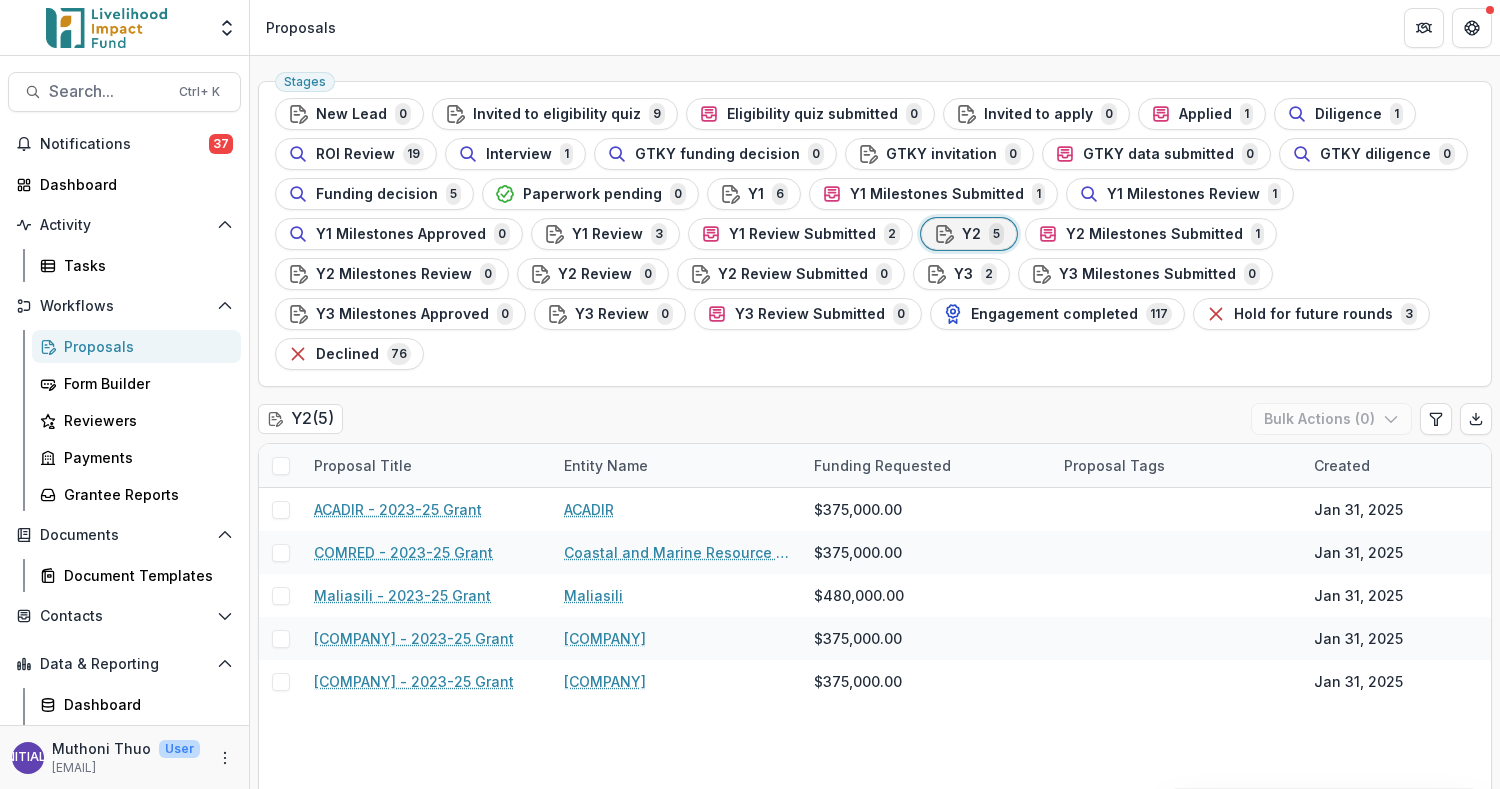 scroll, scrollTop: 82, scrollLeft: 0, axis: vertical 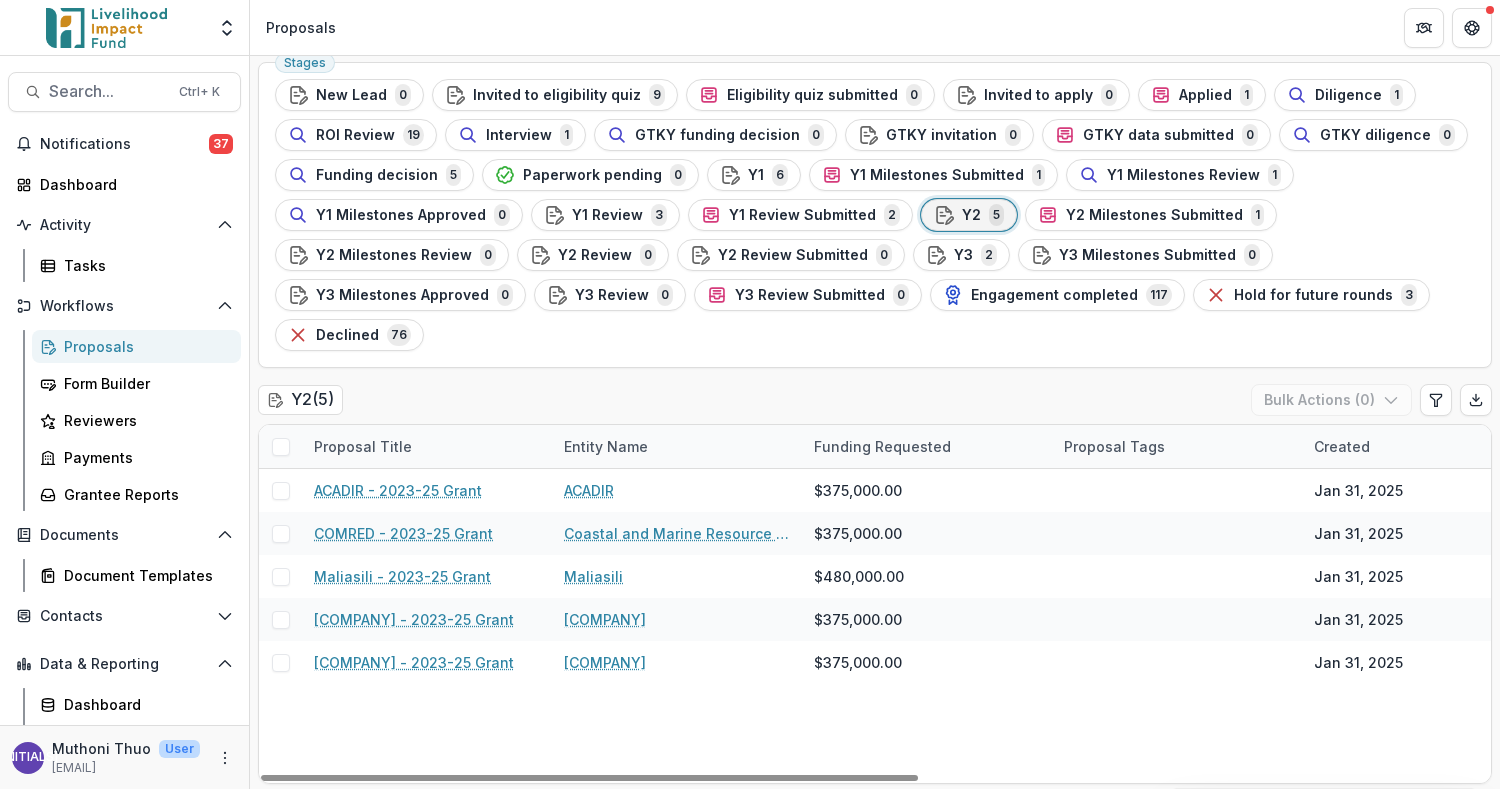 click on "Y1 Review Submitted 2" at bounding box center [800, 215] 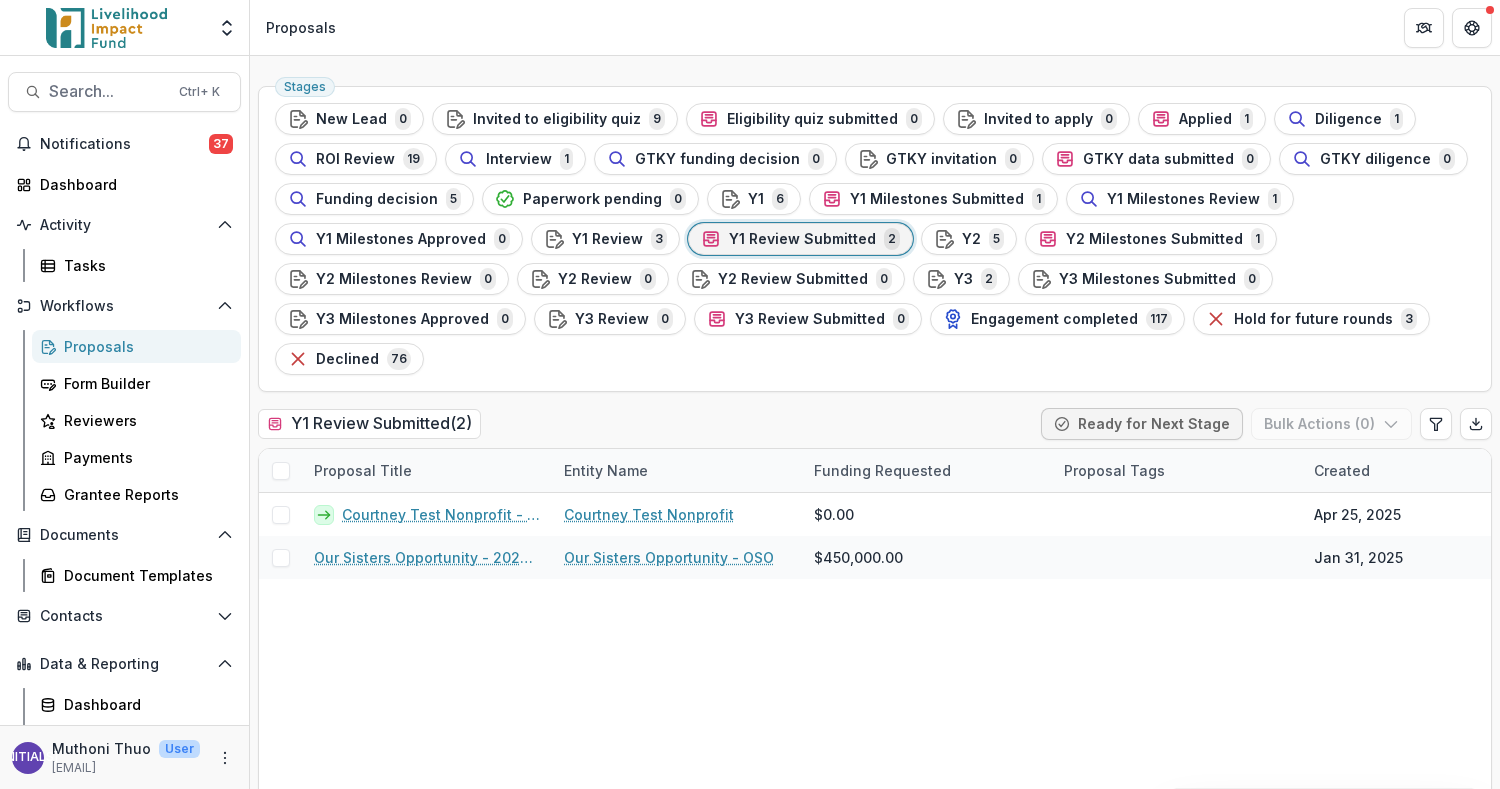 scroll, scrollTop: 82, scrollLeft: 0, axis: vertical 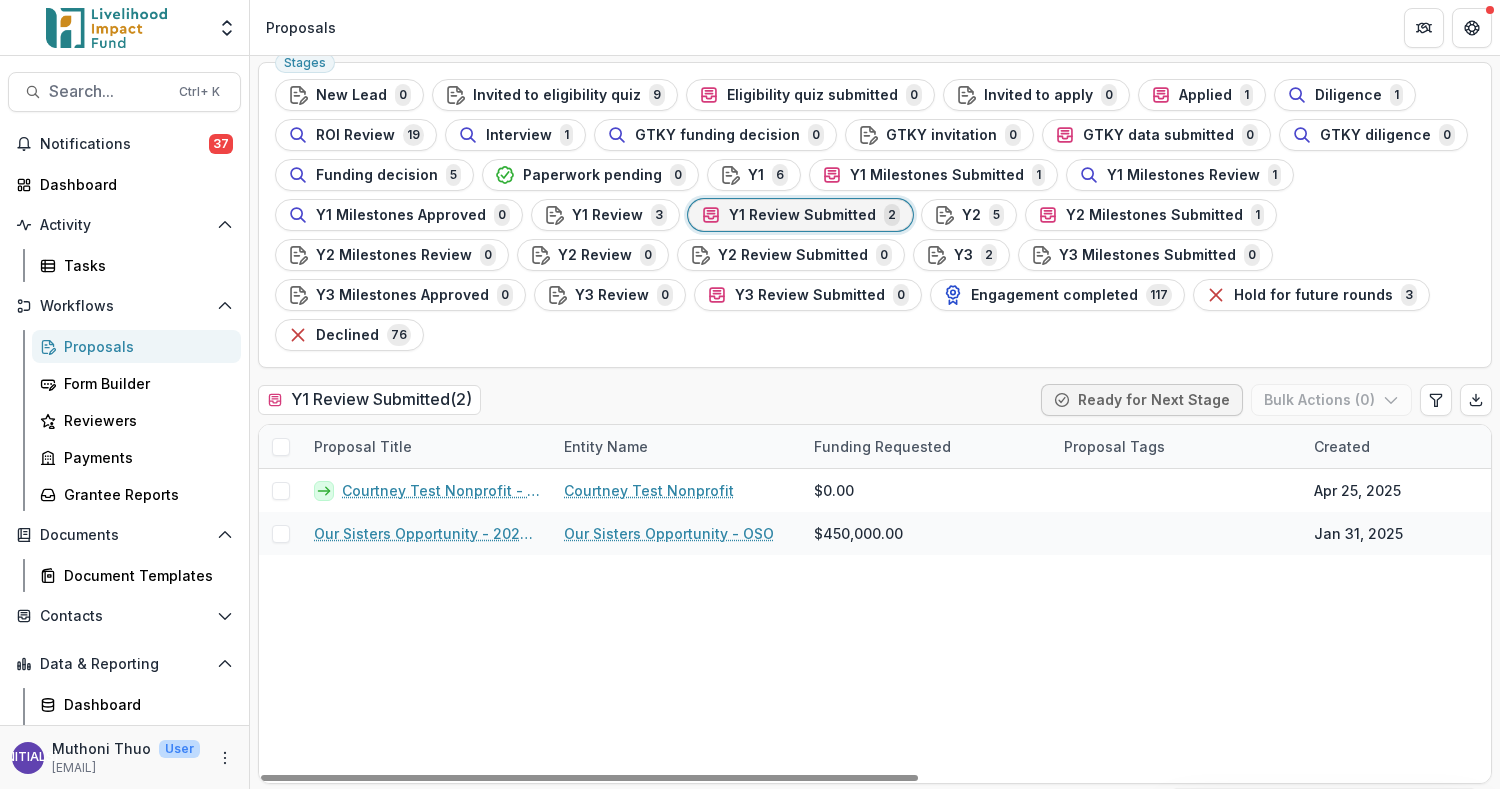 click on "Y2 Milestones Submitted" at bounding box center [1154, 215] 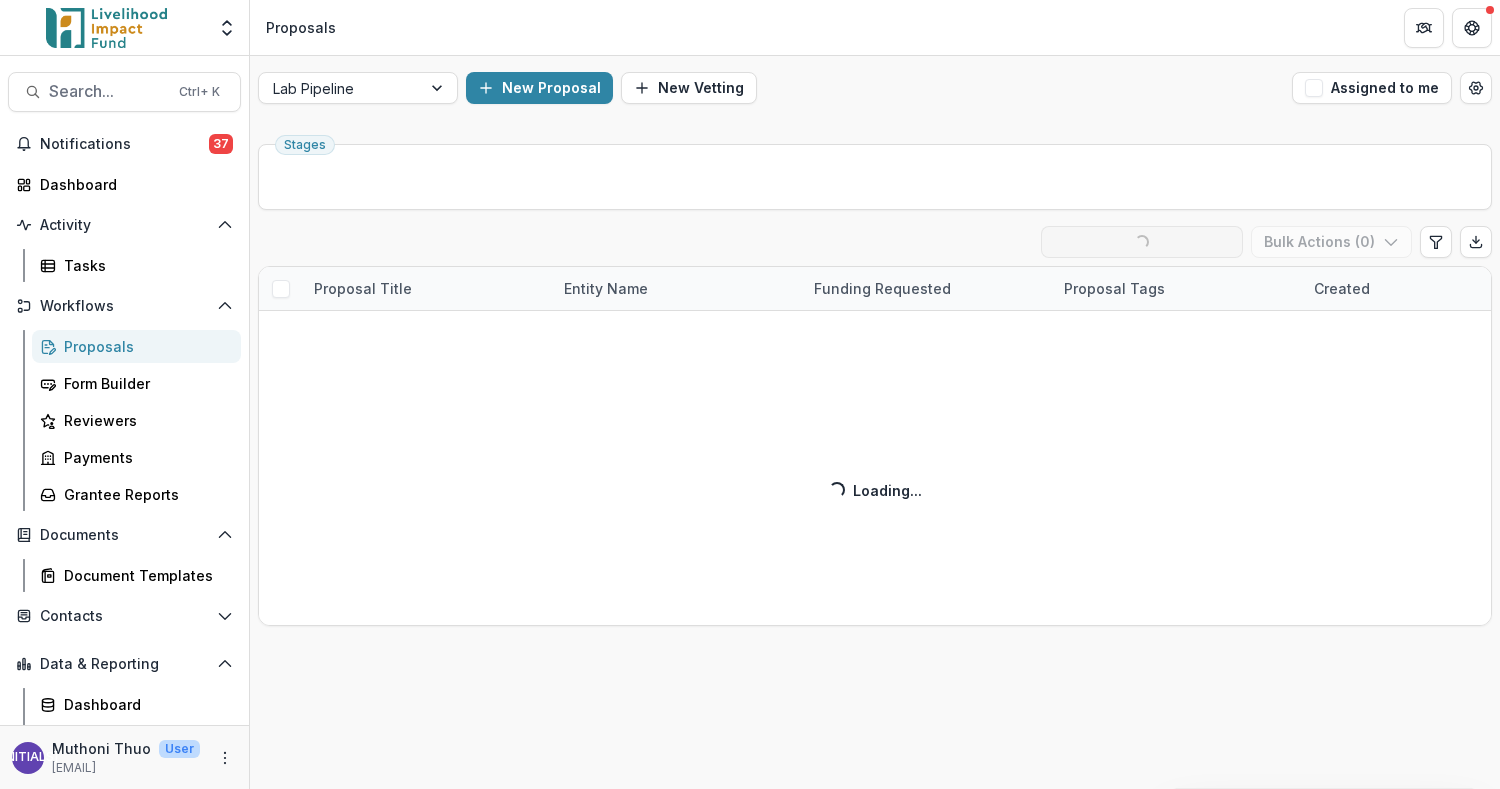 scroll, scrollTop: 0, scrollLeft: 0, axis: both 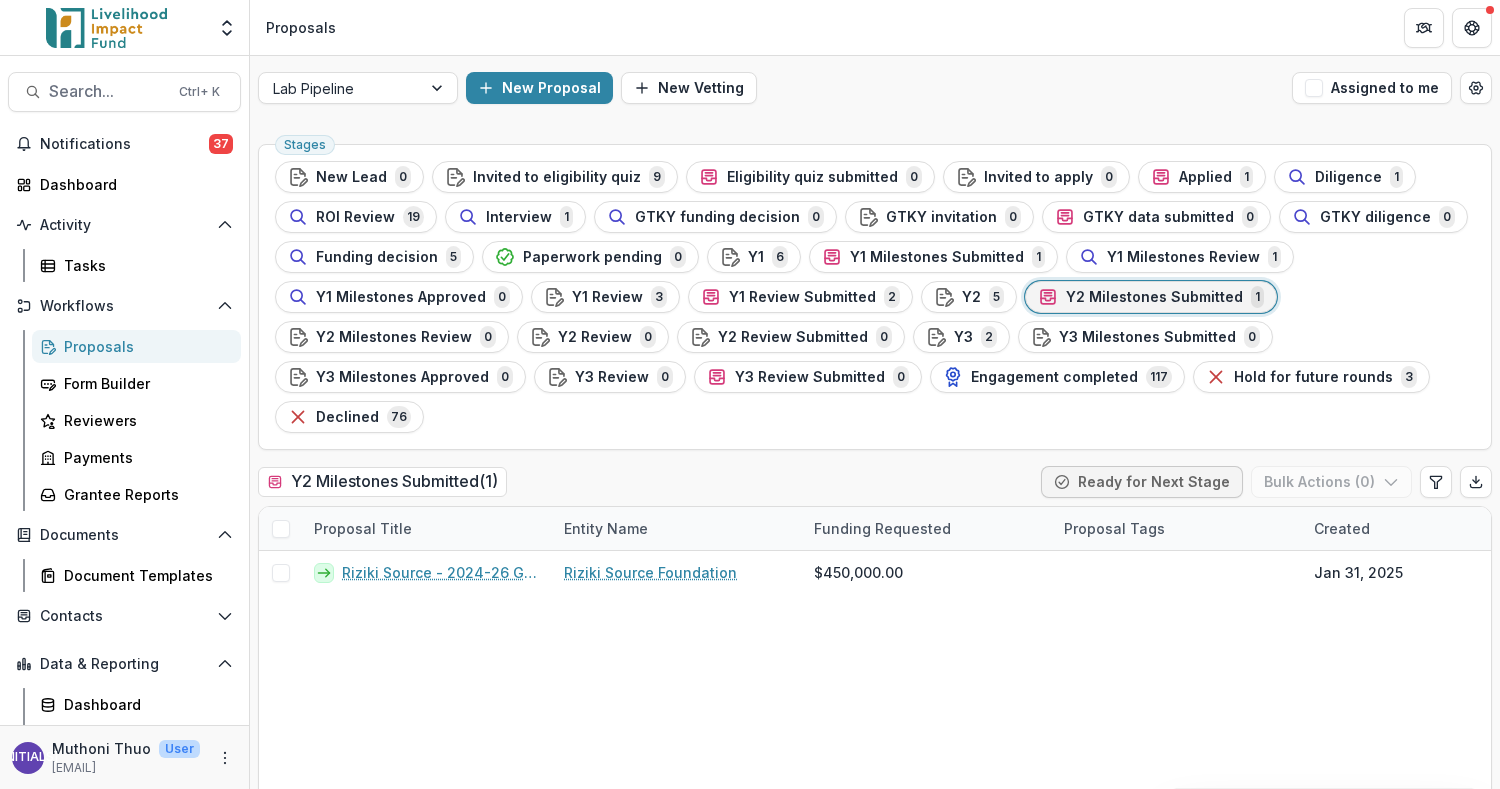 click on "Y1 Review Submitted" at bounding box center (802, 297) 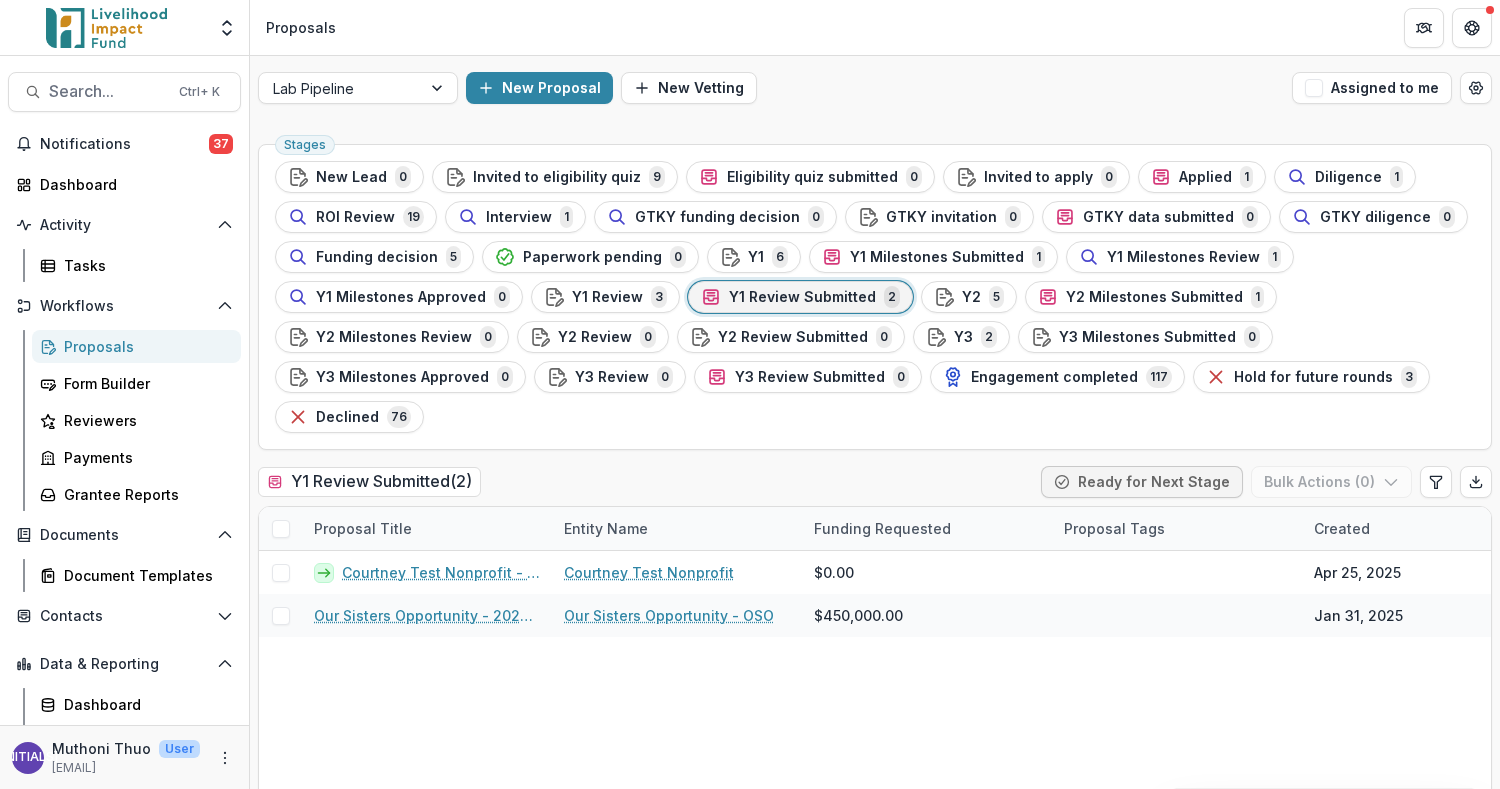 click on "Y1 Review 3" at bounding box center [605, 297] 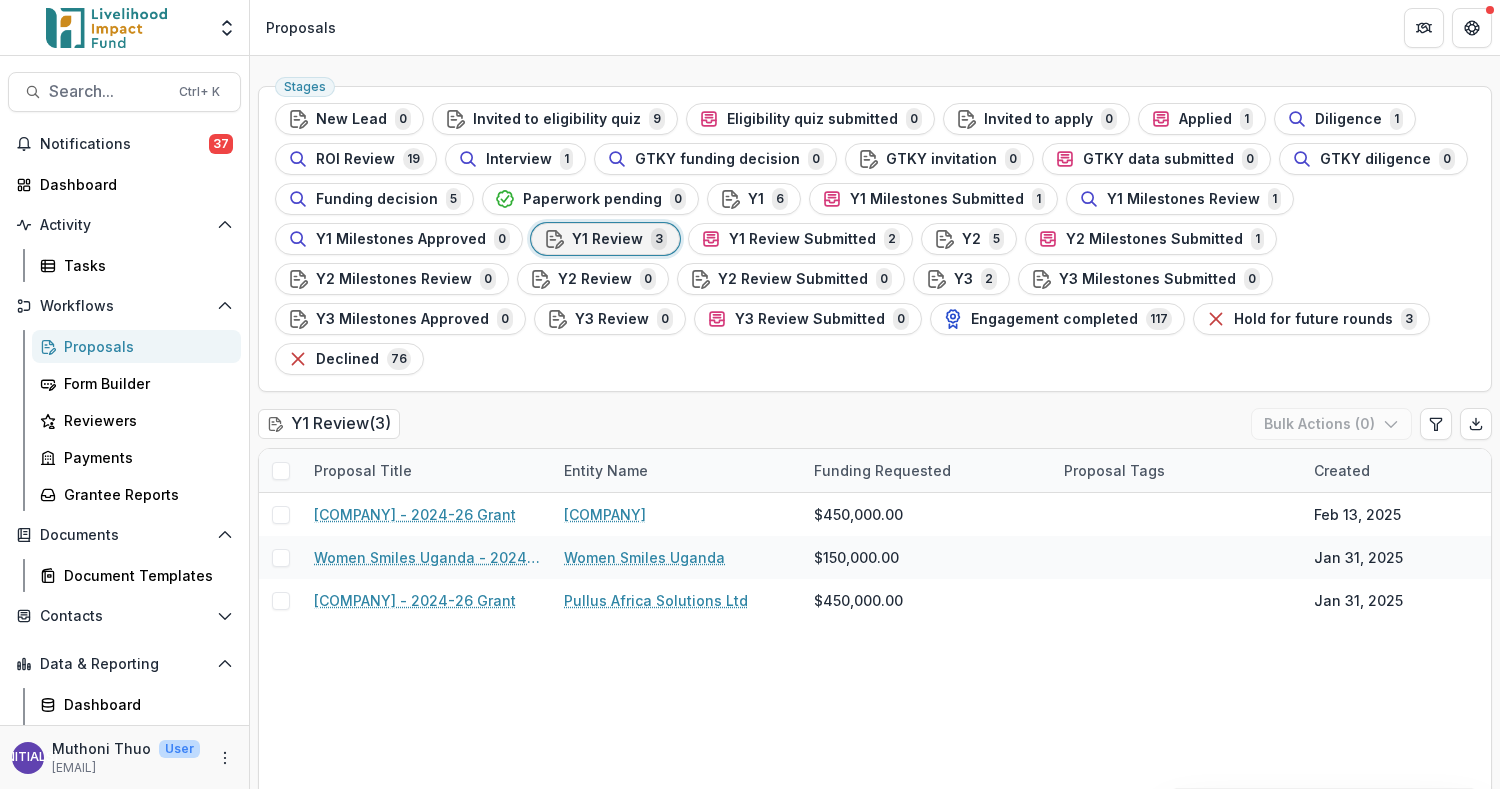 scroll, scrollTop: 82, scrollLeft: 0, axis: vertical 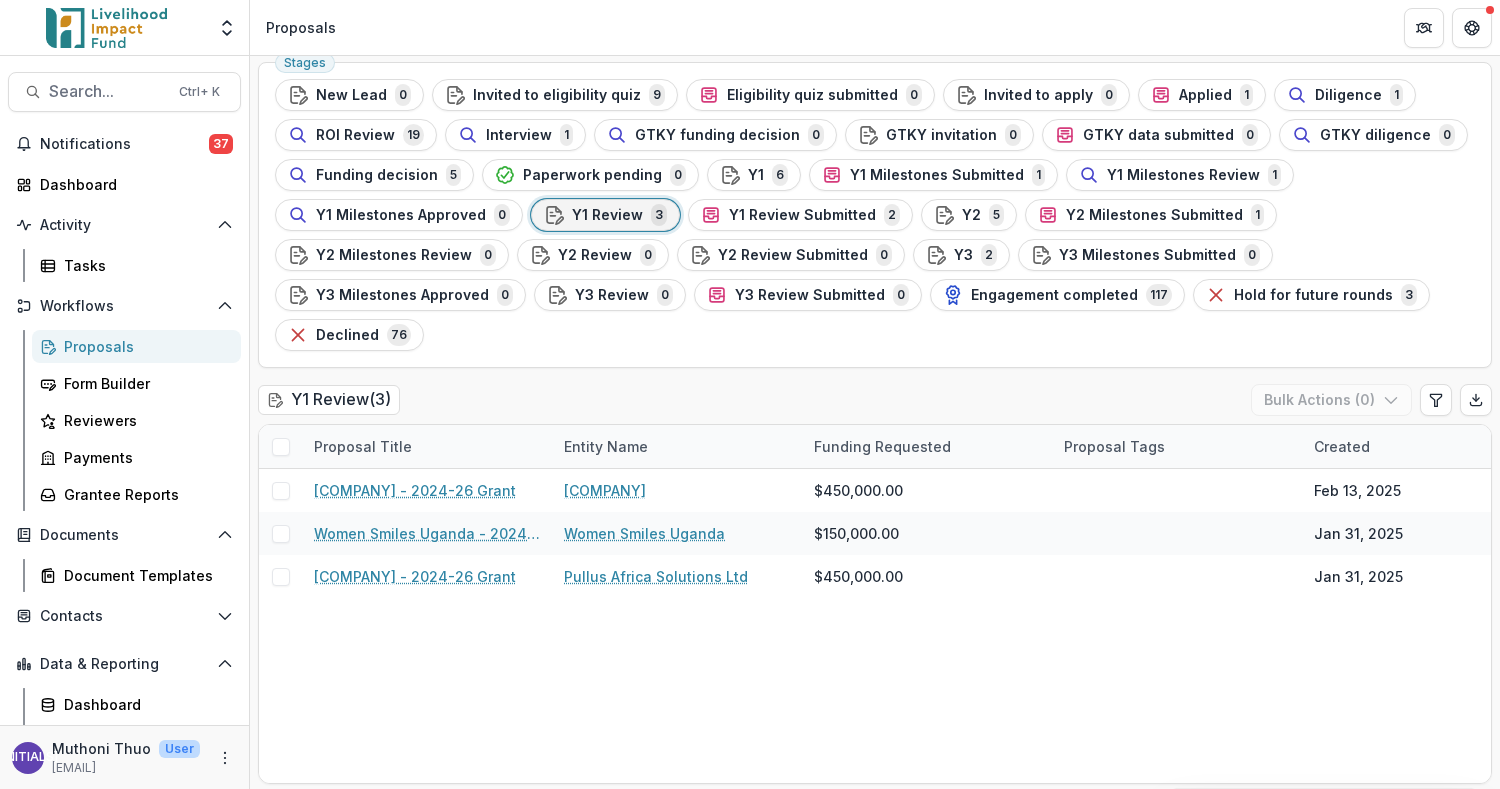 click on "Y2 Milestones Submitted" at bounding box center [1154, 215] 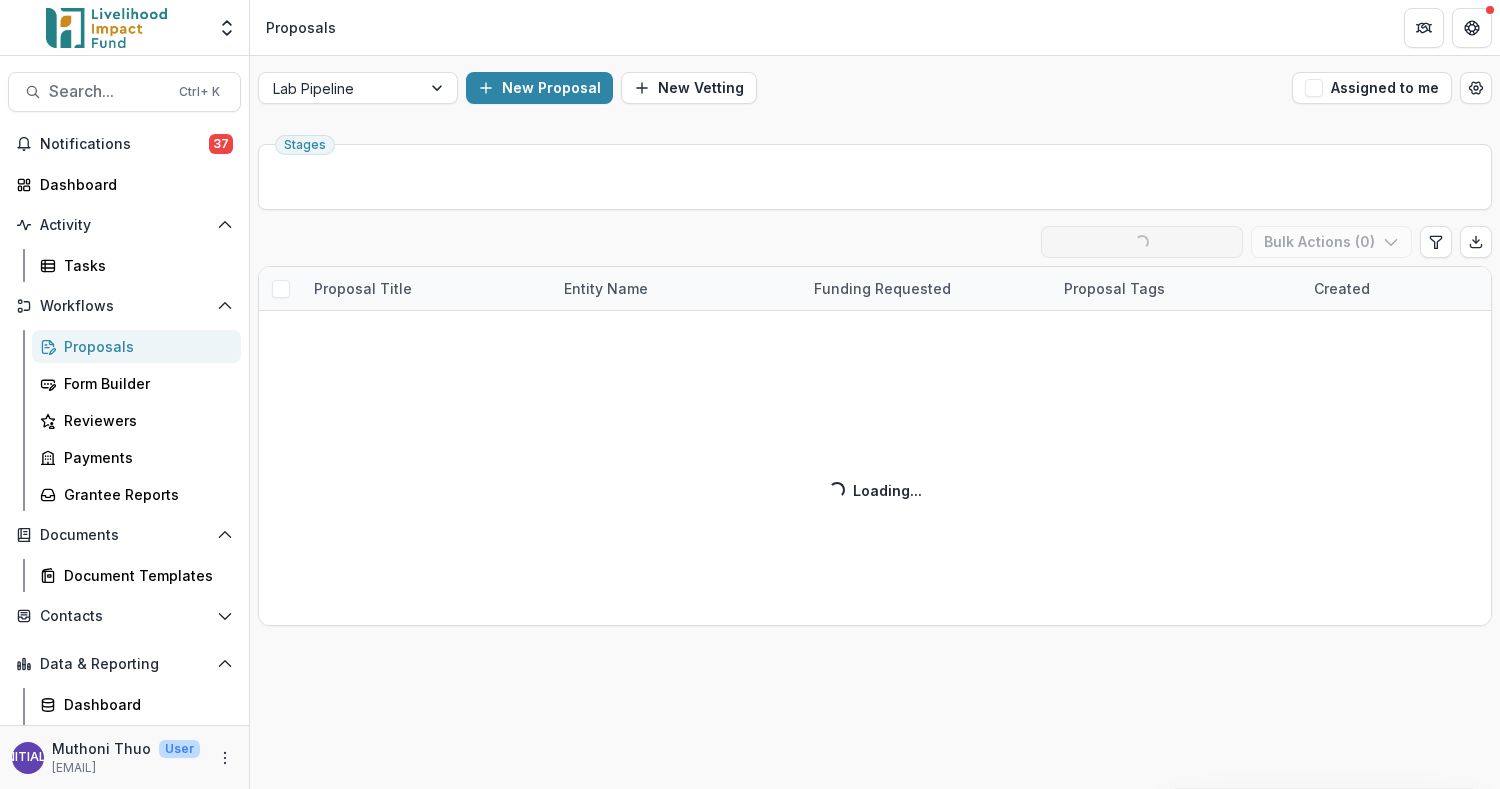 scroll, scrollTop: 0, scrollLeft: 0, axis: both 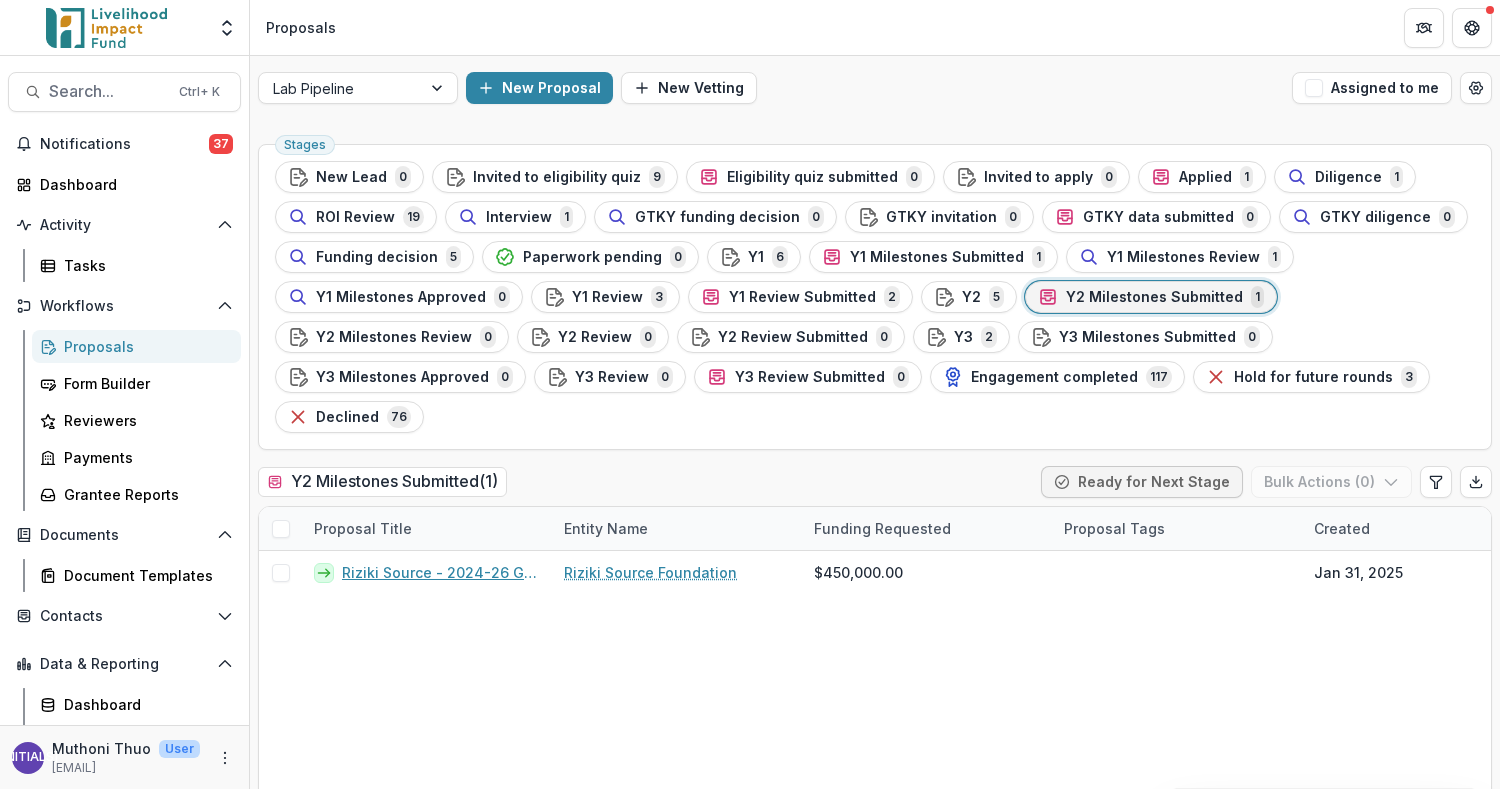 click on "Riziki Source - 2024-26 Grant" at bounding box center (441, 572) 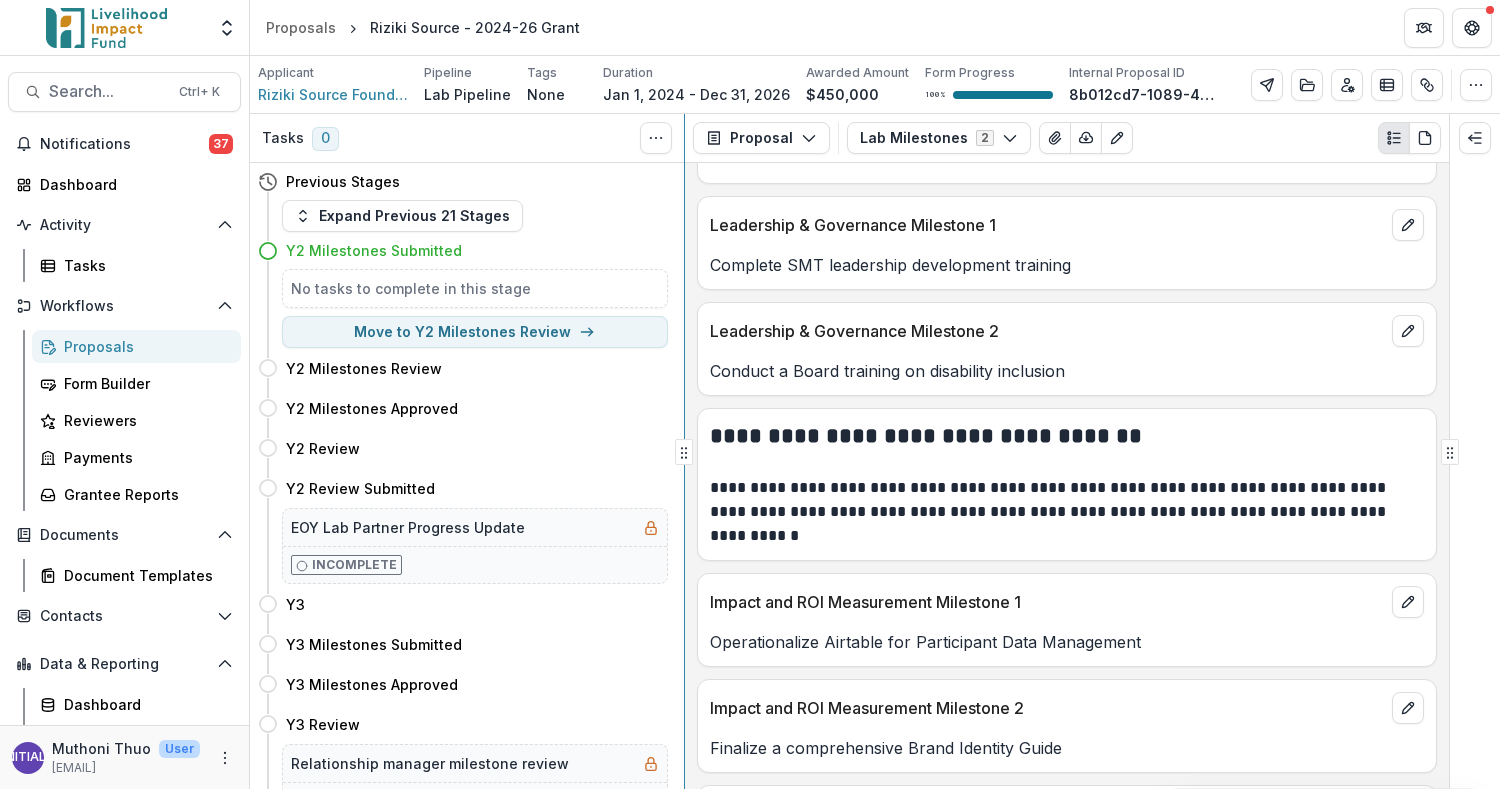 scroll, scrollTop: 376, scrollLeft: 0, axis: vertical 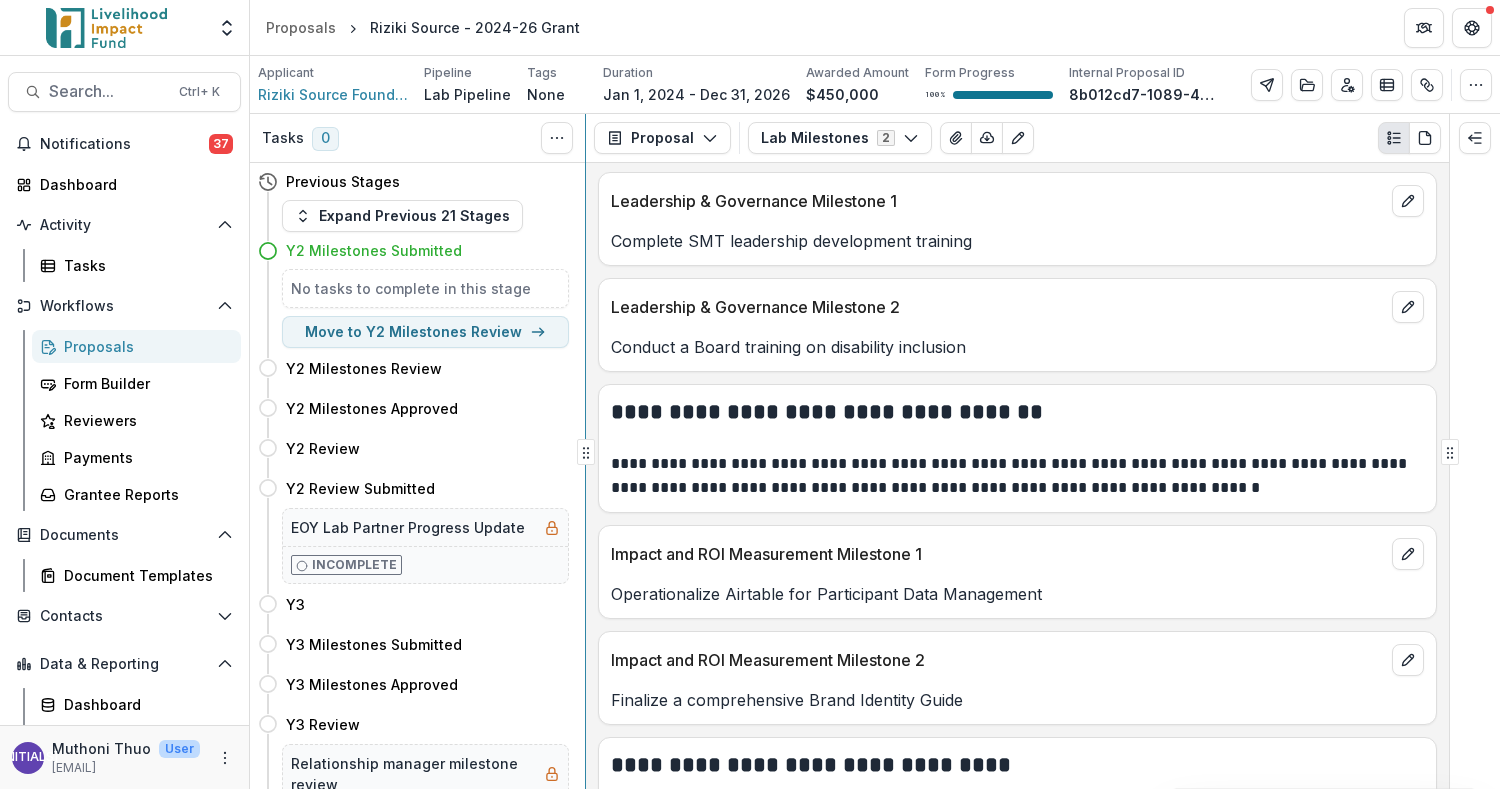 click on "Stages New Lead 0 Invited to eligibility quiz 9 Eligibility quiz submitted 0 Invited to apply 0 Applied 1 Diligence 1 ROI Review 19 Interview 1 GTKY funding decision 0 GTKY invitation 0 GTKY data submitted 0 GTKY diligence 2 Funding decision 3 Paperwork pending 0 Y1 6 Y1 Milestones Submitted 1 Y1 Milestones Review 1 Y1 Milestones Approved 0 Y1 Review 3 Y1 Review Submitted 2 Y2 5 Y2 Milestones Submitted 1 Y2 Milestones Review 0 Y2 Review 0 Y2 Review Submitted 0 Y3 2 Y3 Milestones Submitted 0 Y3 Milestones Approved 0 Y3 Review 0 Y3 Review Submitted 0 Engagement completed 117 Hold for future rounds 3 Declined 76 New Lead  ( 0 ) Bulk Actions ( 0 ) Proposal Title Entity Name Do you recommend that the Lab invite this organization to apply? Funding Requested Pending Tasks Proposal Tags Created Submitted Date Form Current Stage Task Assignees Stage No data available Invited to eligibility quiz  ( 9 ) Bulk Actions ( 0 ) Proposal Title Entity Name Funding Requested Proposal Tags Created Submitted Date Form [COMPANY]" at bounding box center (875, 451) 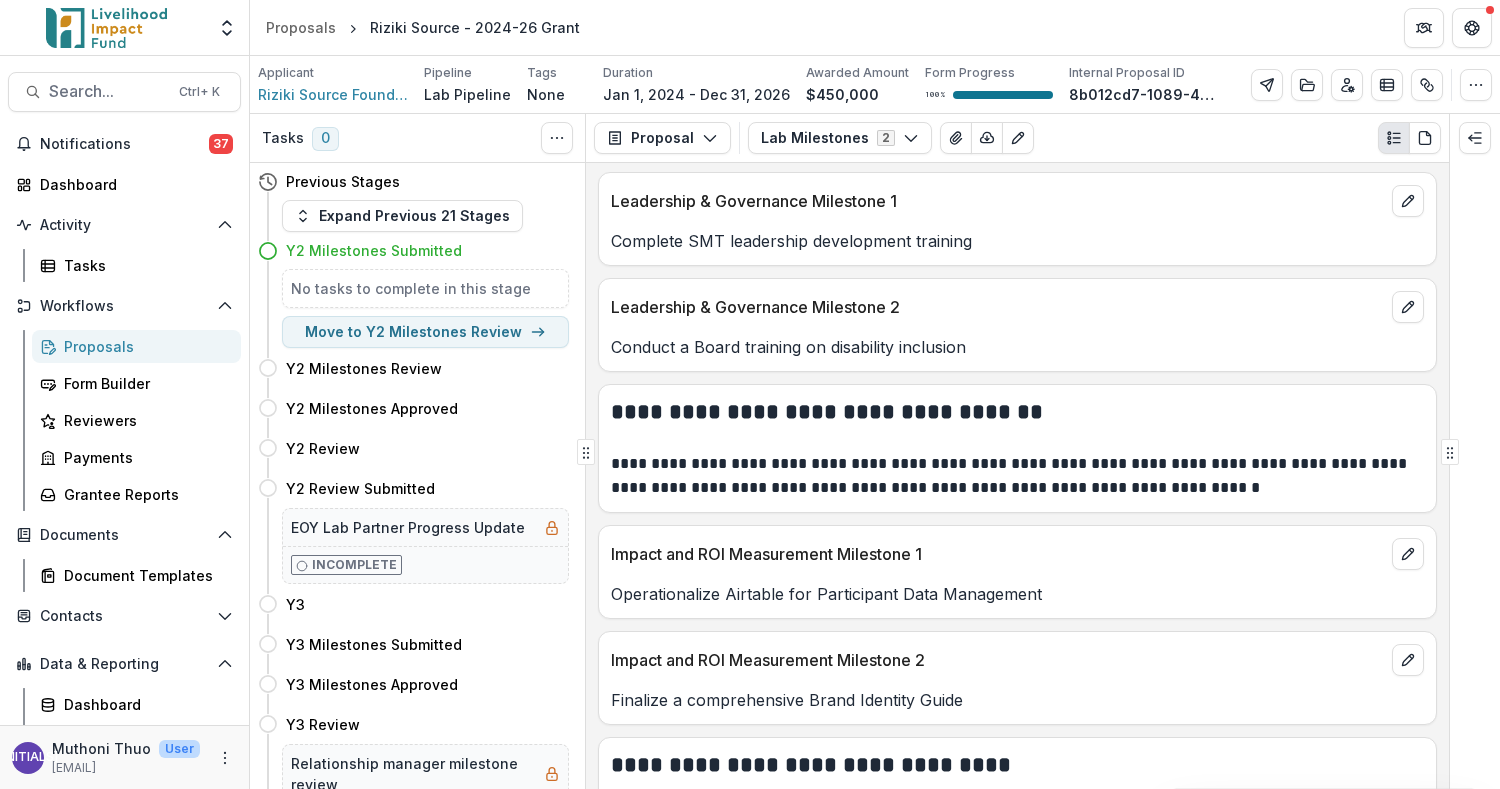 scroll, scrollTop: 642, scrollLeft: 0, axis: vertical 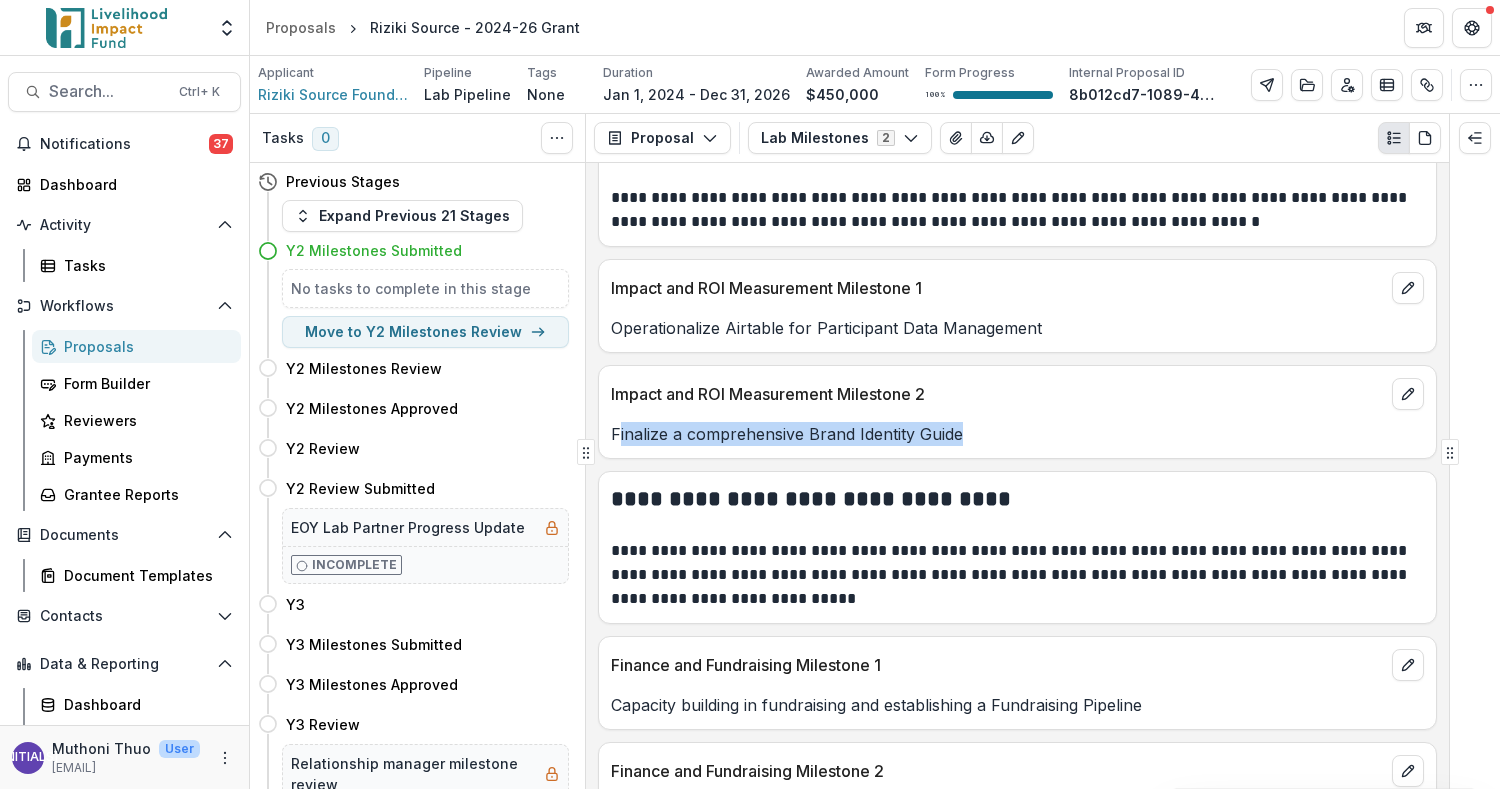 drag, startPoint x: 961, startPoint y: 425, endPoint x: 620, endPoint y: 418, distance: 341.07184 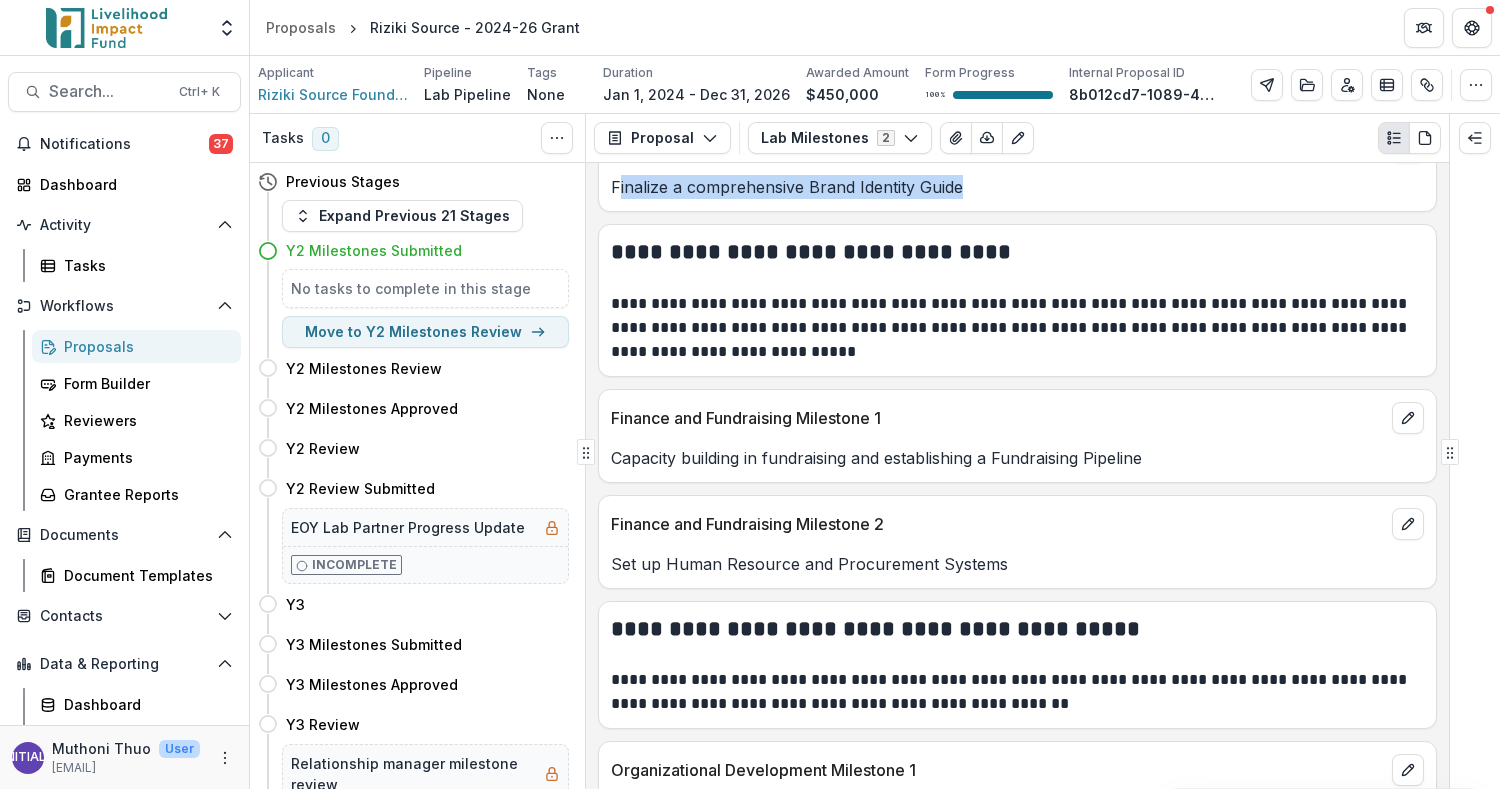 scroll, scrollTop: 905, scrollLeft: 0, axis: vertical 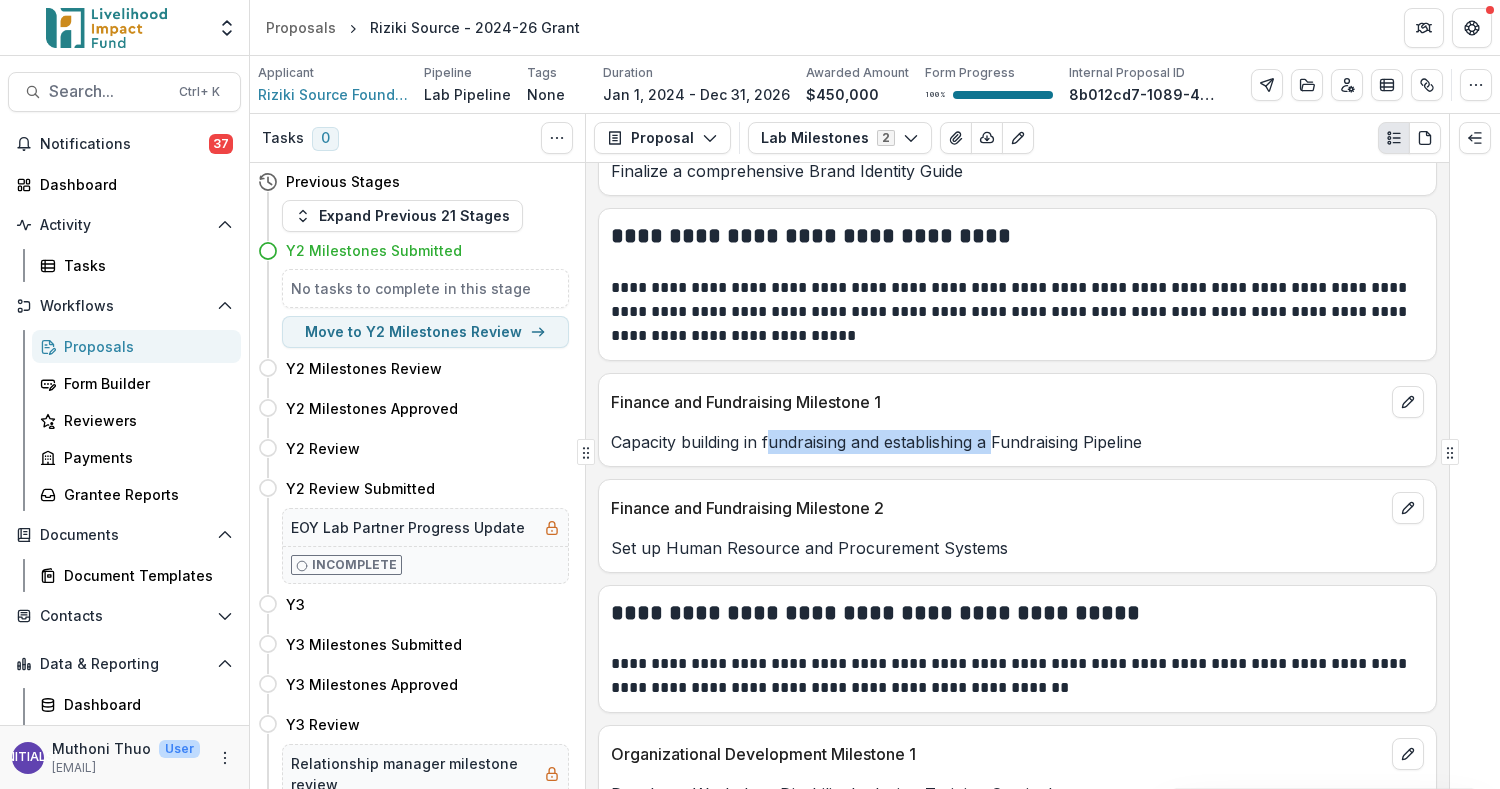 drag, startPoint x: 768, startPoint y: 436, endPoint x: 996, endPoint y: 455, distance: 228.7903 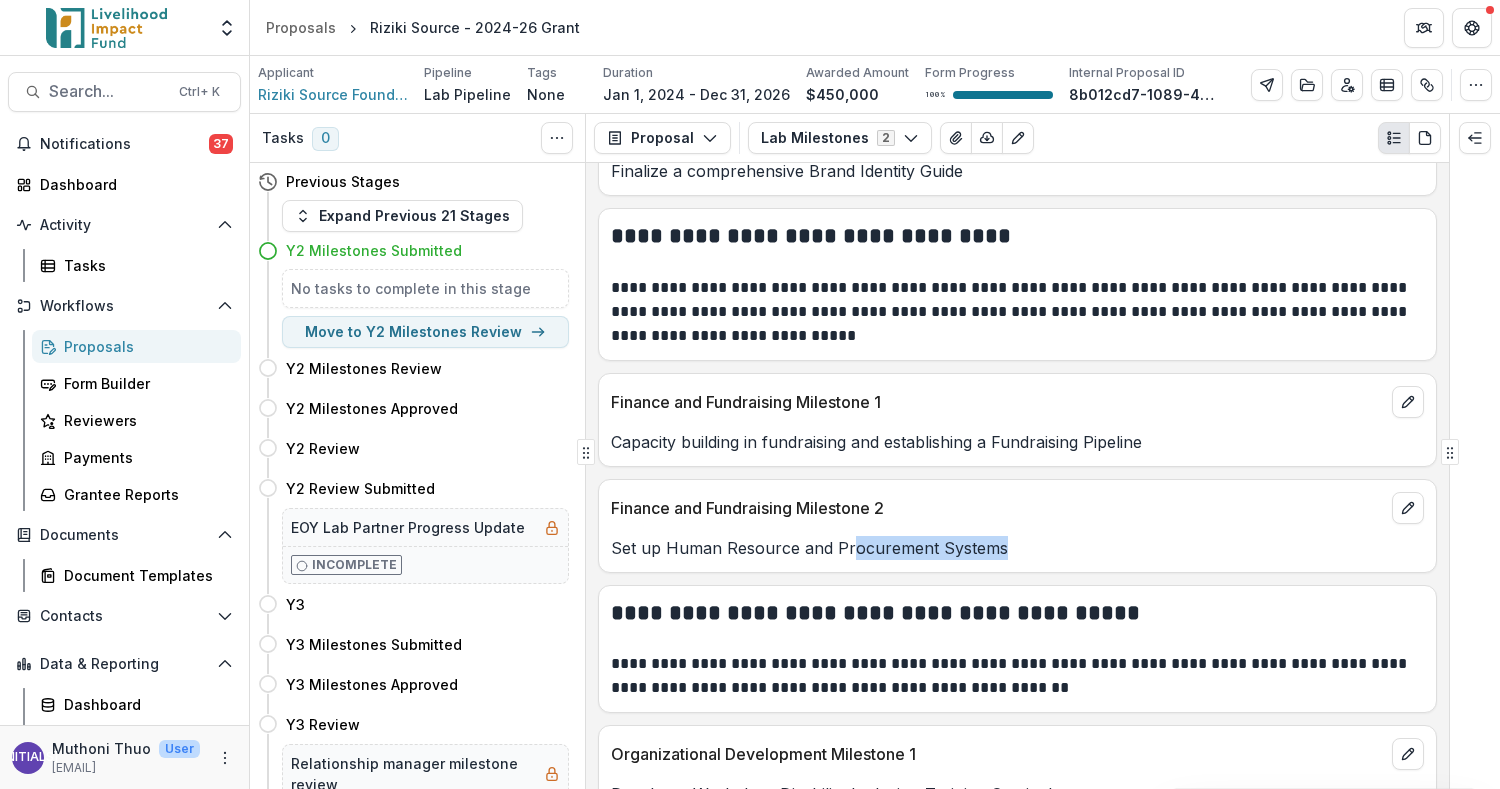 drag, startPoint x: 993, startPoint y: 538, endPoint x: 850, endPoint y: 537, distance: 143.0035 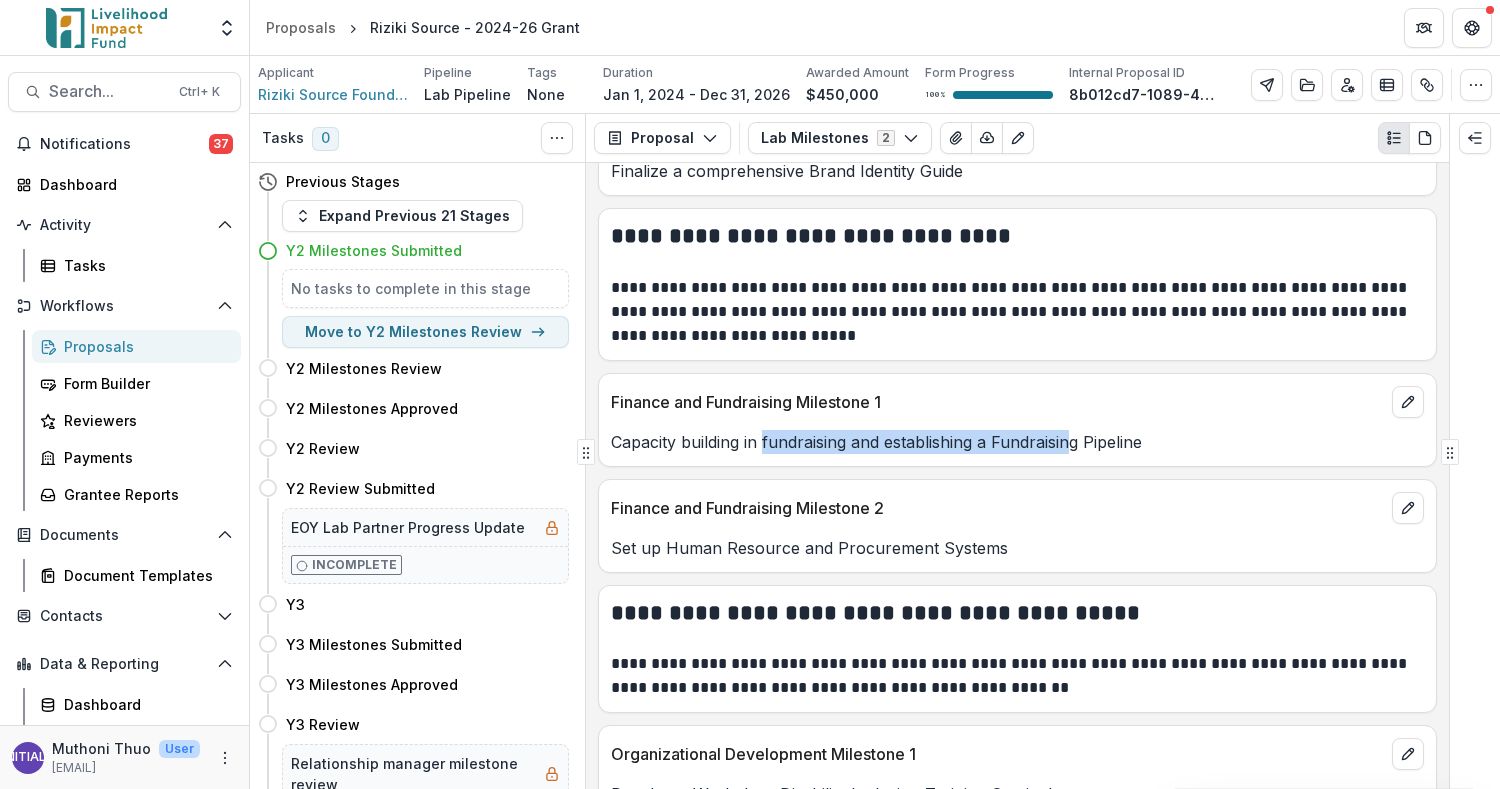 drag, startPoint x: 1053, startPoint y: 429, endPoint x: 764, endPoint y: 419, distance: 289.17297 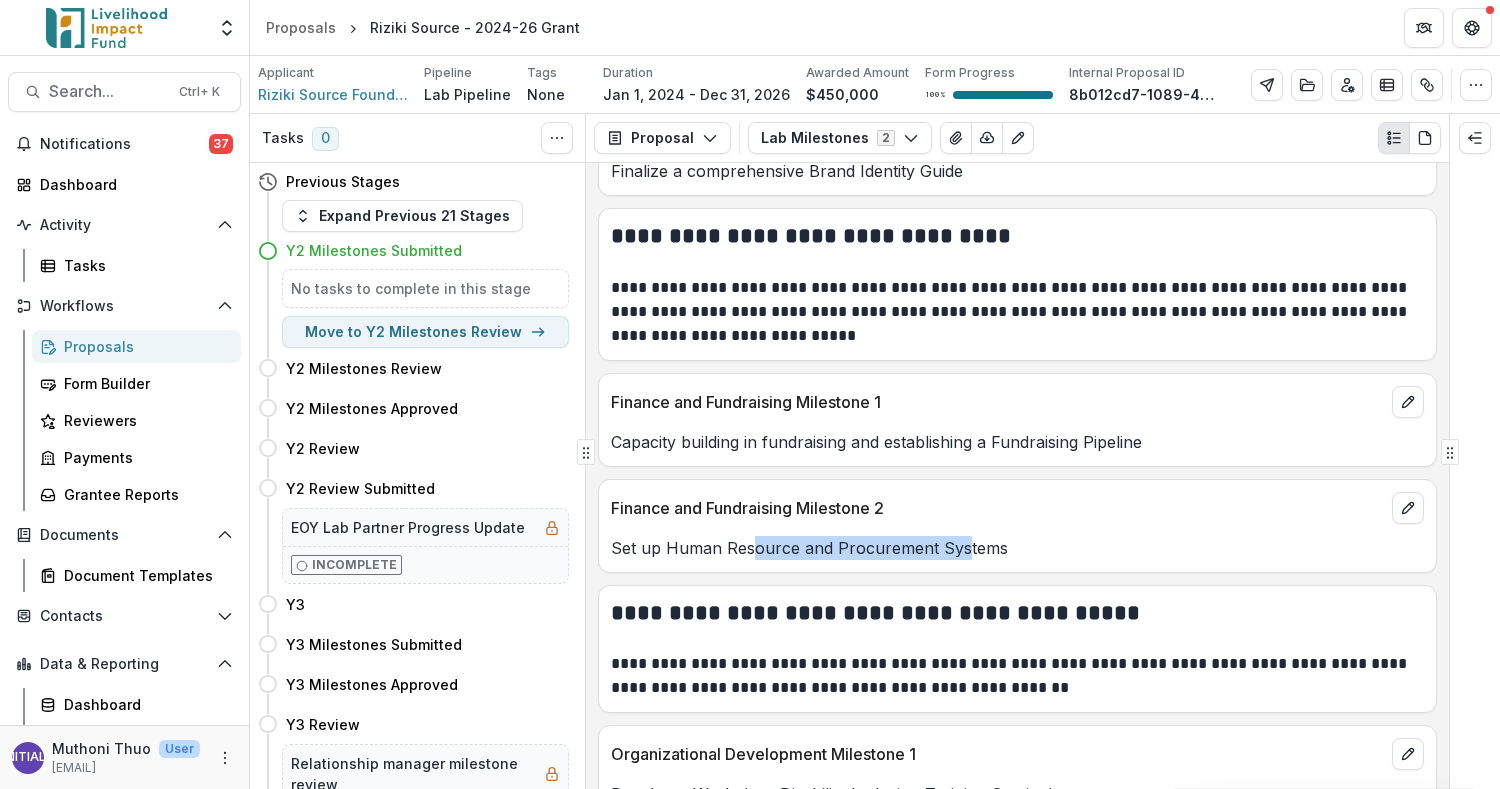drag, startPoint x: 957, startPoint y: 535, endPoint x: 751, endPoint y: 532, distance: 206.02185 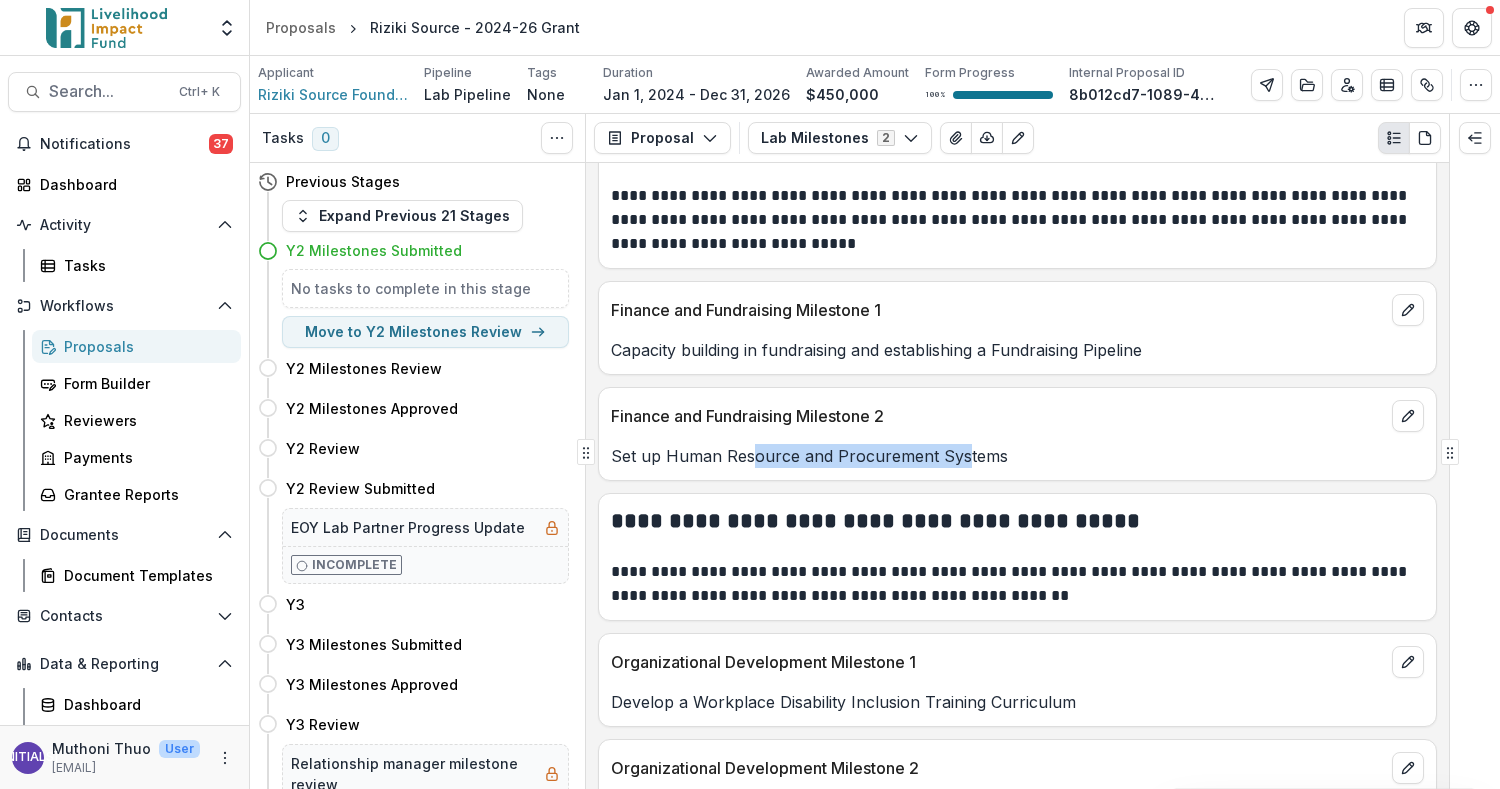 scroll, scrollTop: 1038, scrollLeft: 0, axis: vertical 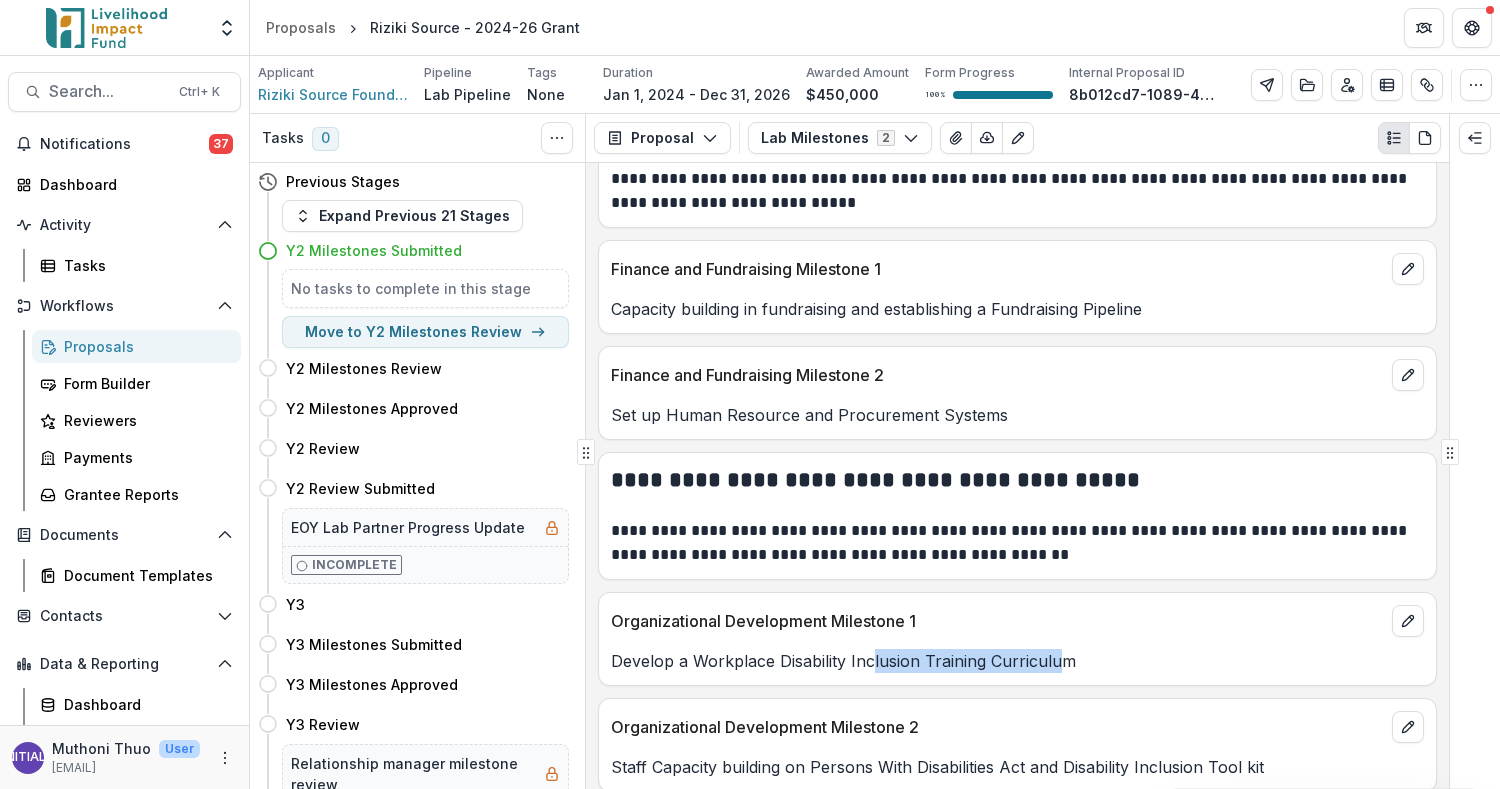 drag, startPoint x: 1042, startPoint y: 644, endPoint x: 870, endPoint y: 642, distance: 172.01163 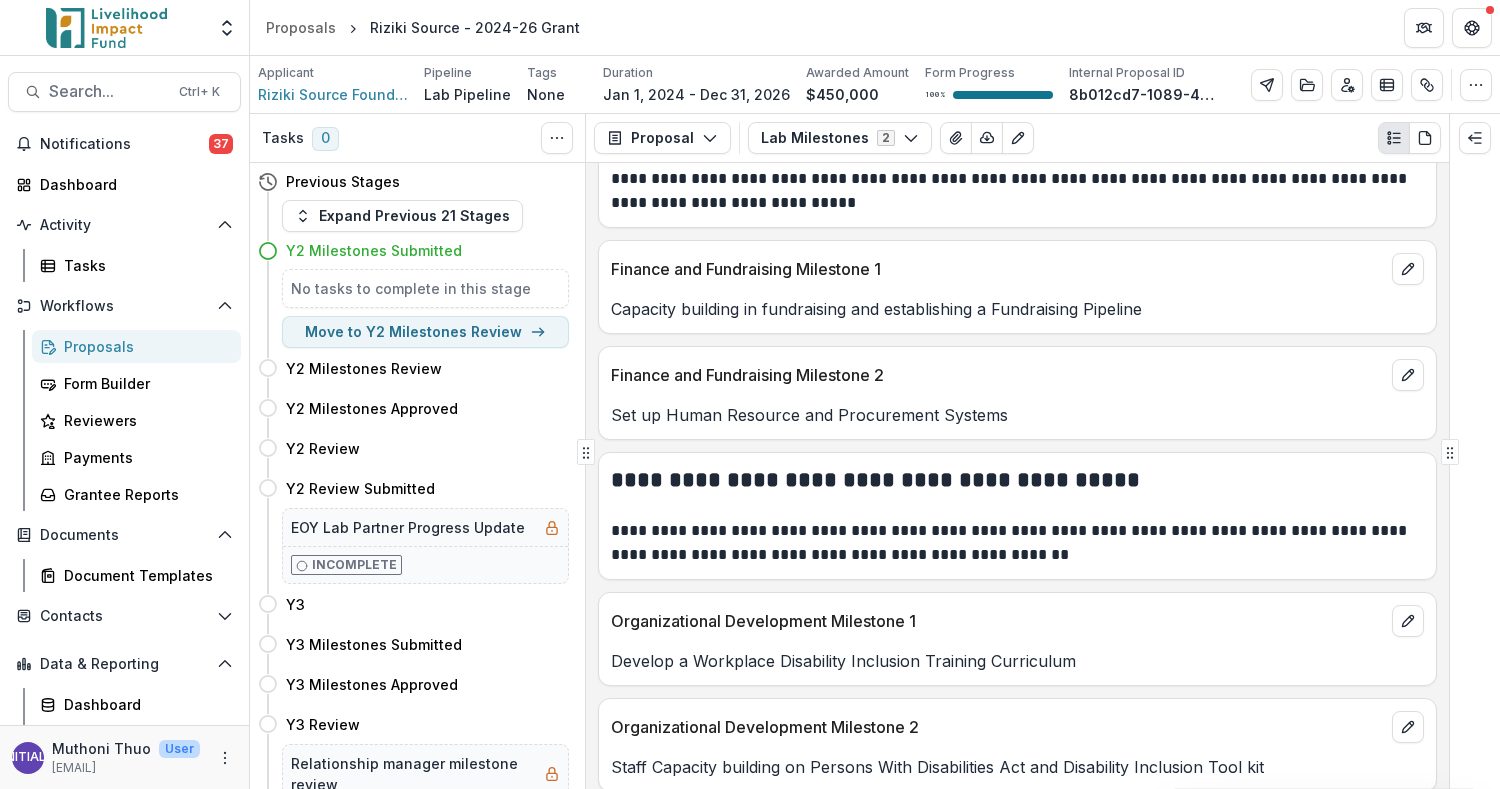 click on "Staff Capacity building on Persons With Disabilities Act and Disability Inclusion Tool kit" at bounding box center [1017, 767] 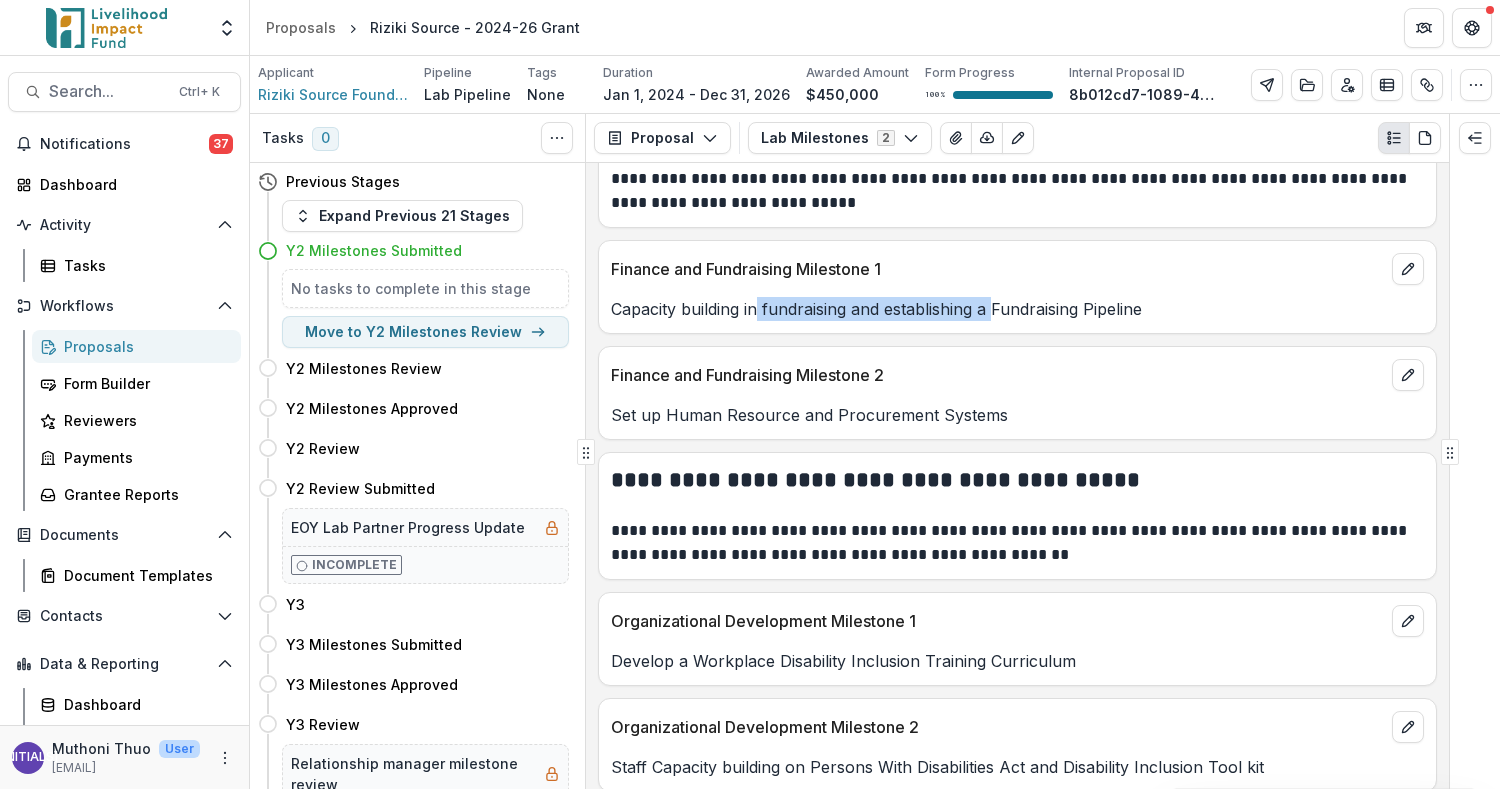 drag, startPoint x: 993, startPoint y: 302, endPoint x: 761, endPoint y: 298, distance: 232.03448 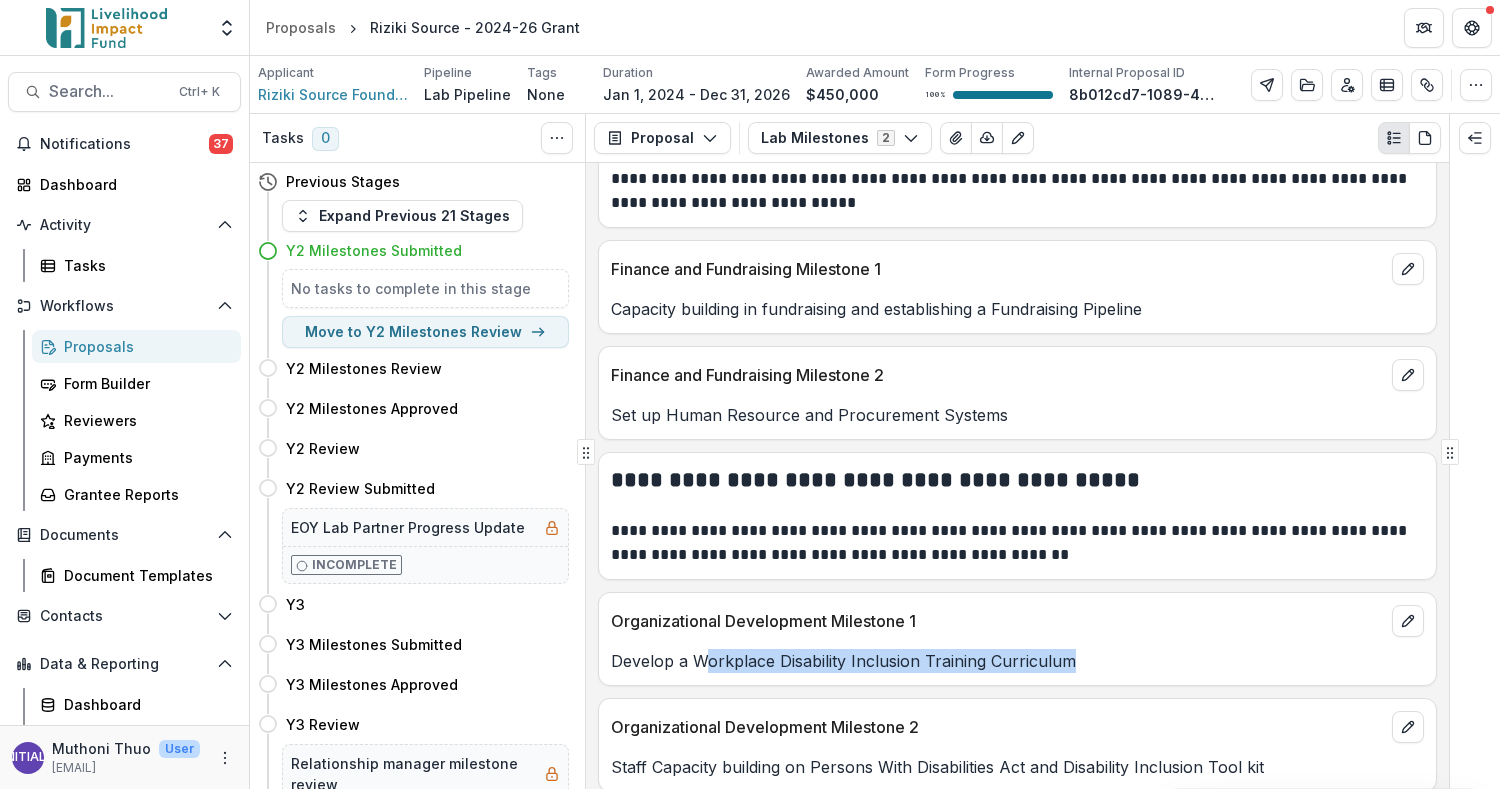 drag, startPoint x: 1085, startPoint y: 655, endPoint x: 701, endPoint y: 628, distance: 384.94806 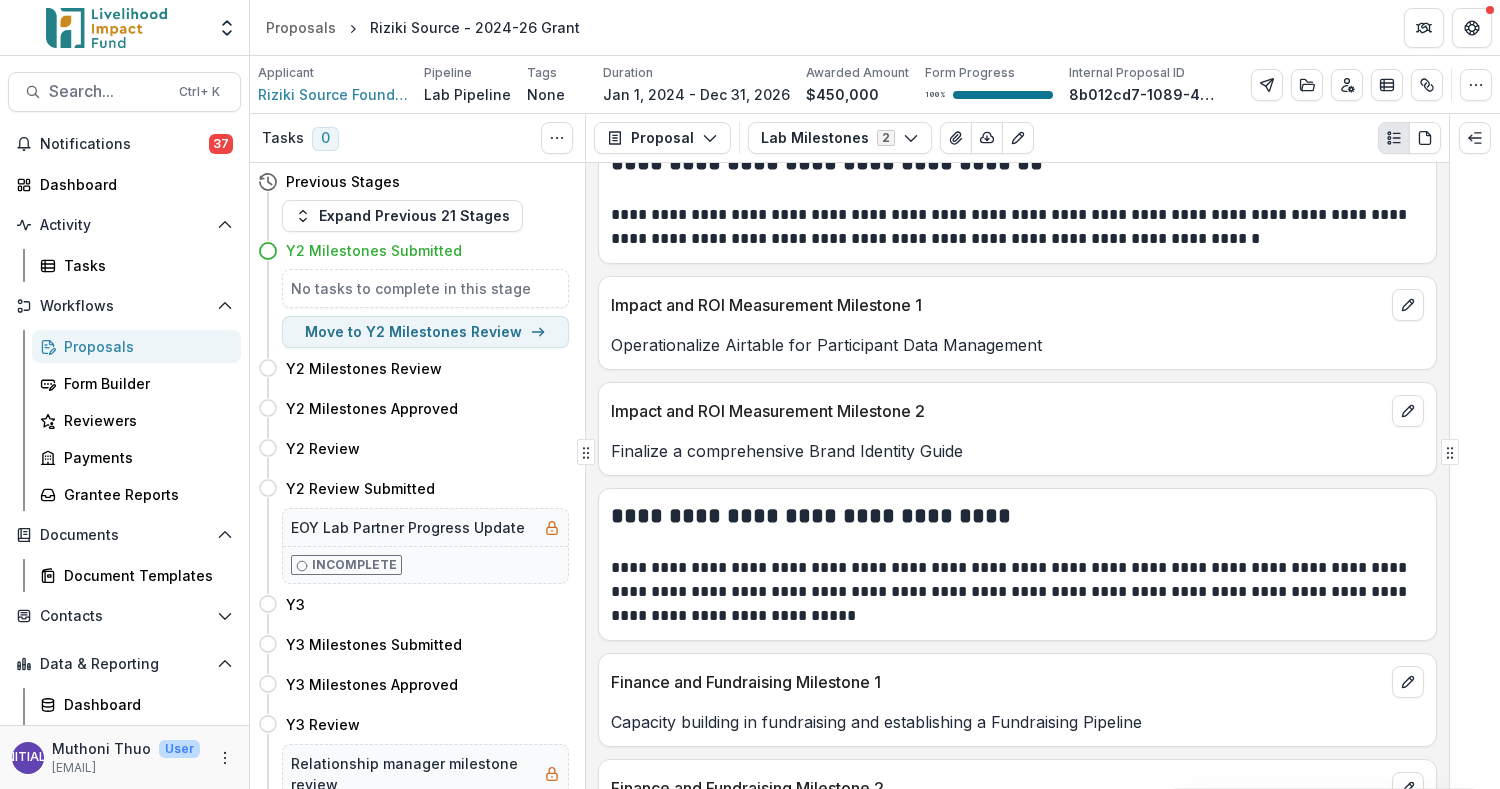 scroll, scrollTop: 505, scrollLeft: 0, axis: vertical 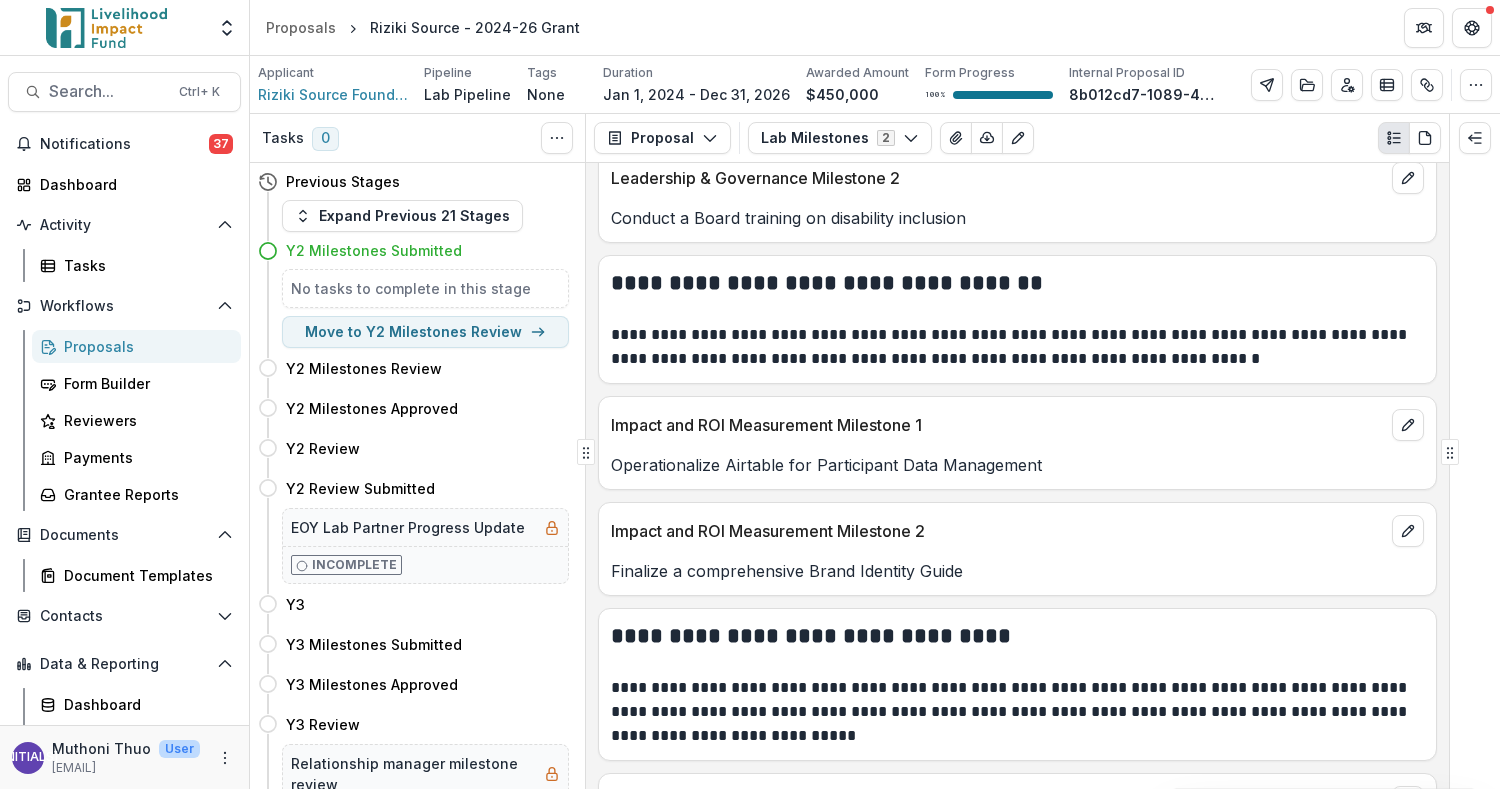 click on "Move to Y2 Milestones Review" at bounding box center [425, 332] 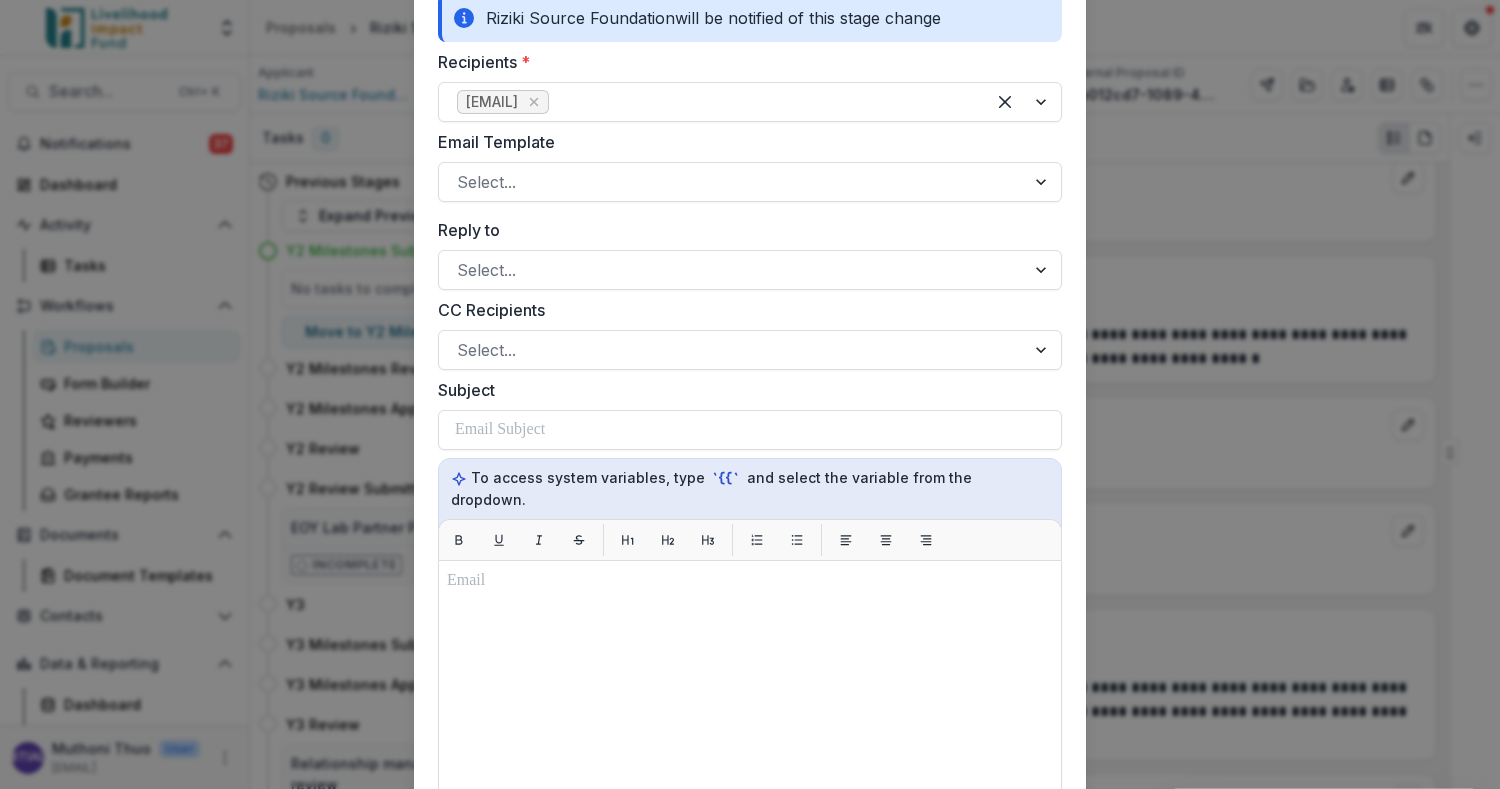 scroll, scrollTop: 133, scrollLeft: 0, axis: vertical 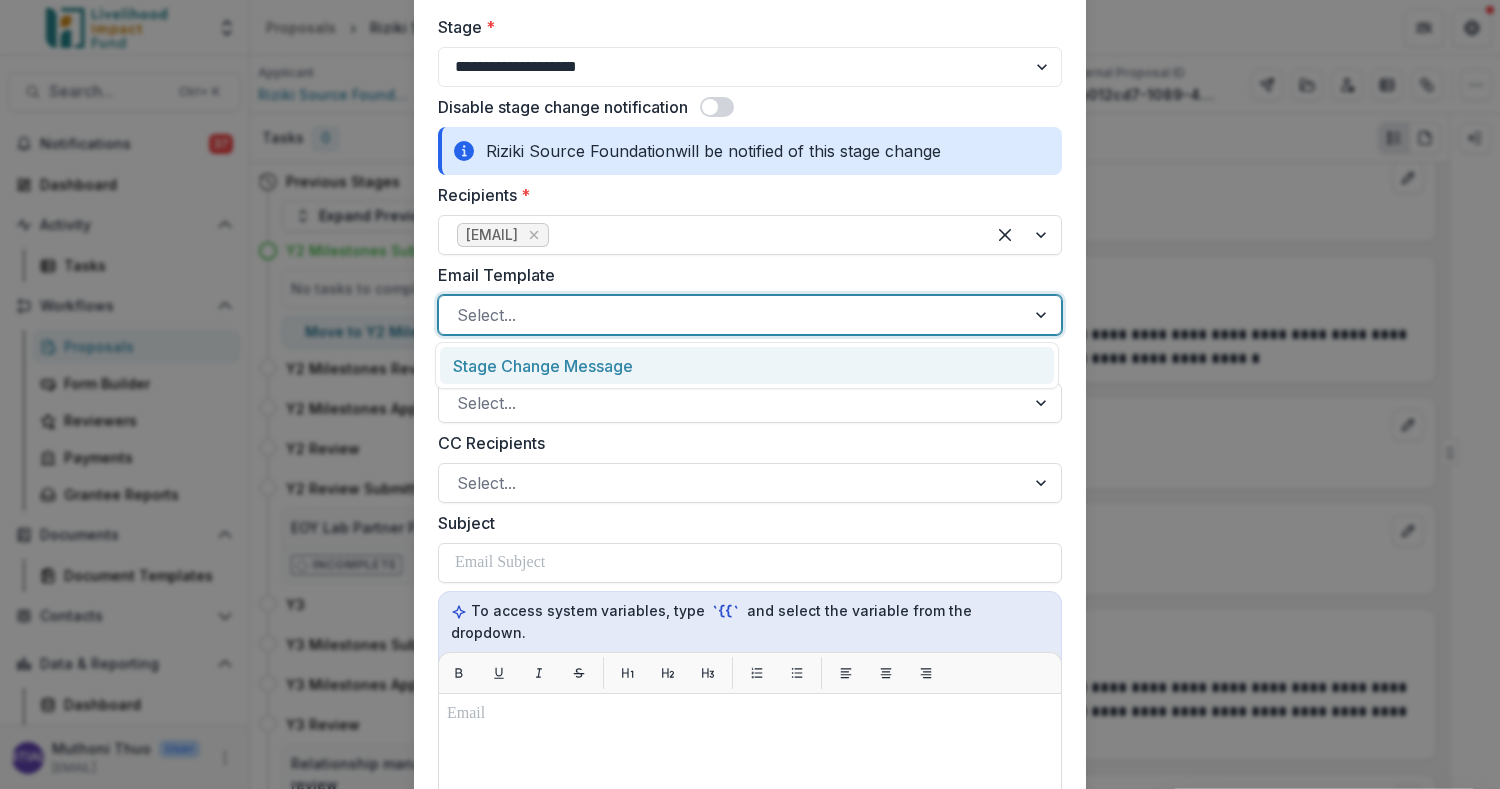 click at bounding box center [732, 315] 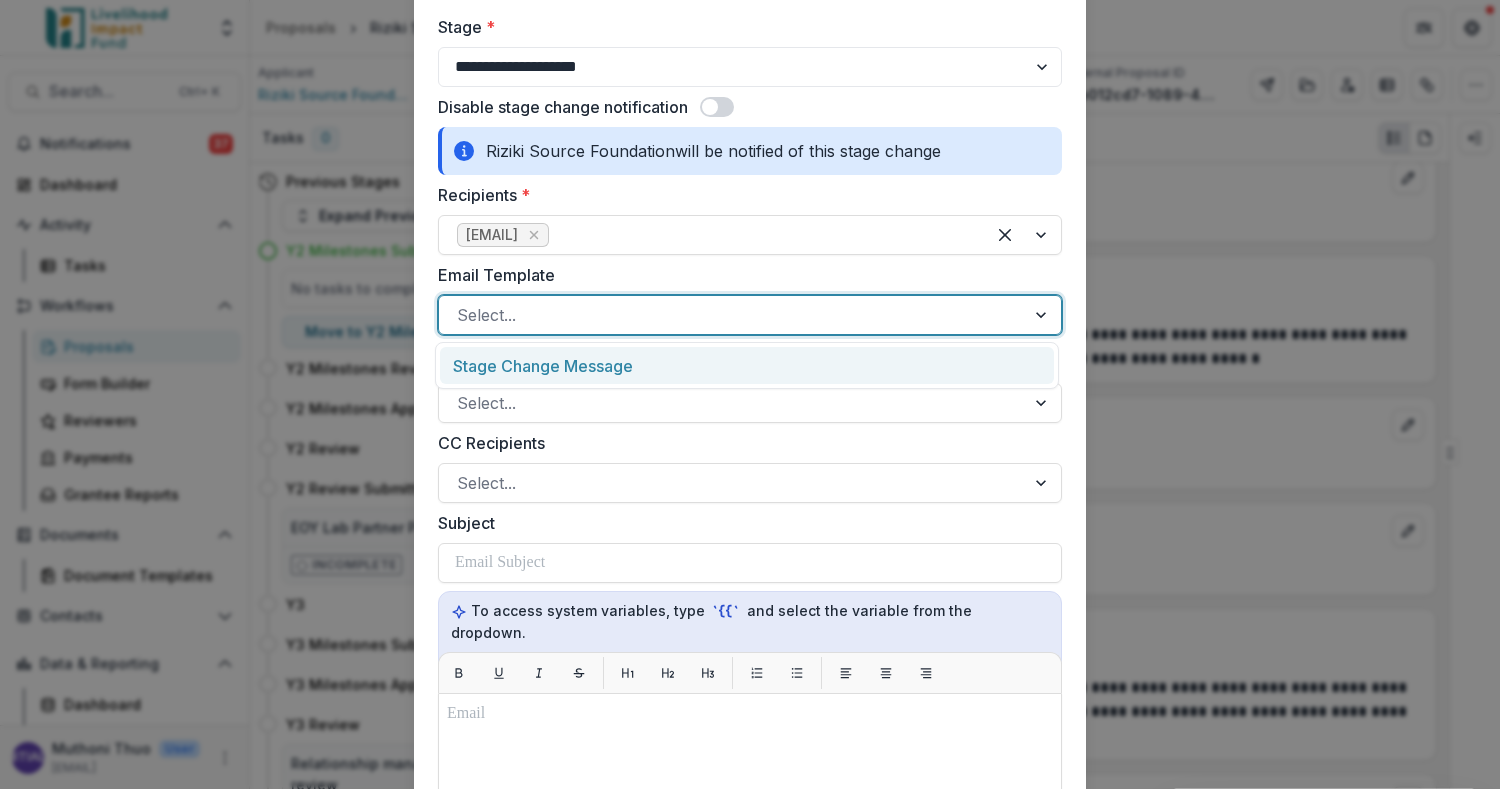 click on "Stage Change Message" at bounding box center [747, 365] 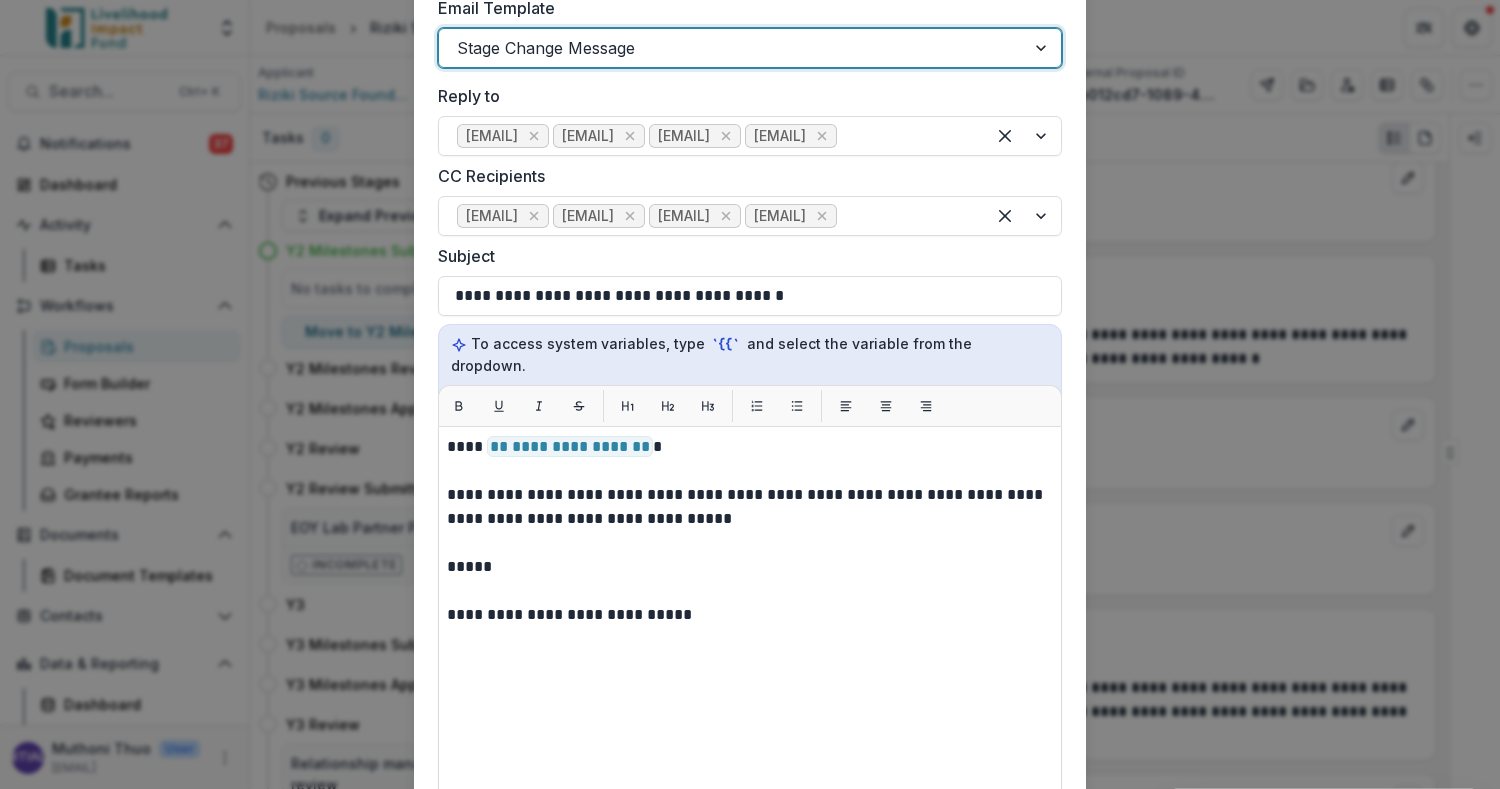 scroll, scrollTop: 666, scrollLeft: 0, axis: vertical 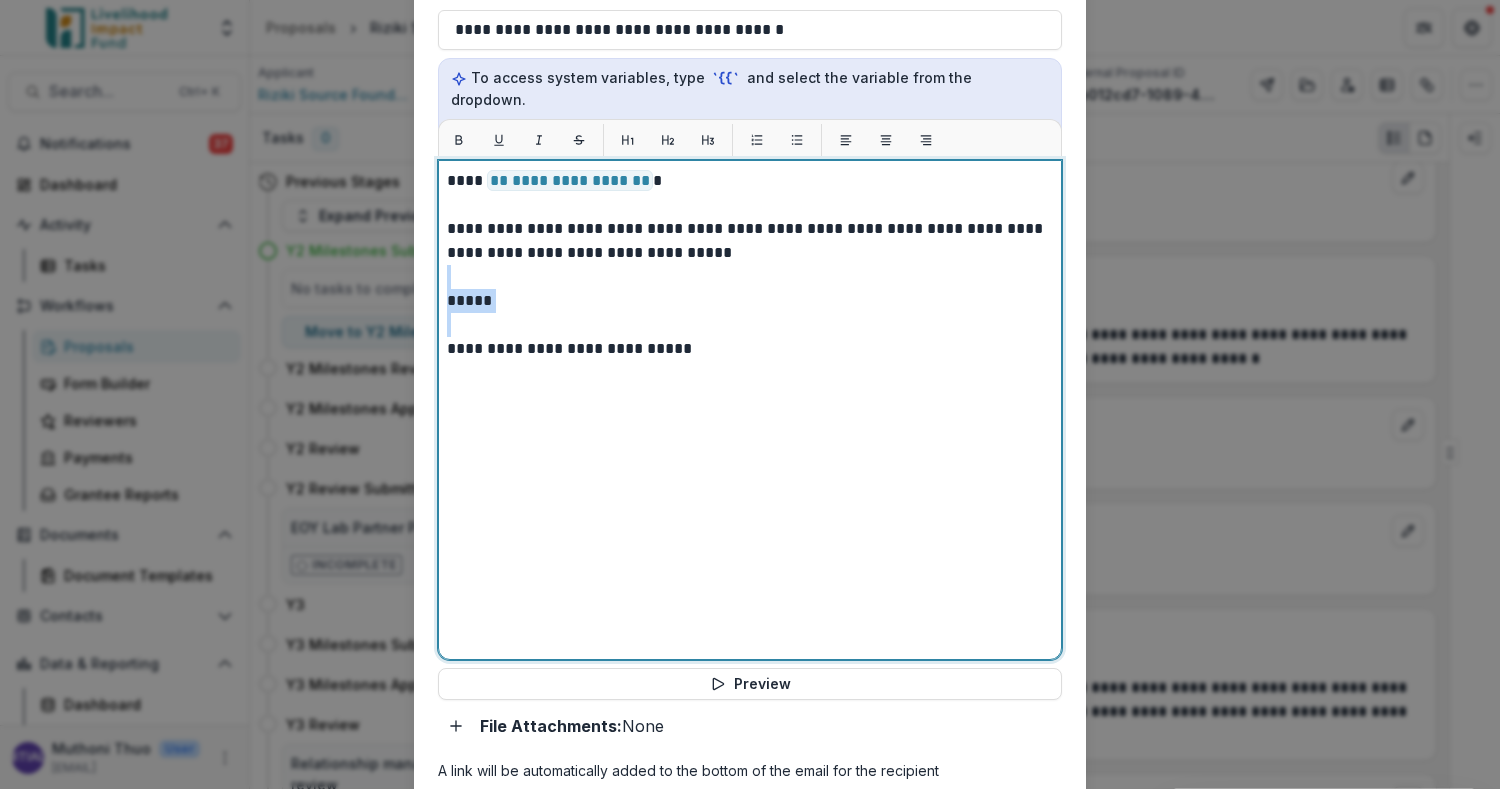 drag, startPoint x: 647, startPoint y: 333, endPoint x: 618, endPoint y: 280, distance: 60.41523 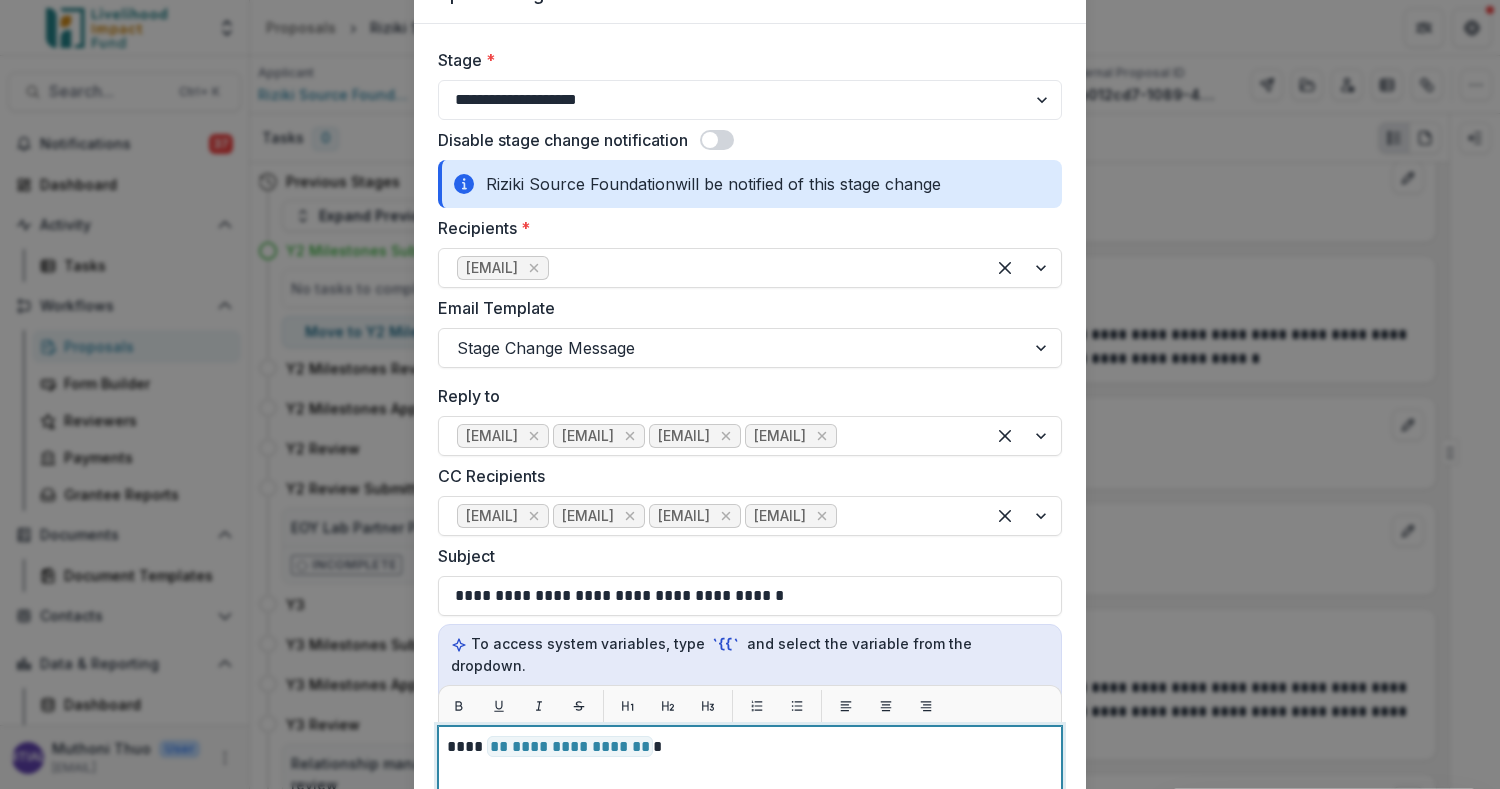 scroll, scrollTop: 0, scrollLeft: 0, axis: both 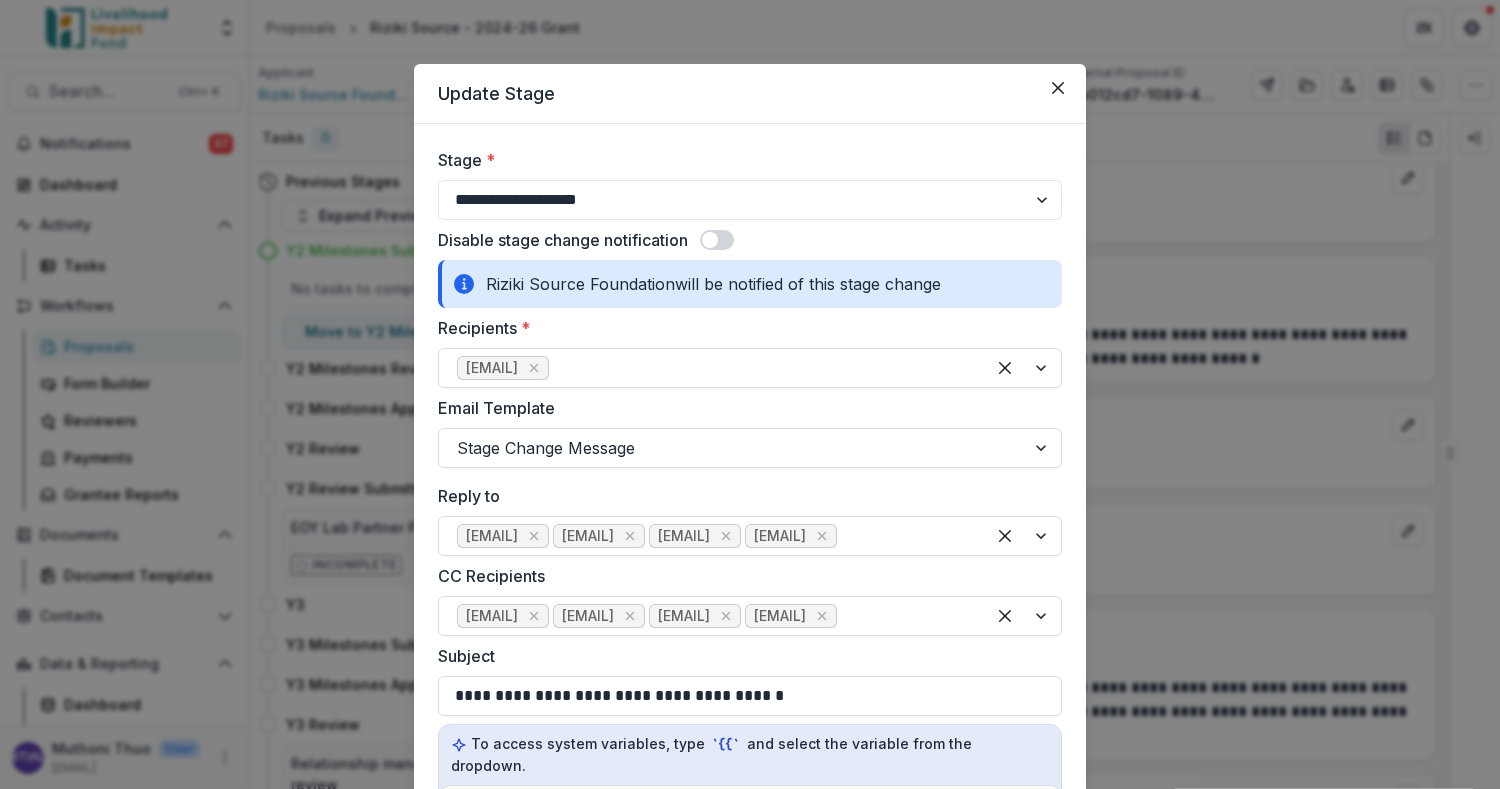 click 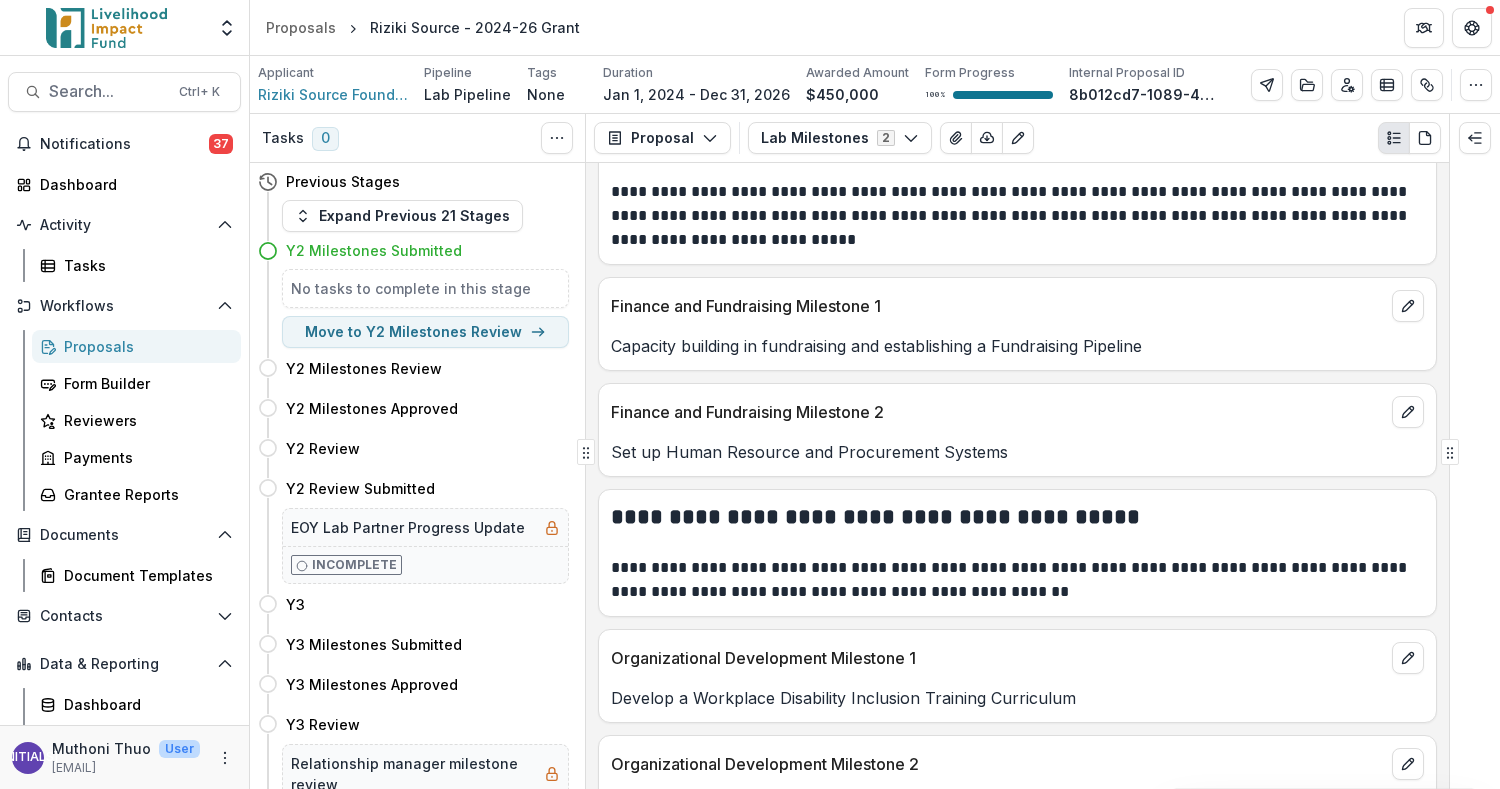 scroll, scrollTop: 1038, scrollLeft: 0, axis: vertical 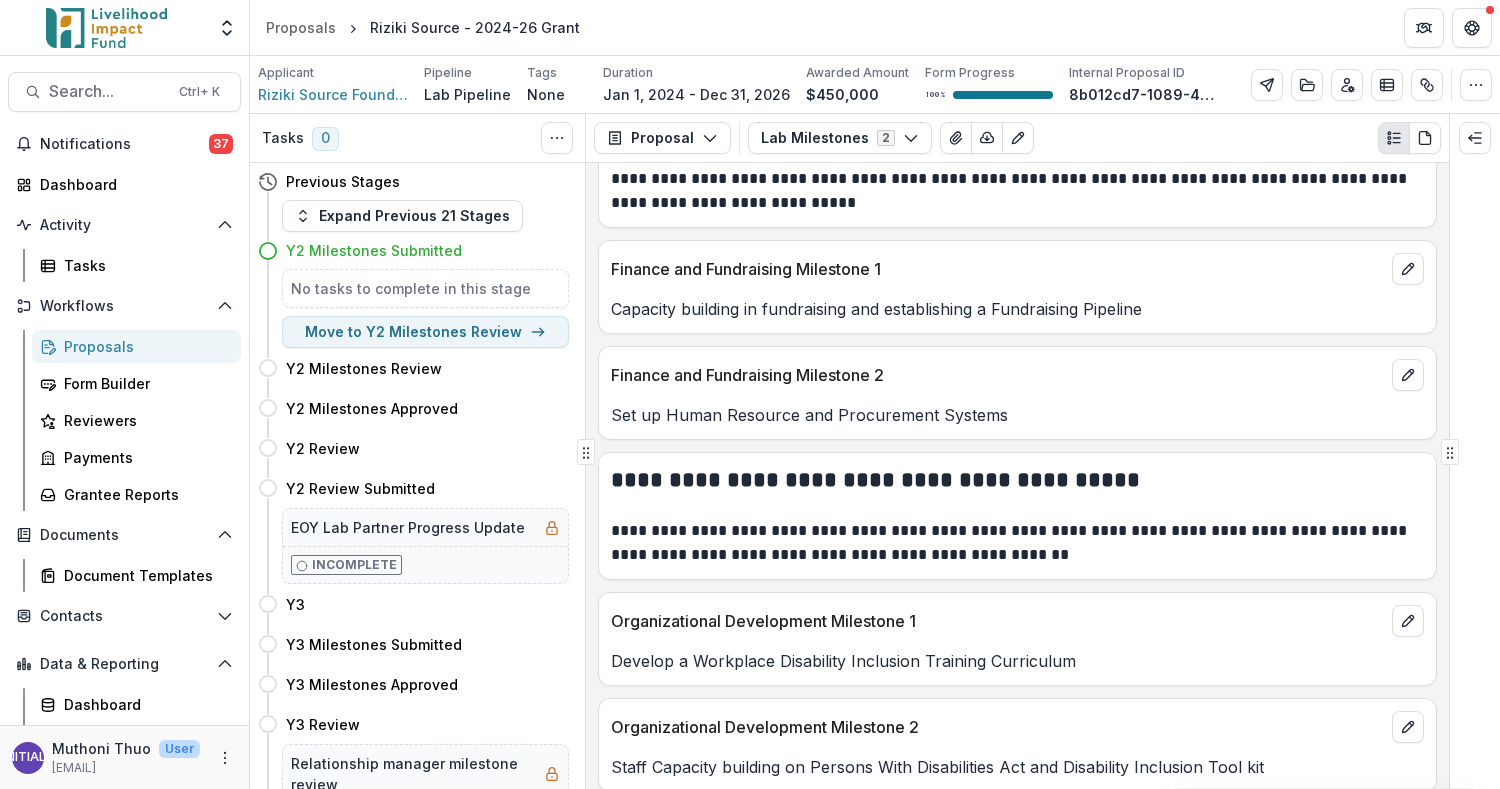 click on "Proposals" at bounding box center [301, 27] 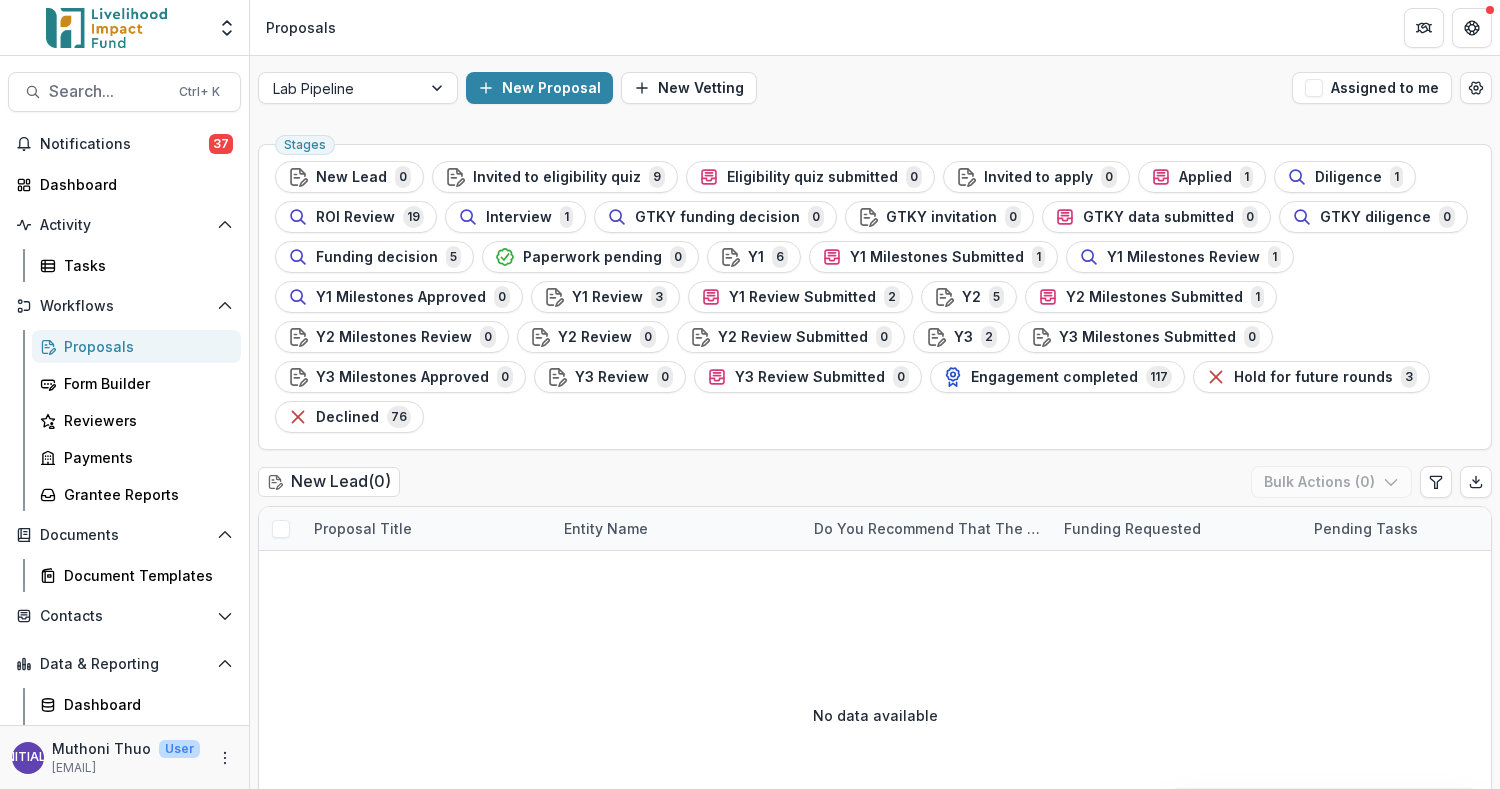 click on "Funding decision" at bounding box center [377, 257] 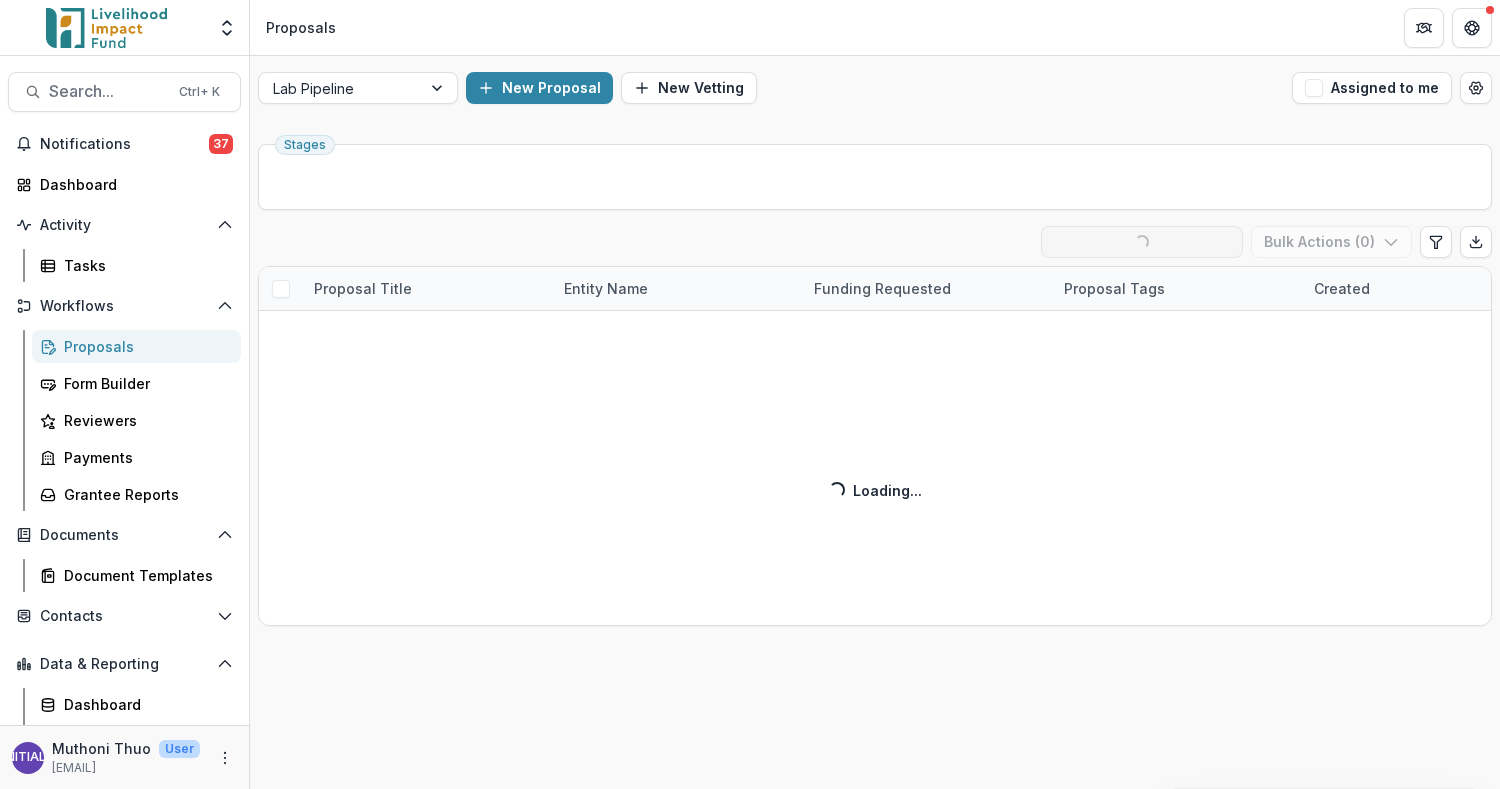 click on "Funding decision  ( 5 ) Loading... Ready for Next Stage Bulk Actions ( 0 ) Proposal Title Entity Name Funding Requested Proposal Tags Created Submitted Date Form Current Stage Task Assignees Pending Tasks Loading... Loading..." at bounding box center (875, 426) 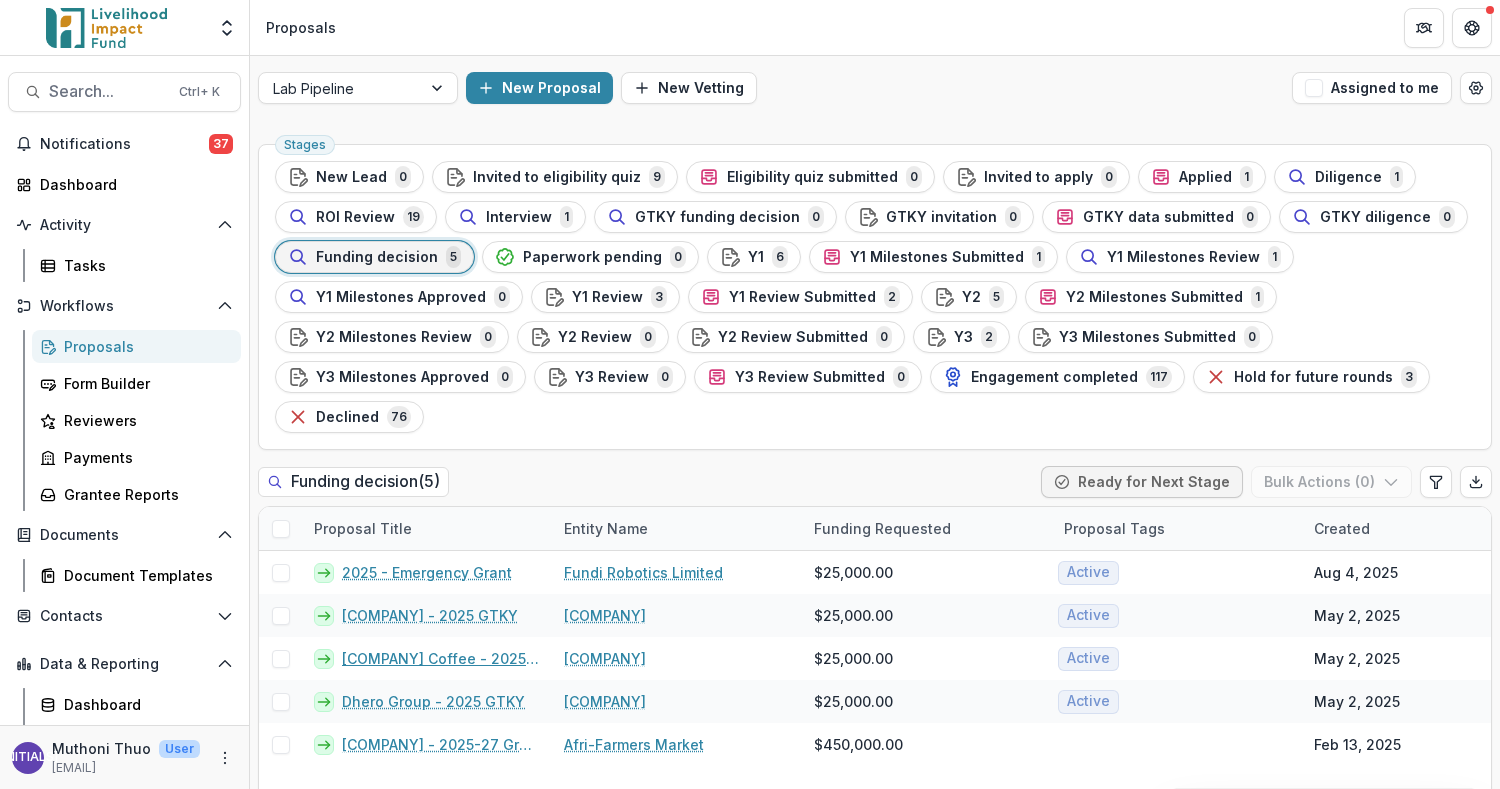 click on "[COMPANY] Coffee - 2025 GTKY" at bounding box center [441, 658] 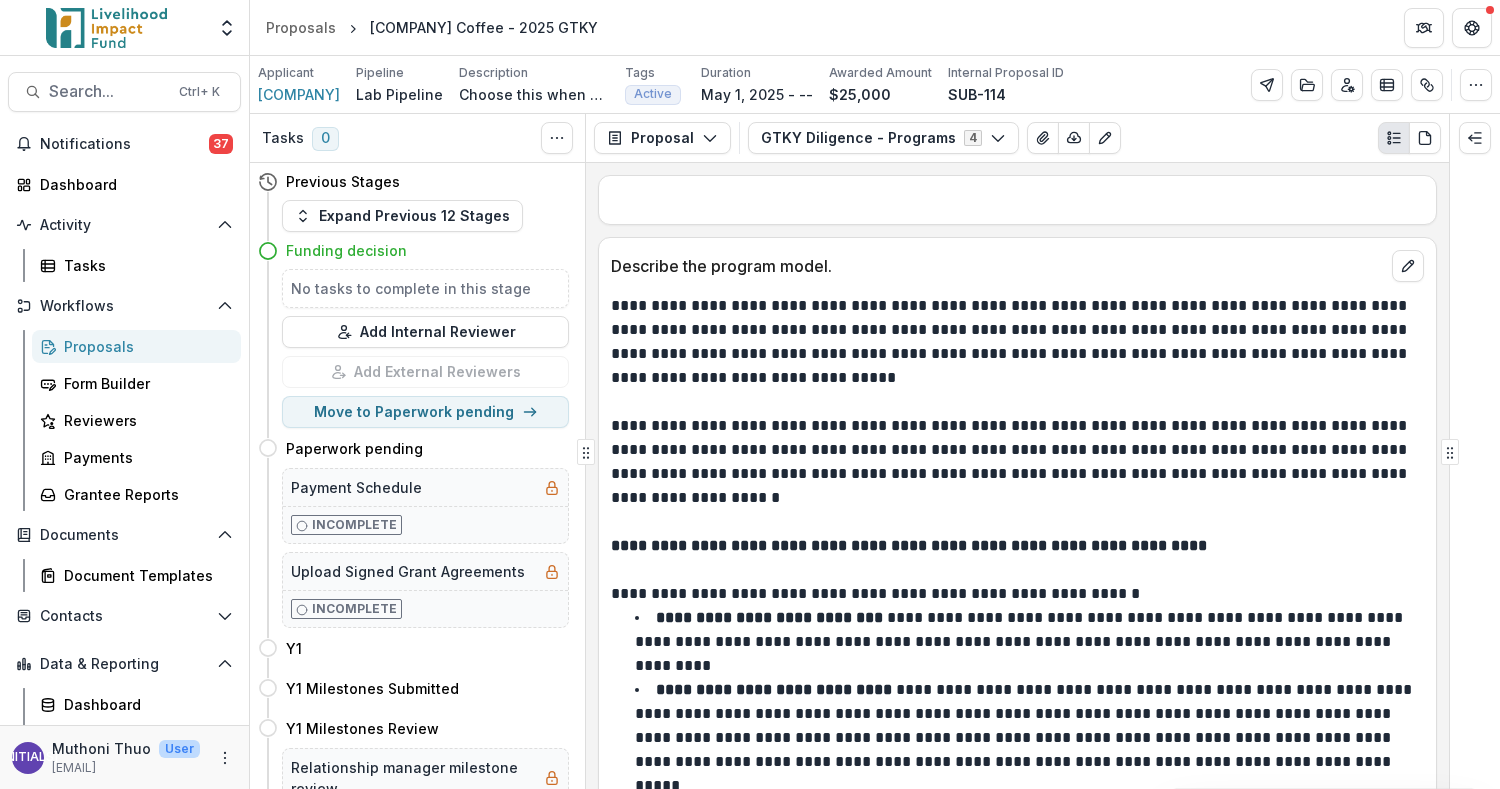 click on "Expand Previous 12 Stages" at bounding box center [402, 216] 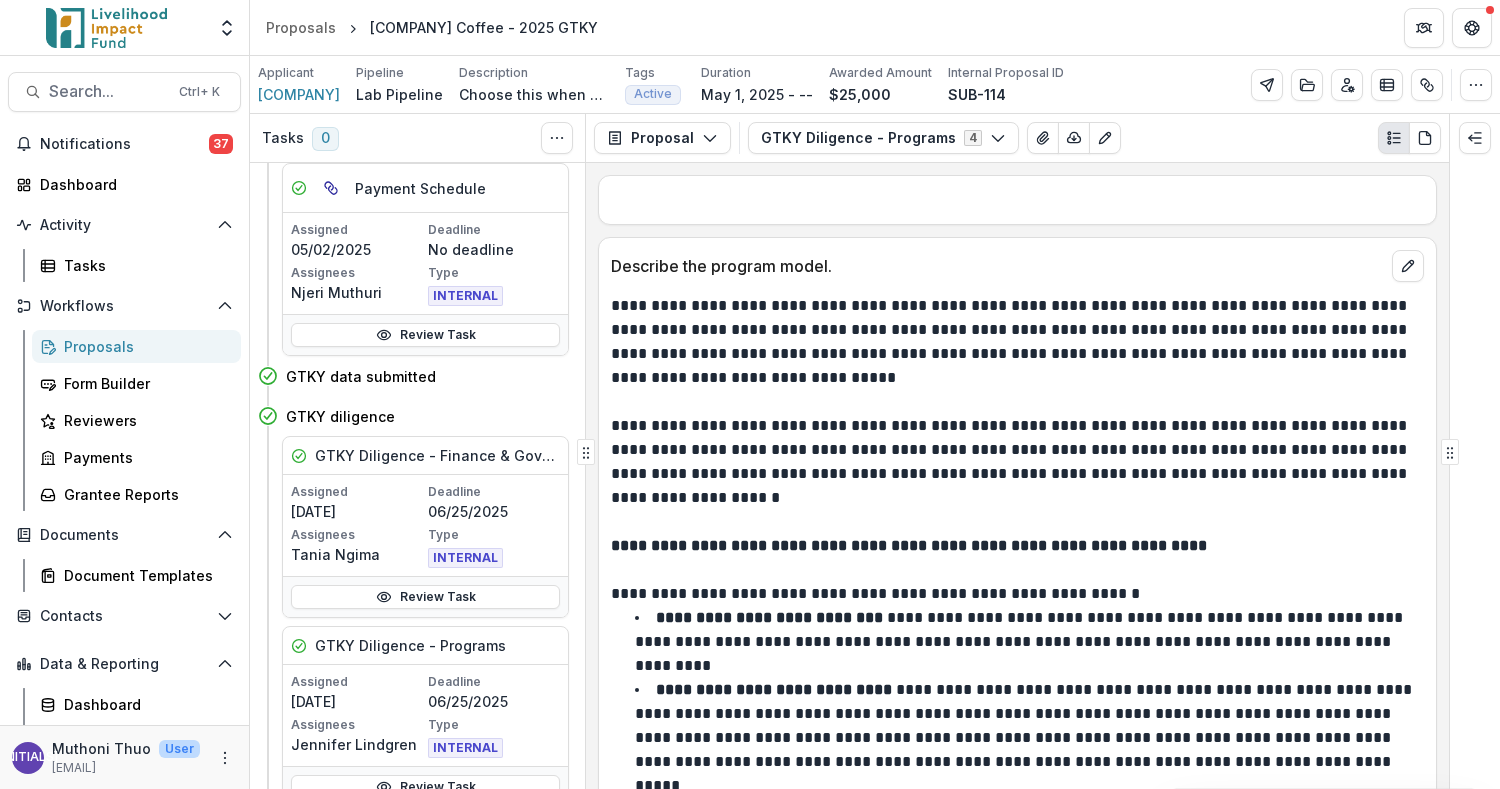 scroll, scrollTop: 0, scrollLeft: 0, axis: both 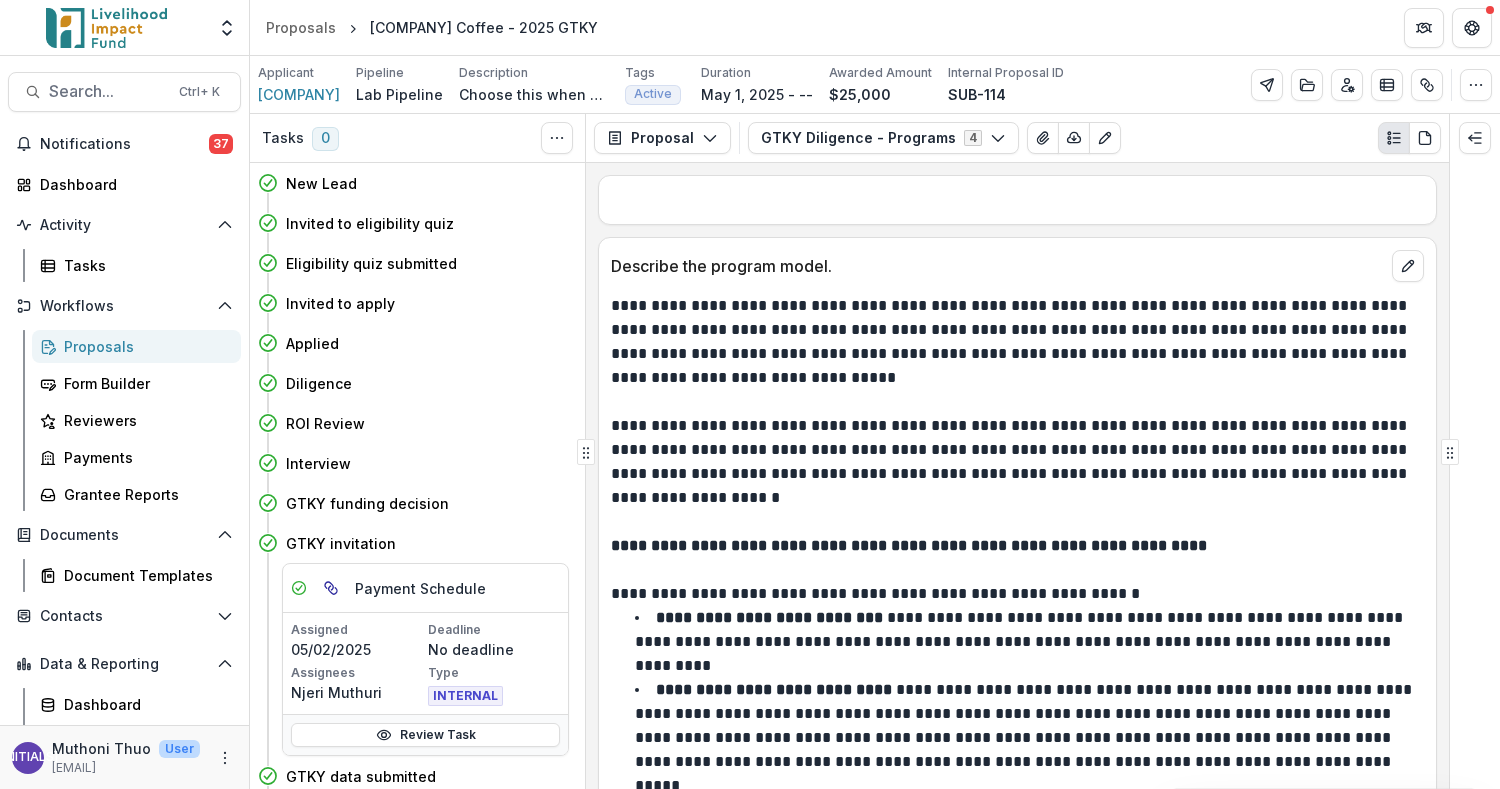click on "GTKY Diligence - Programs 4" at bounding box center [883, 138] 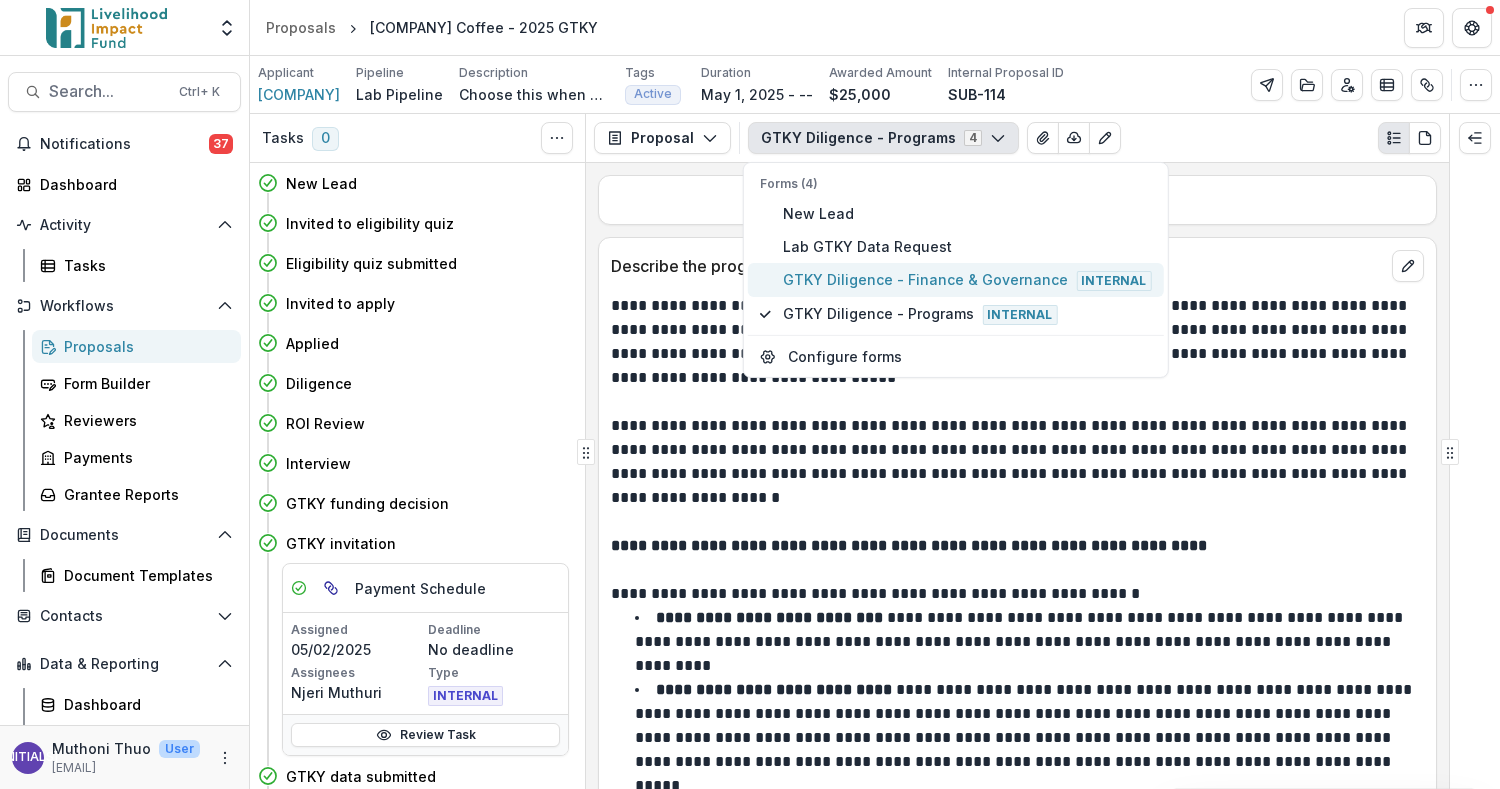 click on "GTKY Diligence - Finance & Governance Internal" at bounding box center (967, 280) 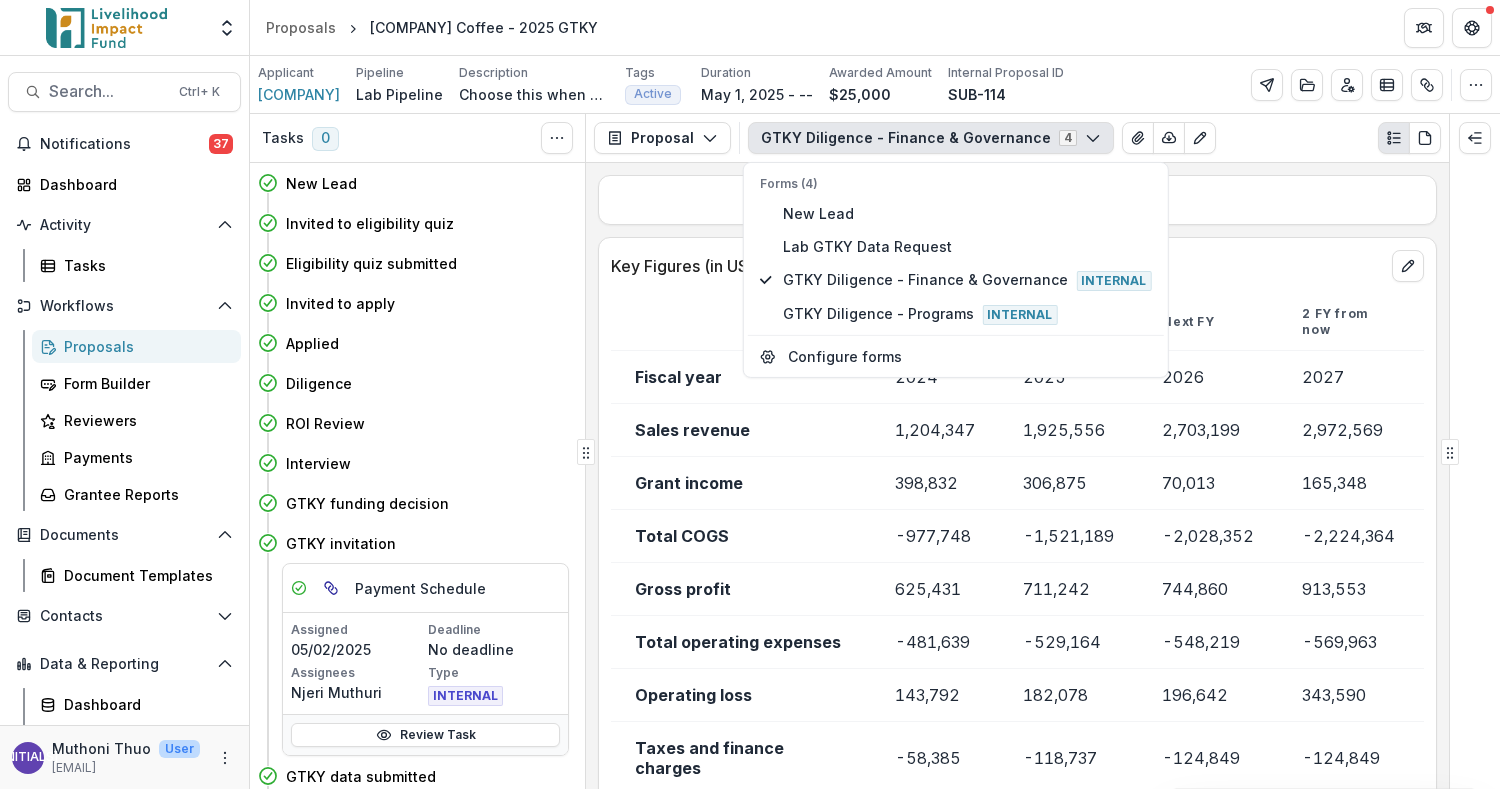 click on "70,013" at bounding box center (1208, 483) 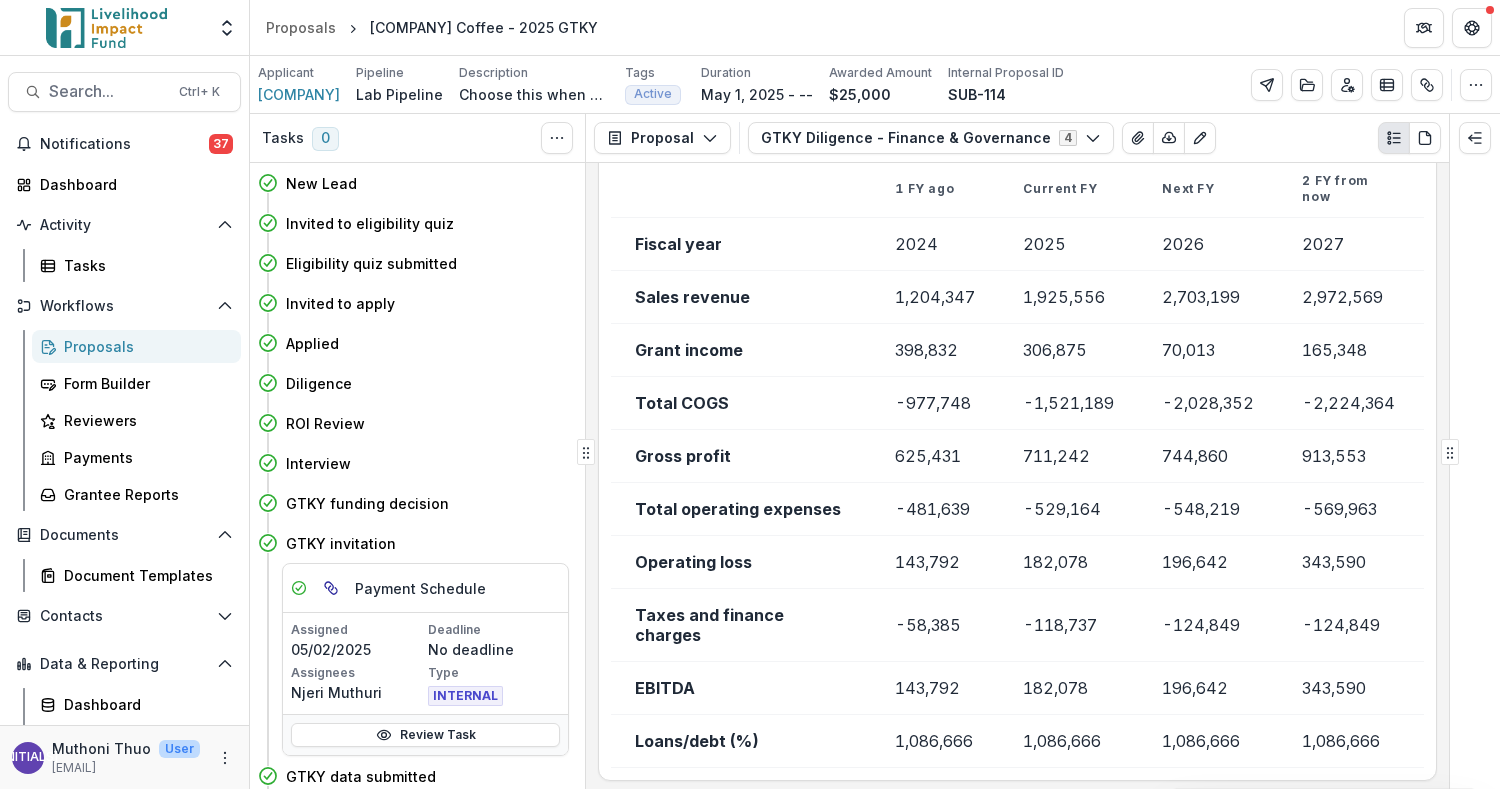 scroll, scrollTop: 266, scrollLeft: 0, axis: vertical 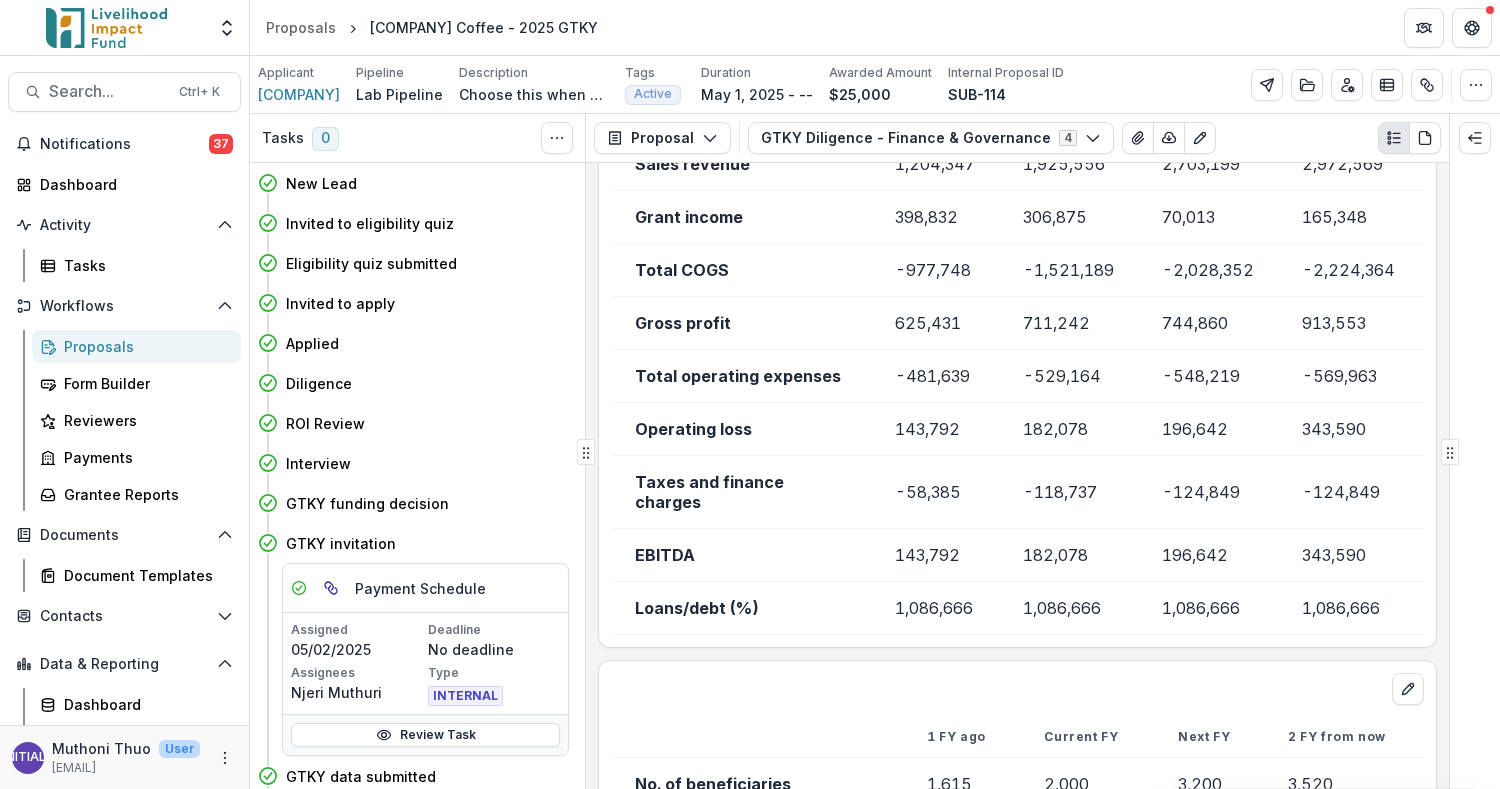 type 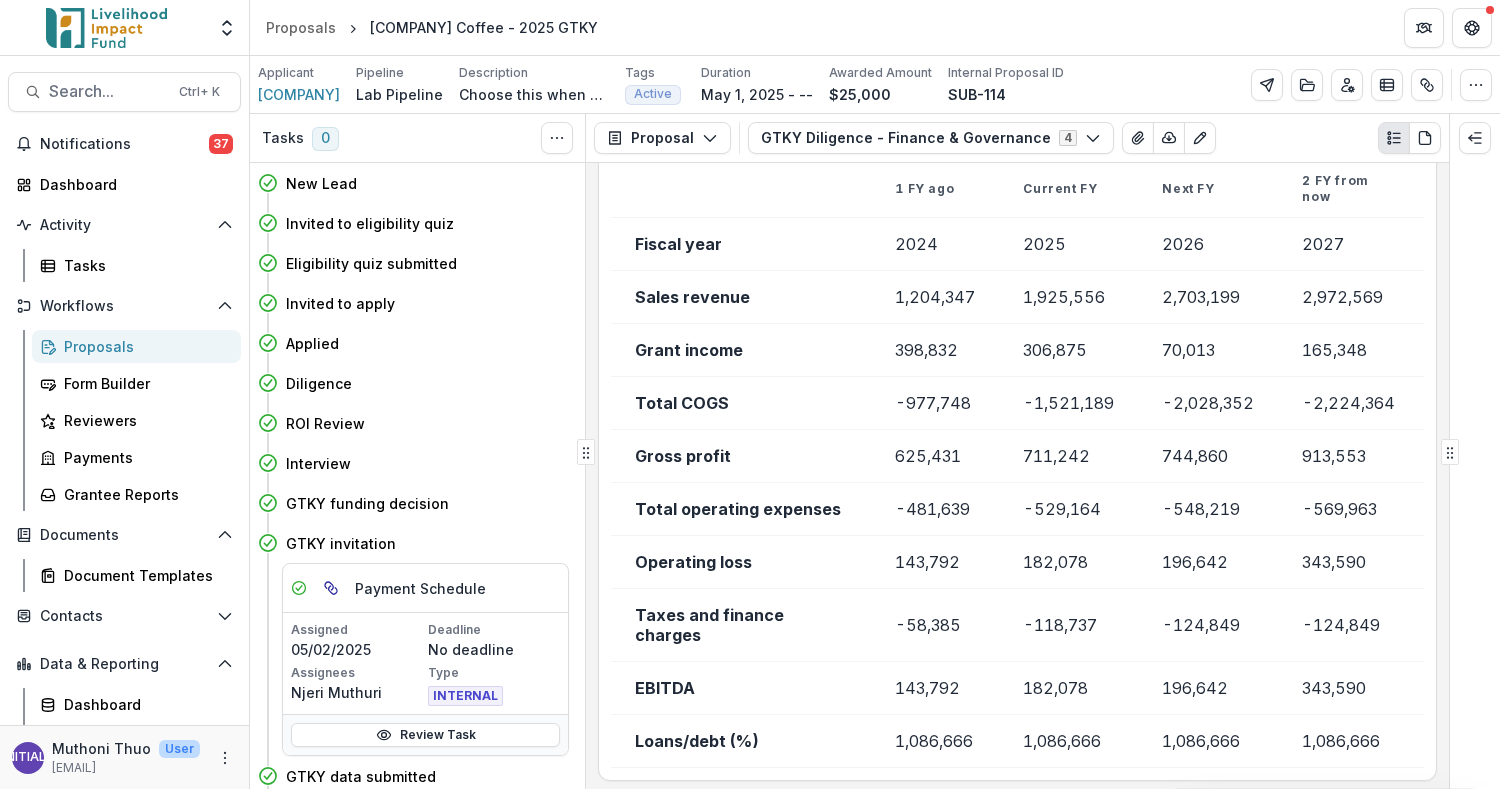scroll, scrollTop: 266, scrollLeft: 0, axis: vertical 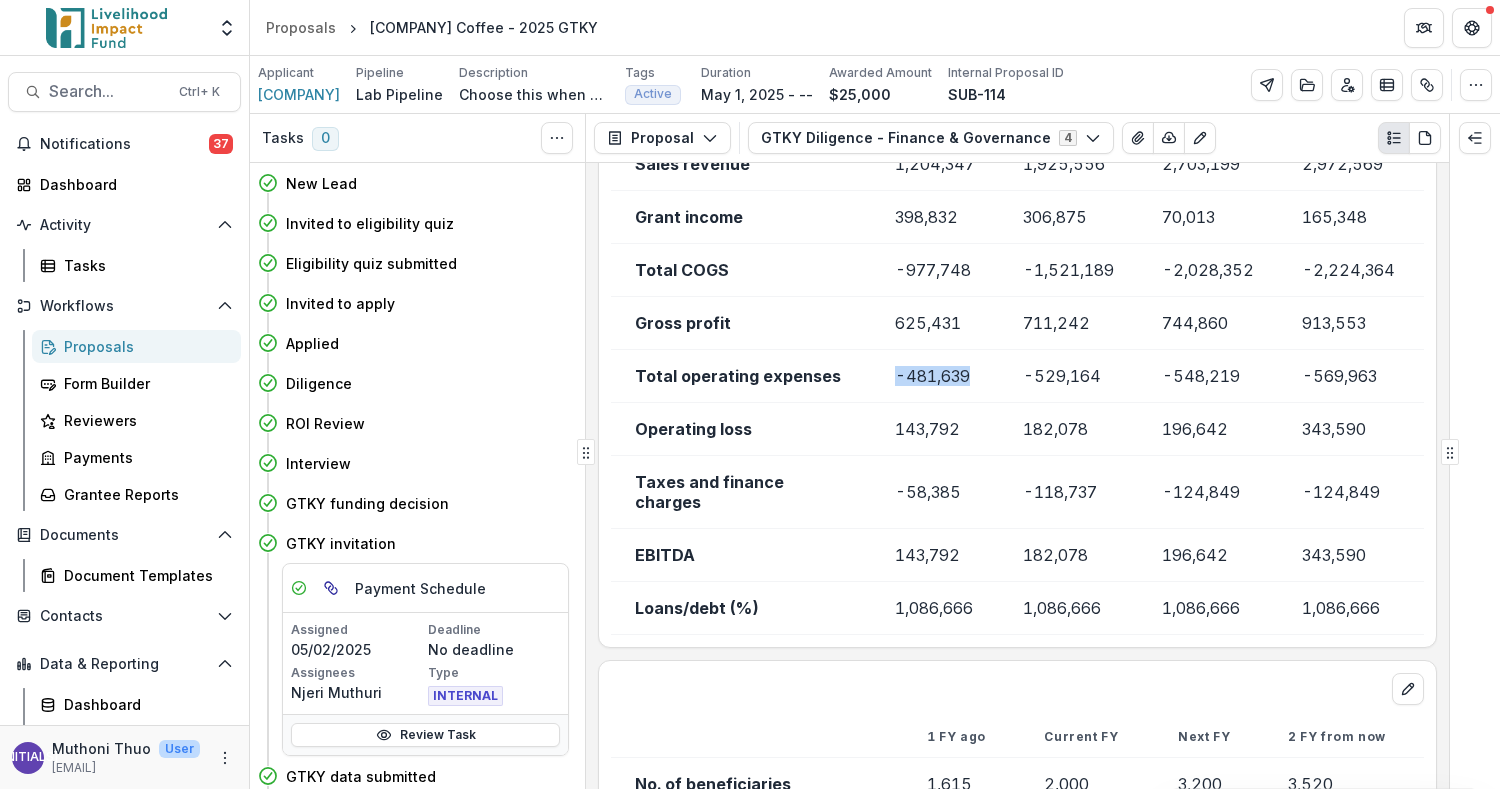 drag, startPoint x: 980, startPoint y: 367, endPoint x: 874, endPoint y: 368, distance: 106.004715 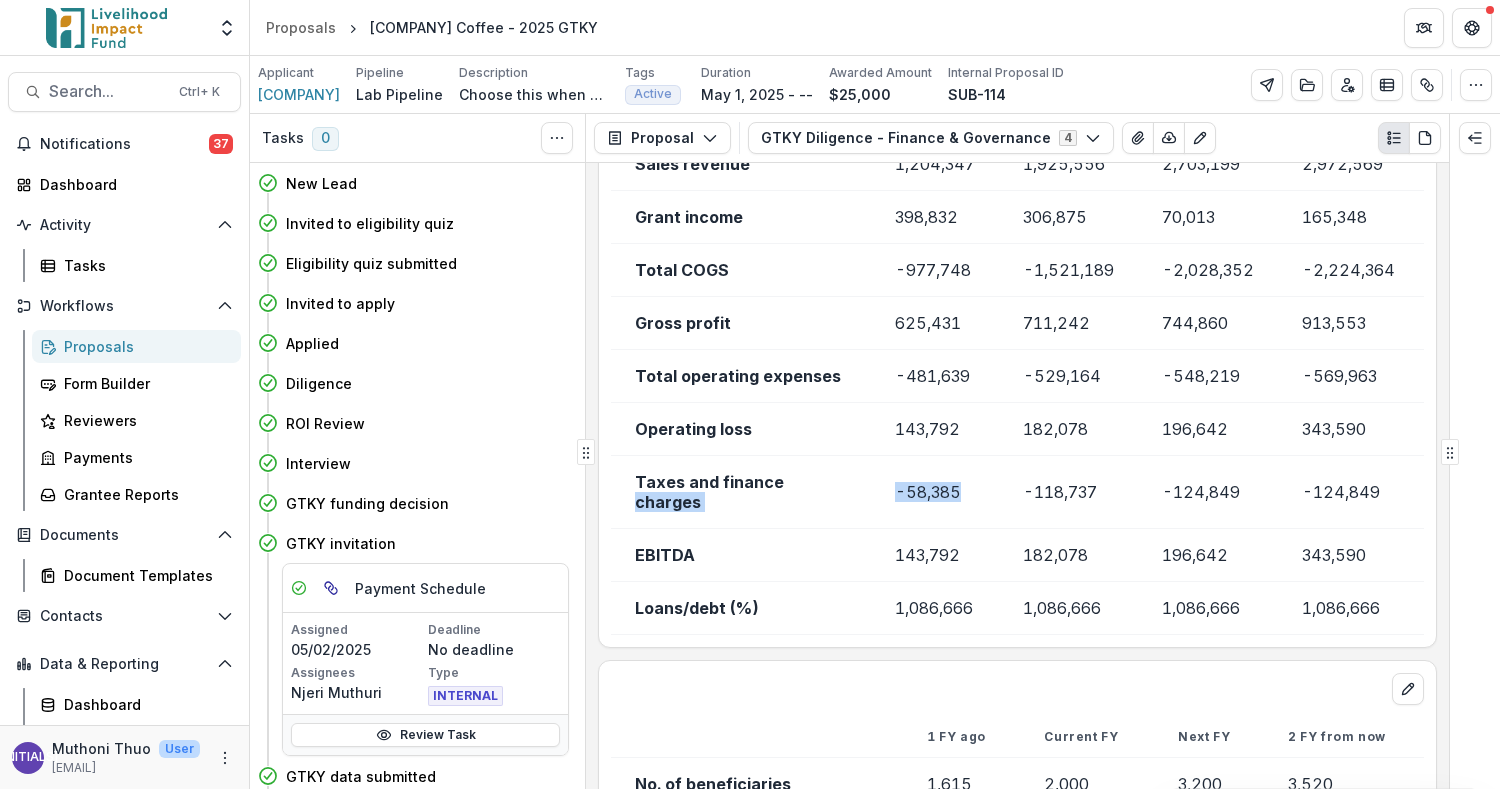 drag, startPoint x: 967, startPoint y: 482, endPoint x: 864, endPoint y: 481, distance: 103.00485 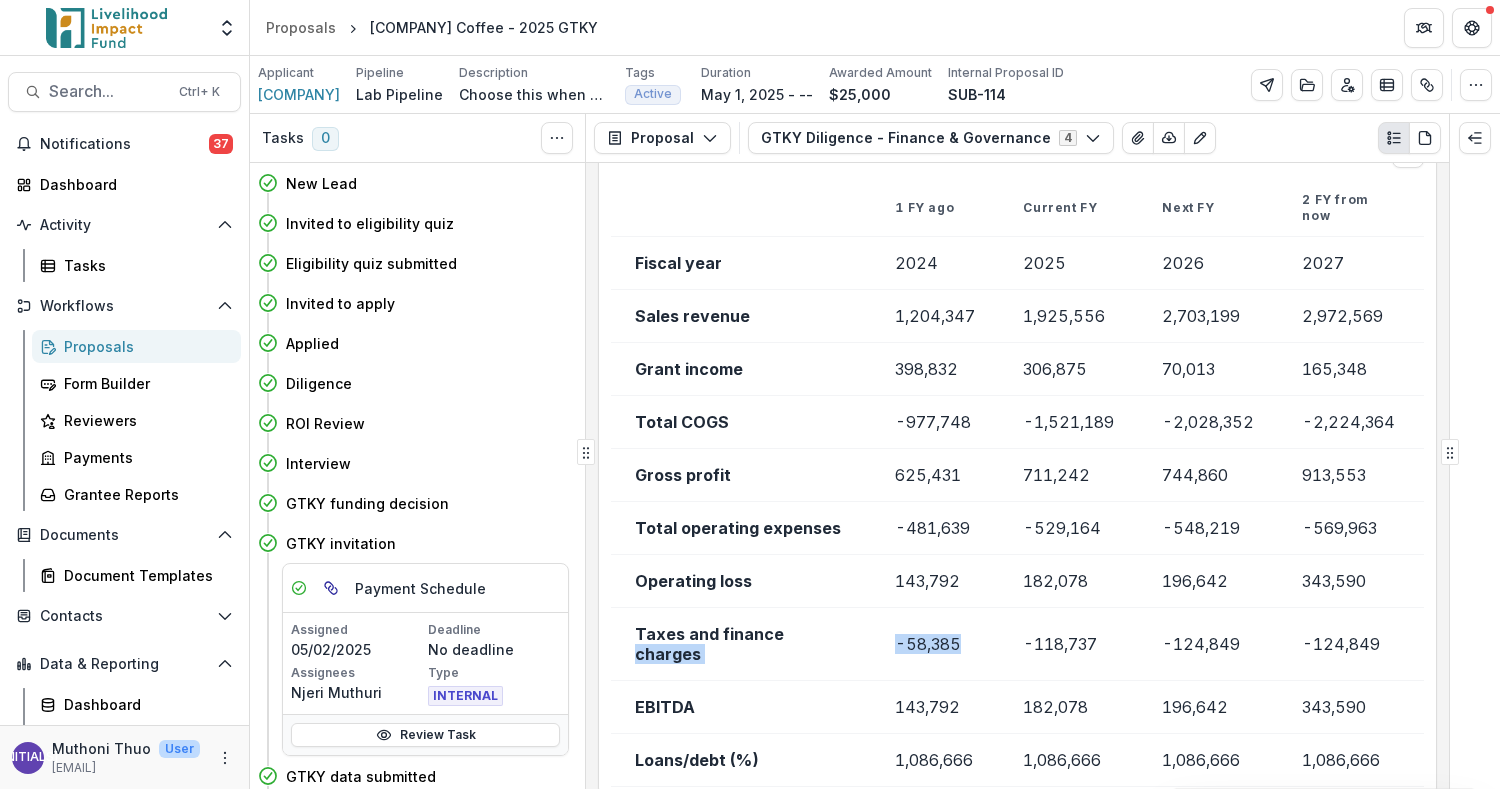 scroll, scrollTop: 0, scrollLeft: 0, axis: both 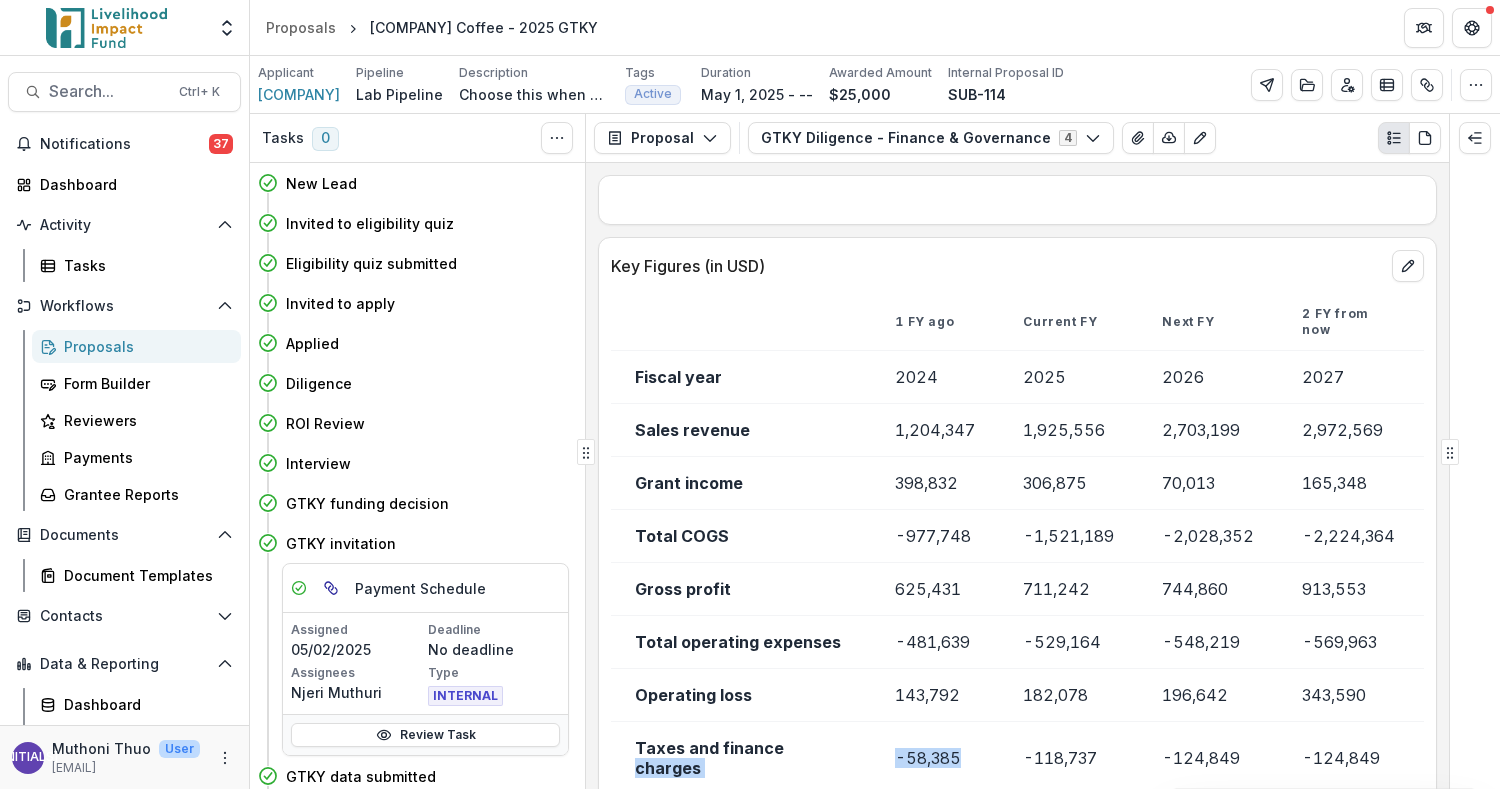 click 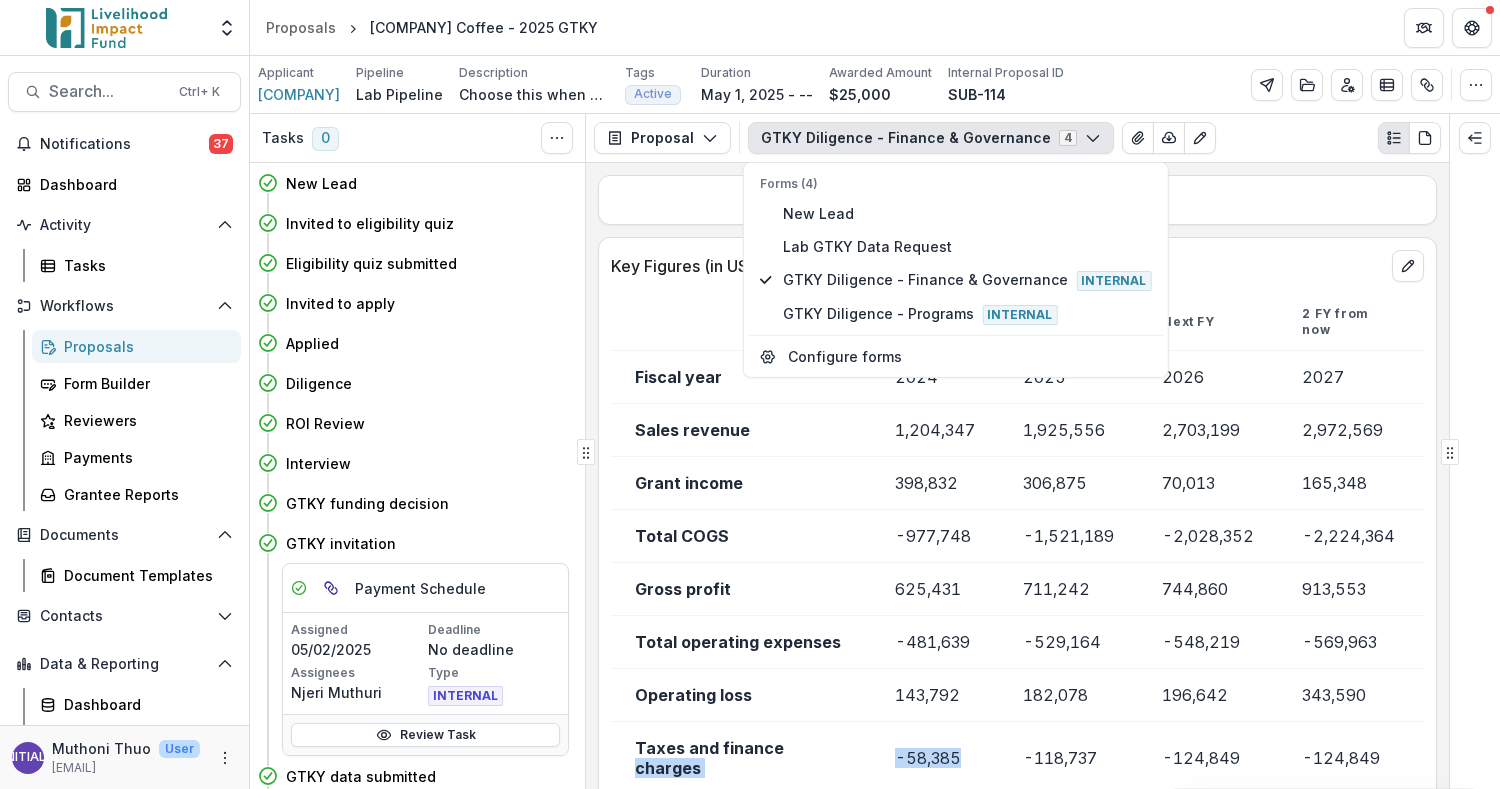click on "Total COGS" at bounding box center [741, 536] 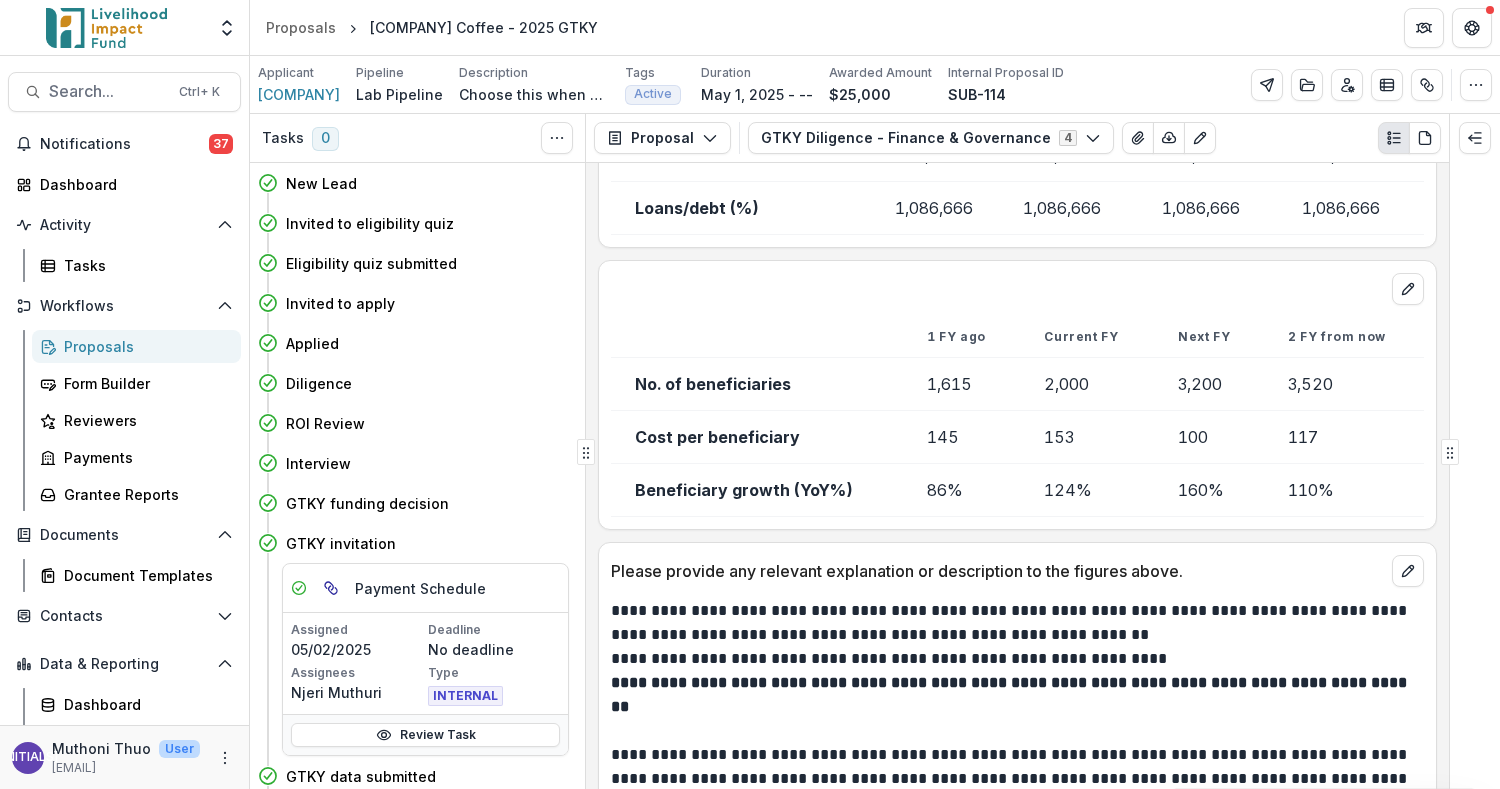 scroll, scrollTop: 933, scrollLeft: 0, axis: vertical 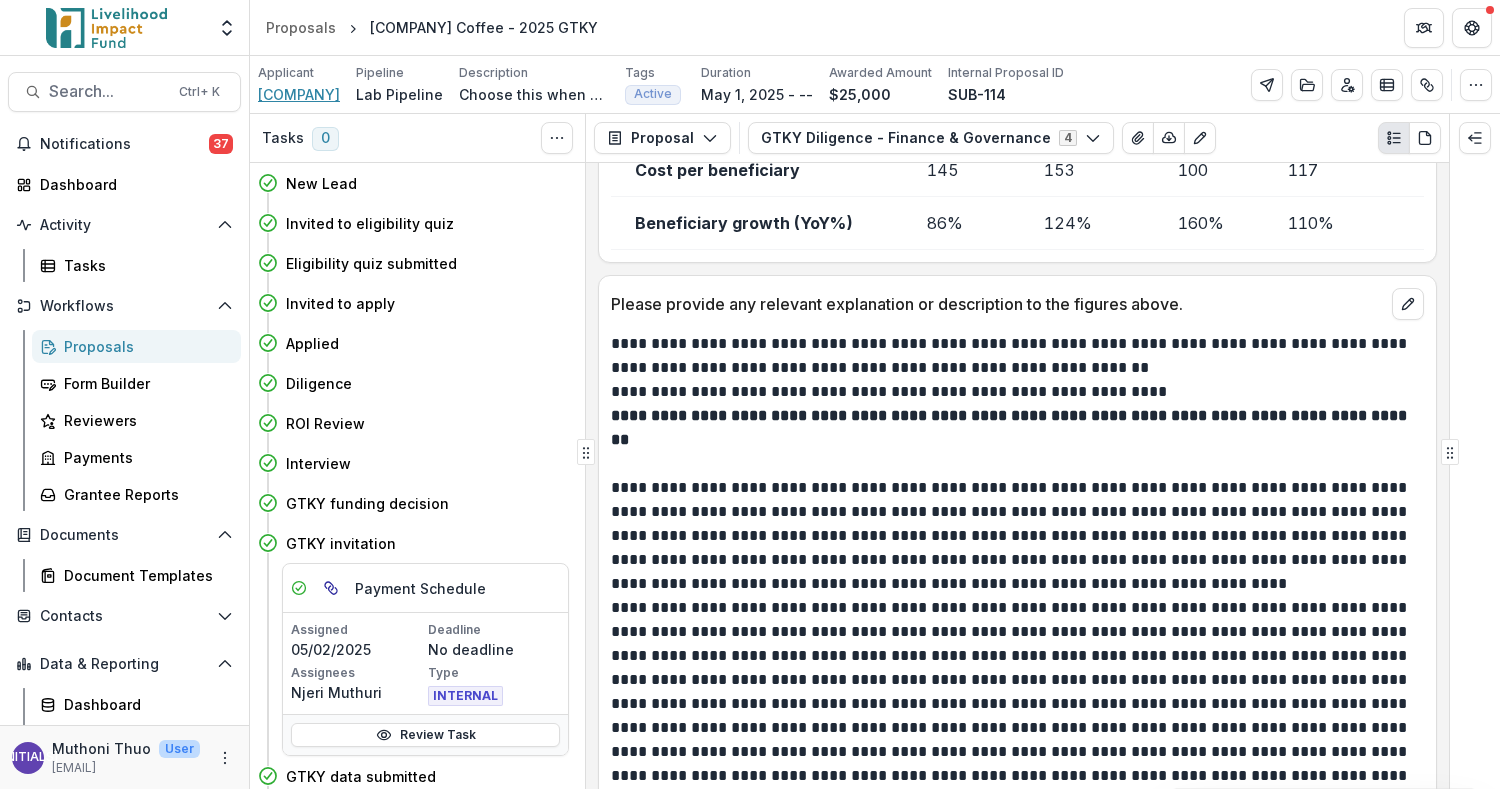 click on "[COMPANY]" at bounding box center [299, 94] 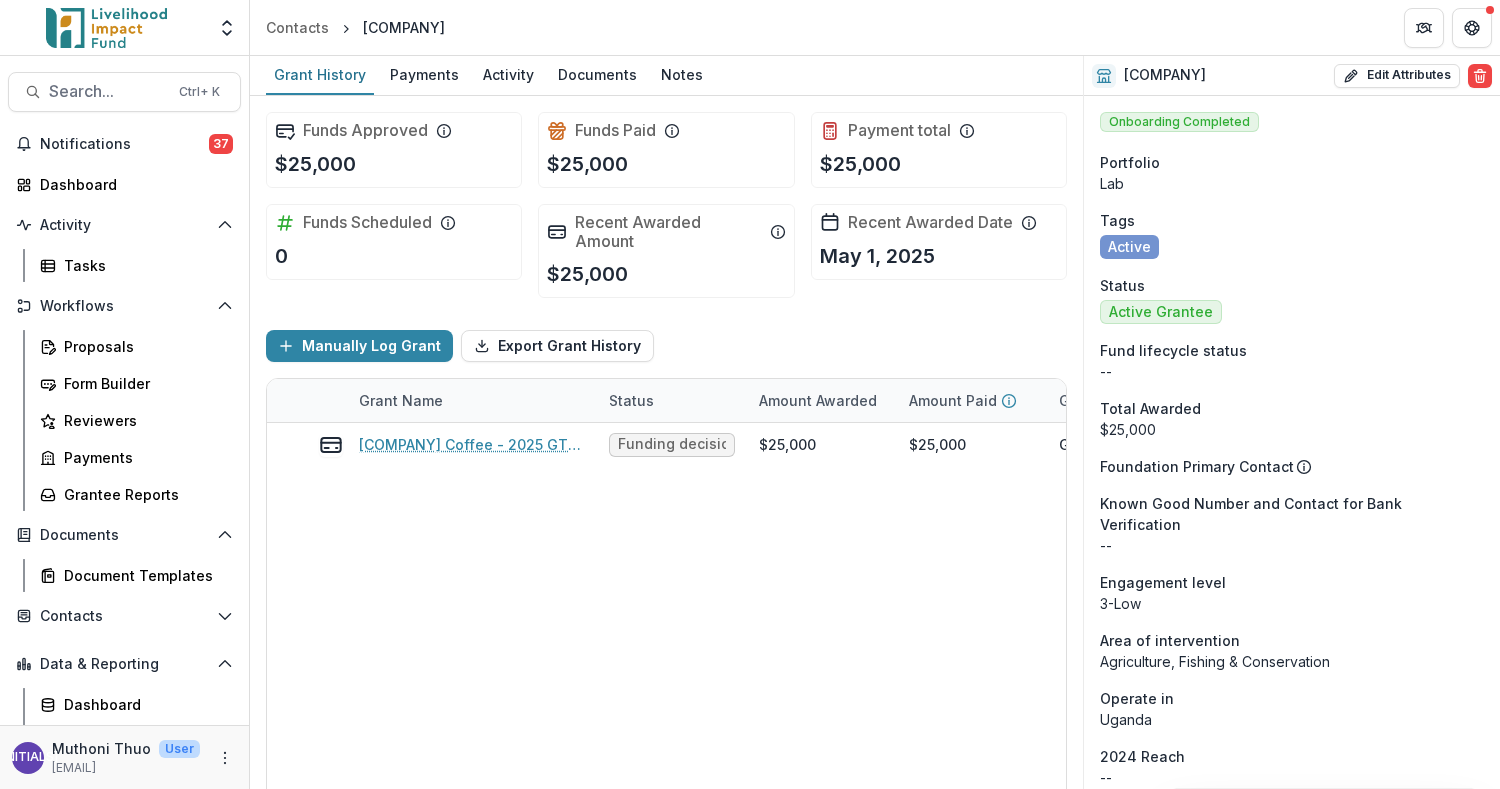click on "Documents" at bounding box center (597, 74) 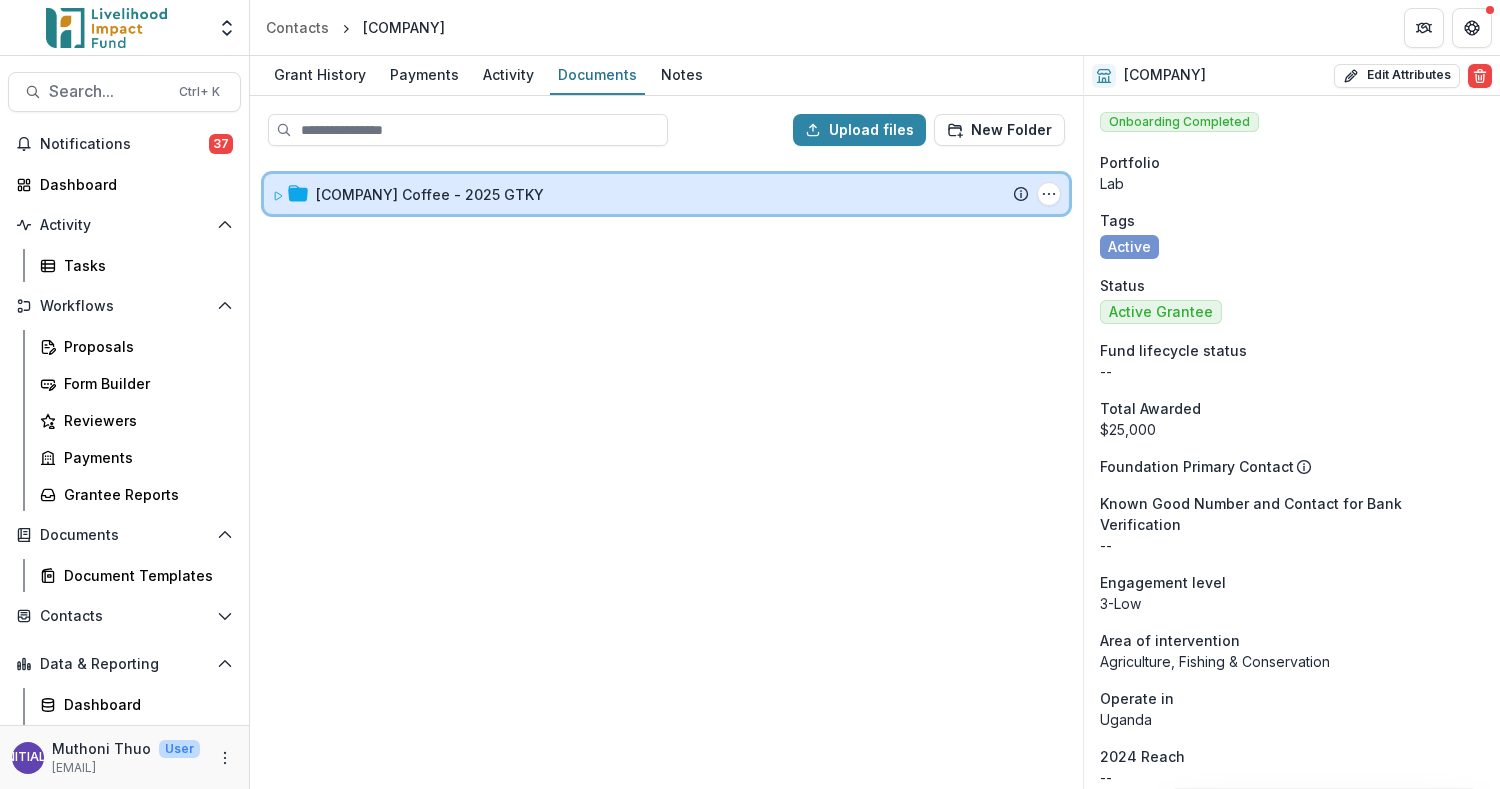 click at bounding box center (278, 194) 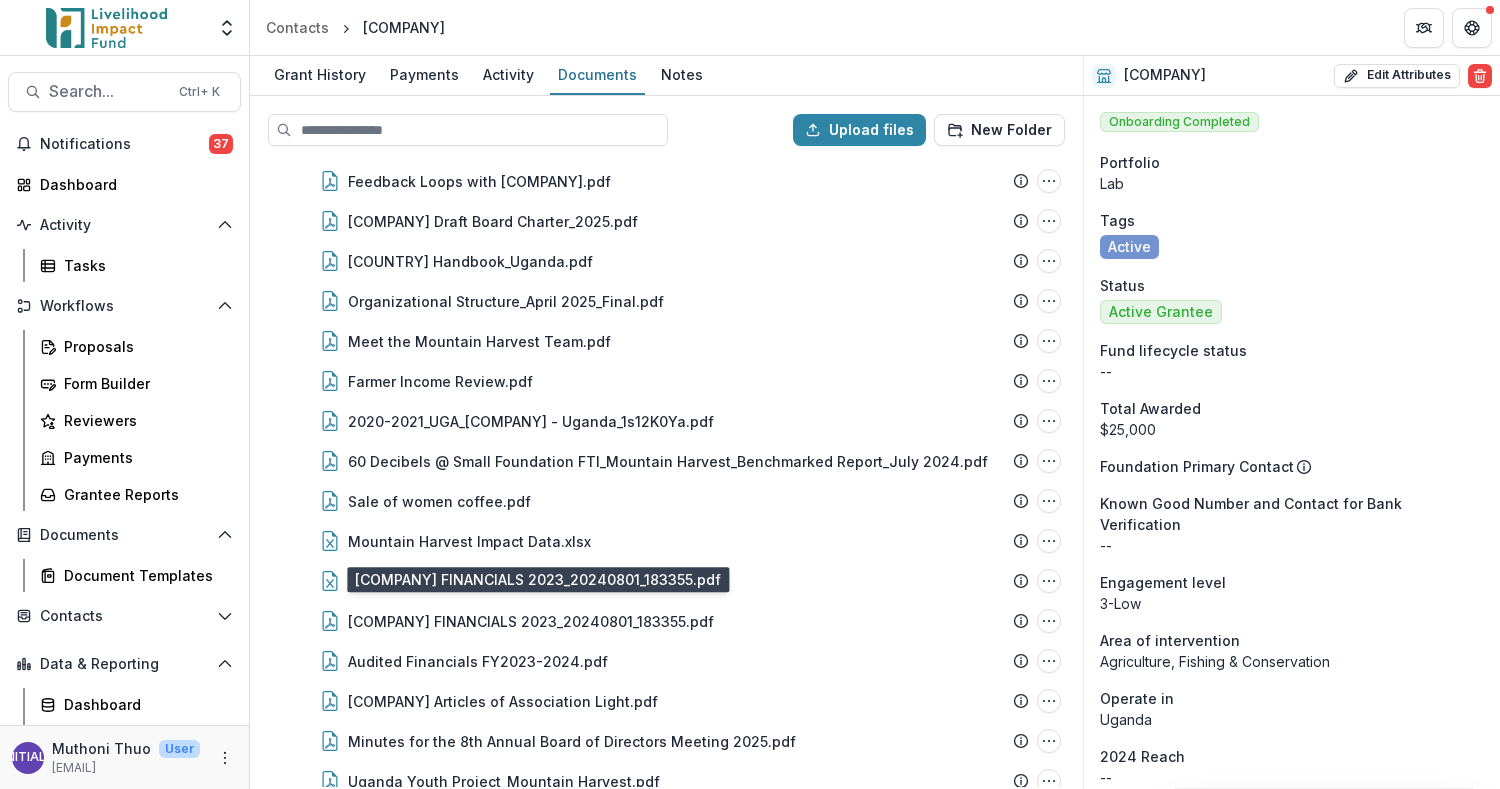 scroll, scrollTop: 635, scrollLeft: 0, axis: vertical 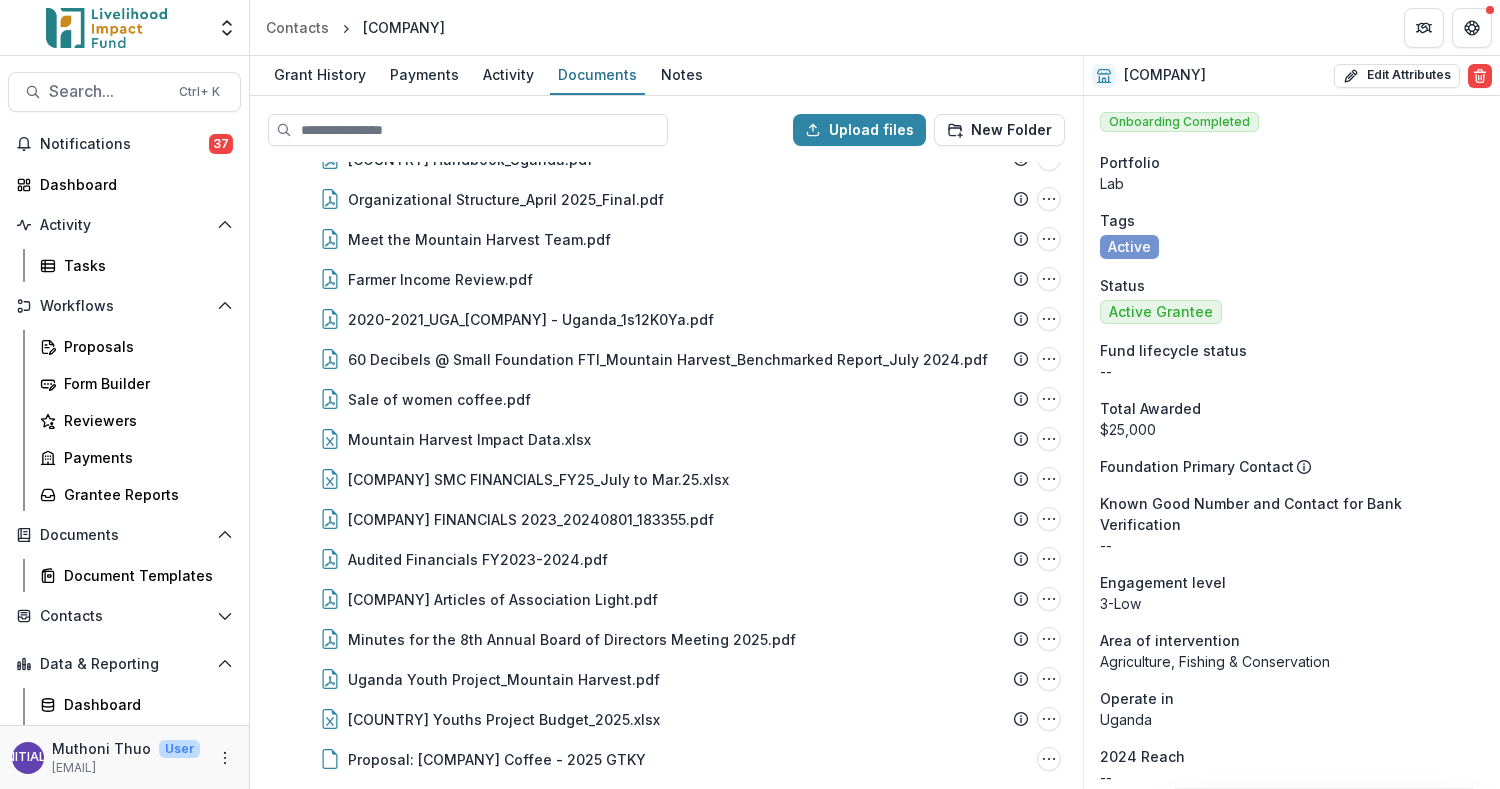 click on "Audited Financials FY2023-2024.pdf" at bounding box center (478, 559) 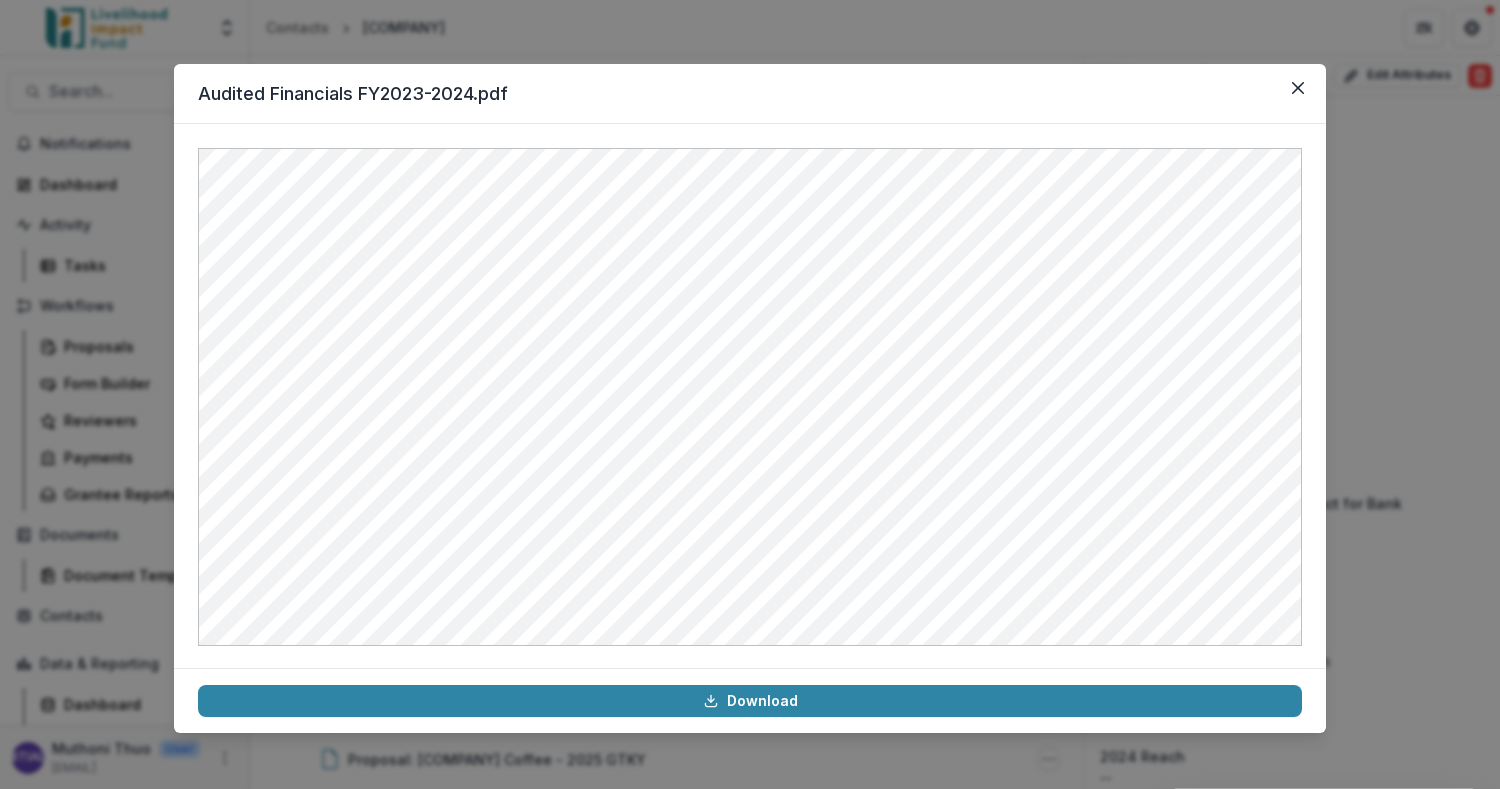 click 